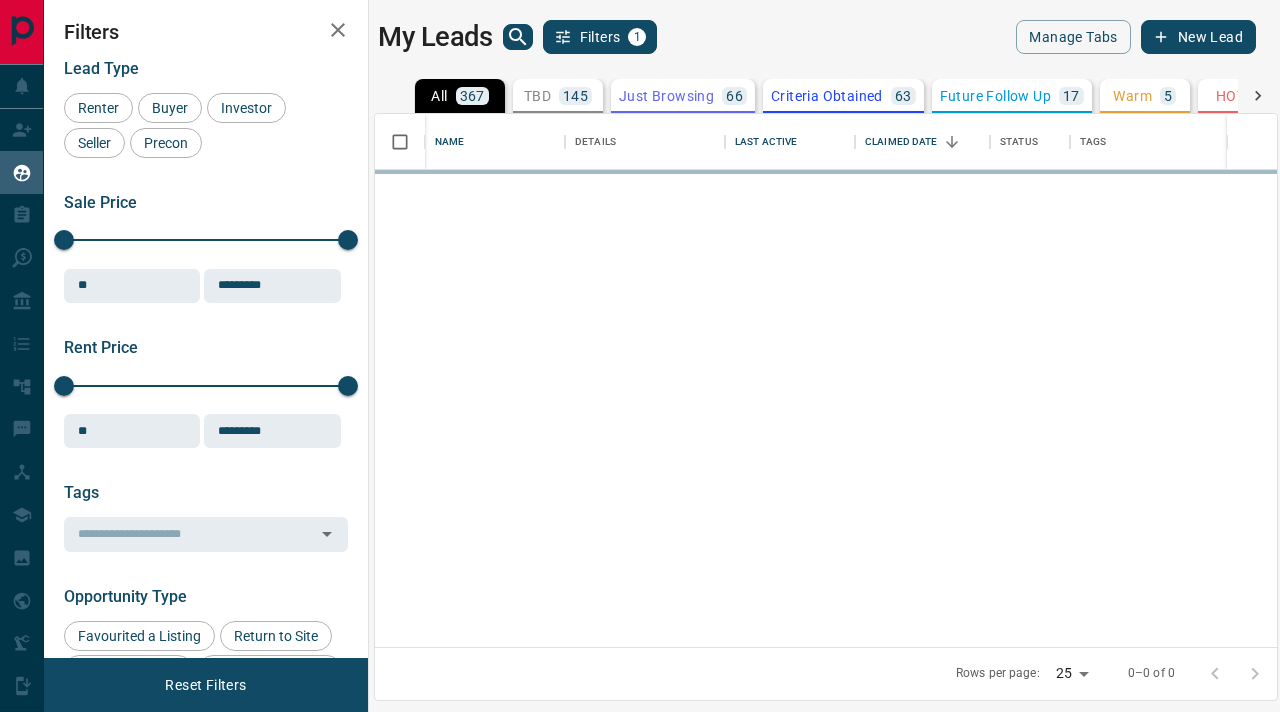 scroll, scrollTop: 0, scrollLeft: 0, axis: both 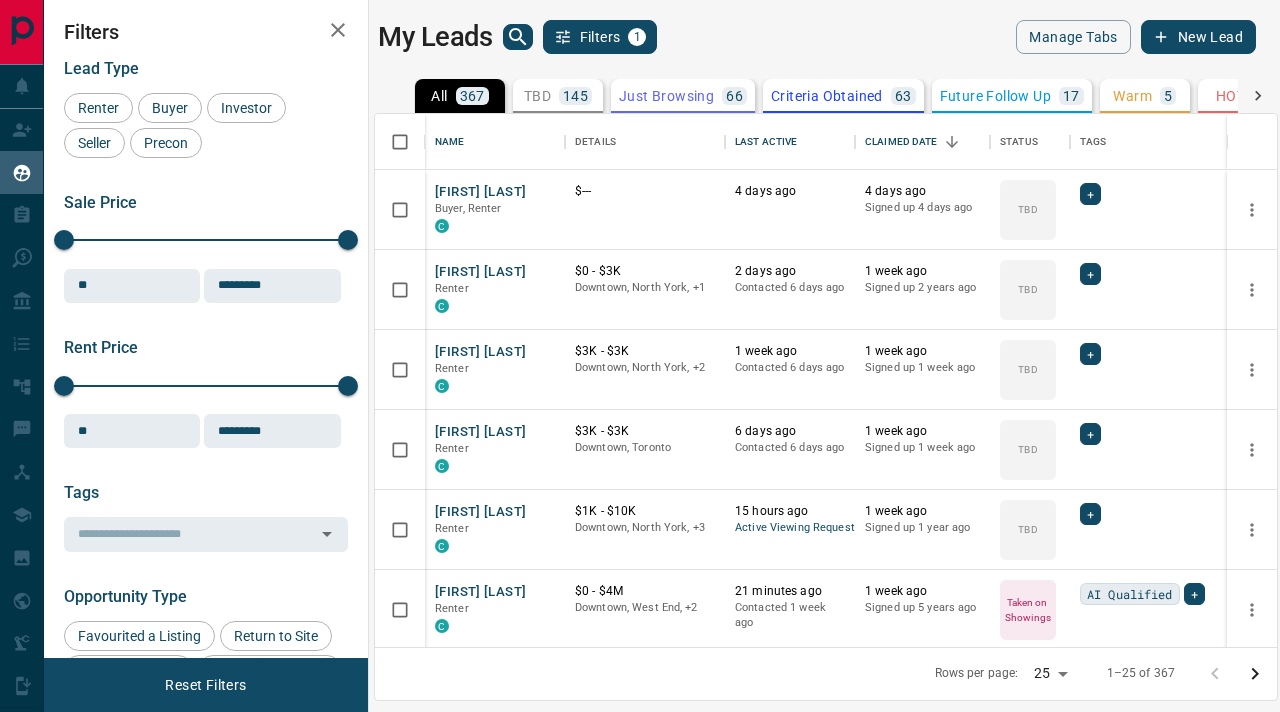 click 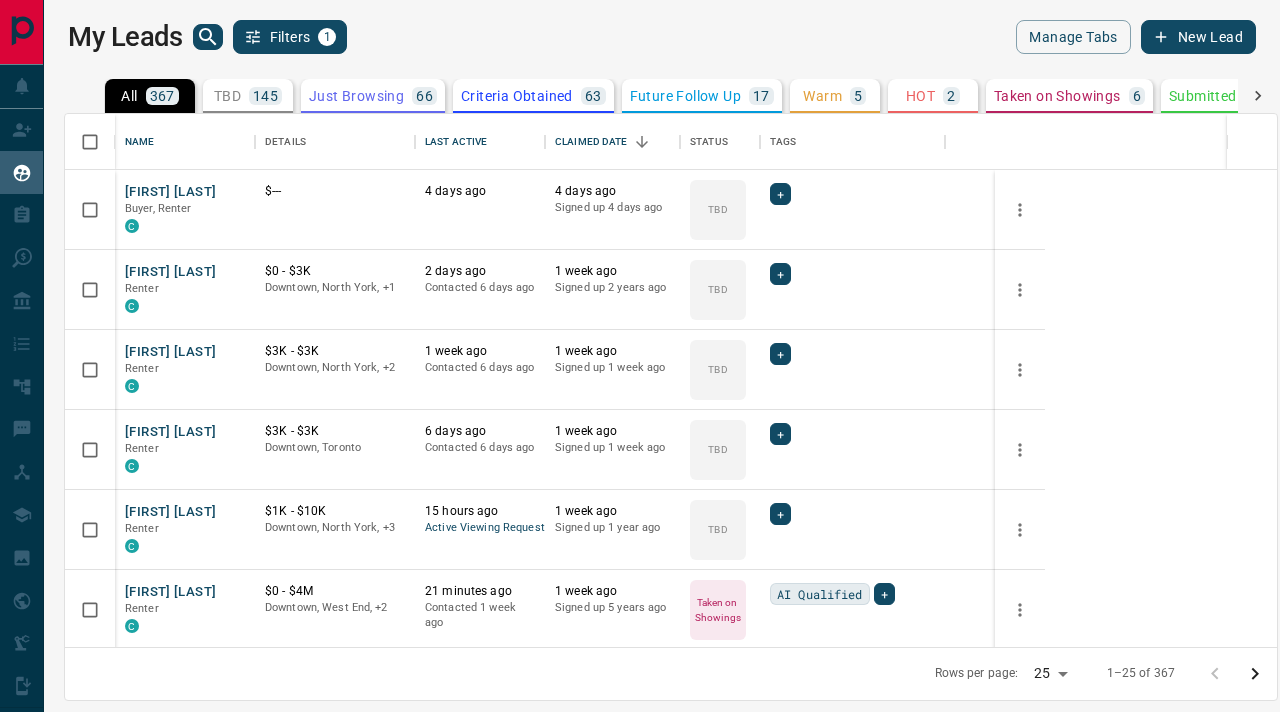 scroll, scrollTop: 1, scrollLeft: 1, axis: both 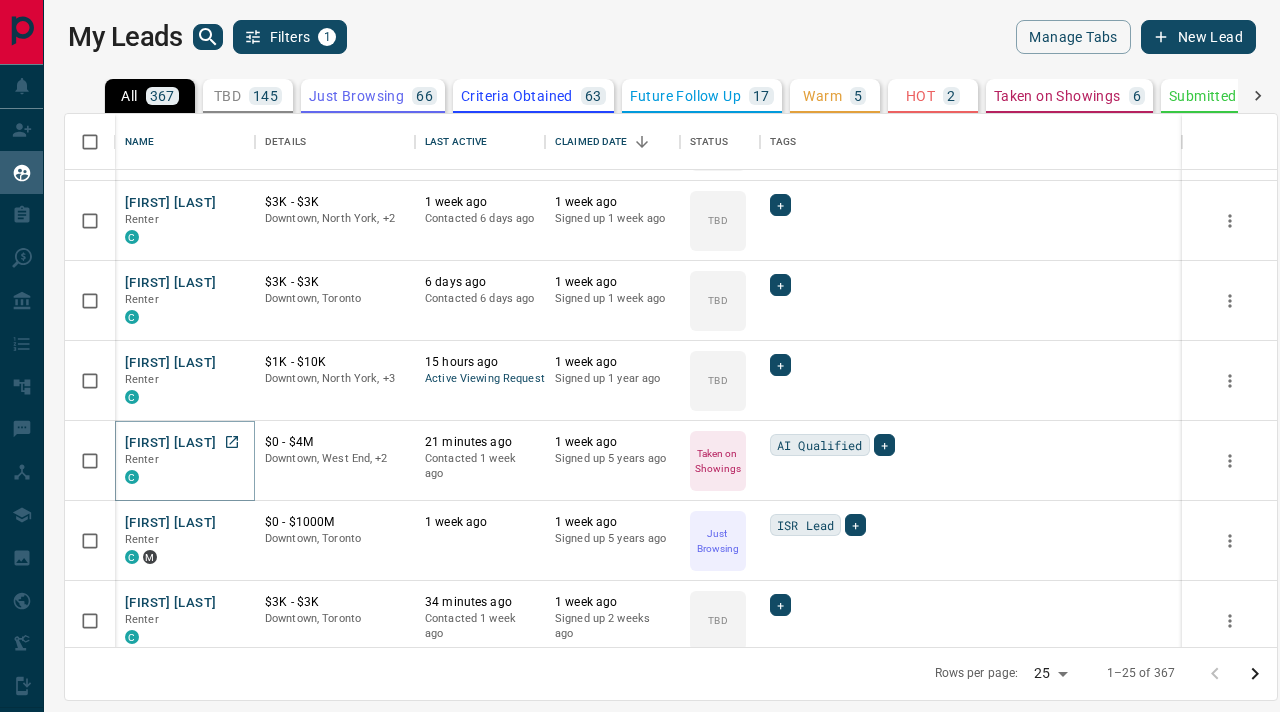 click on "[FIRST] [LAST]" at bounding box center [170, 443] 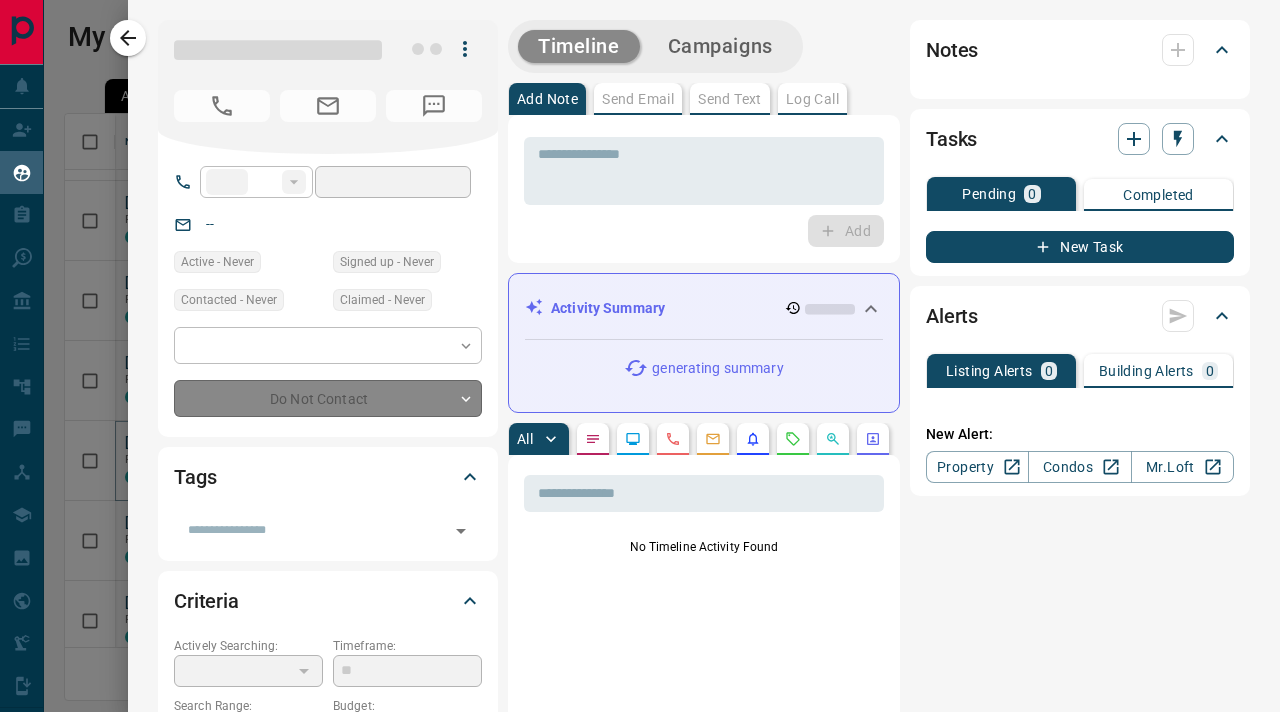 type on "**" 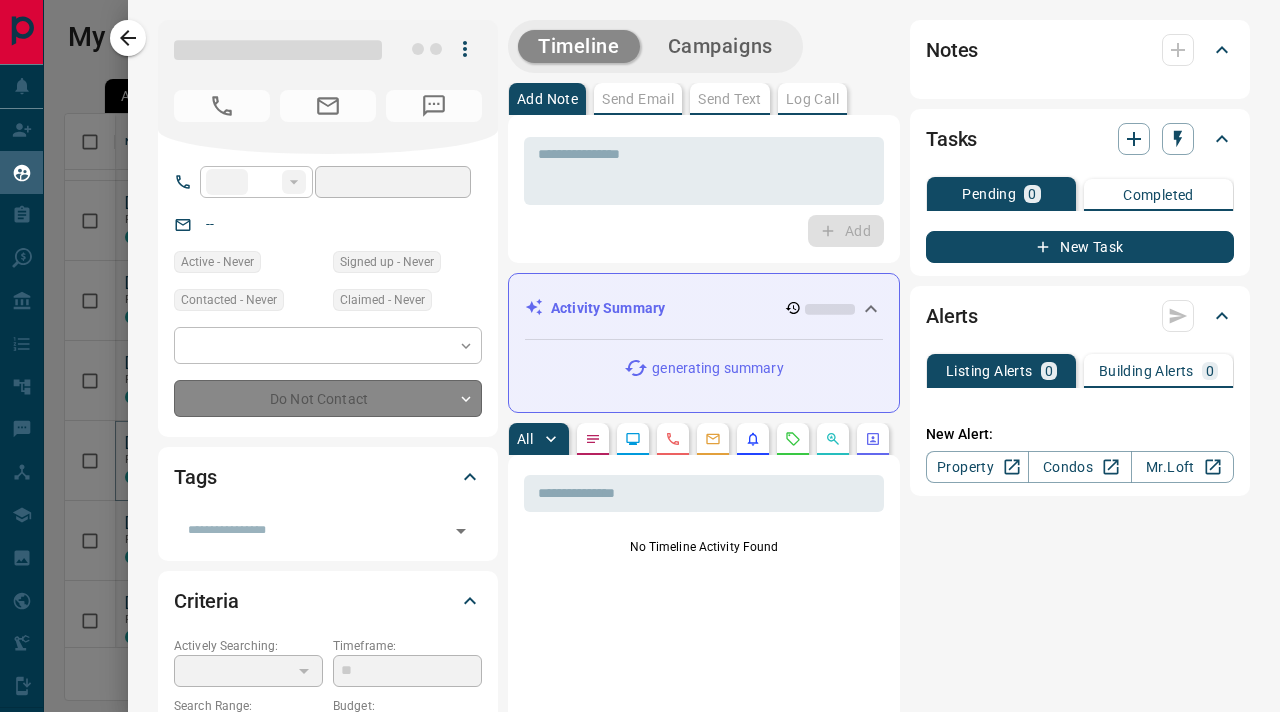 type on "**********" 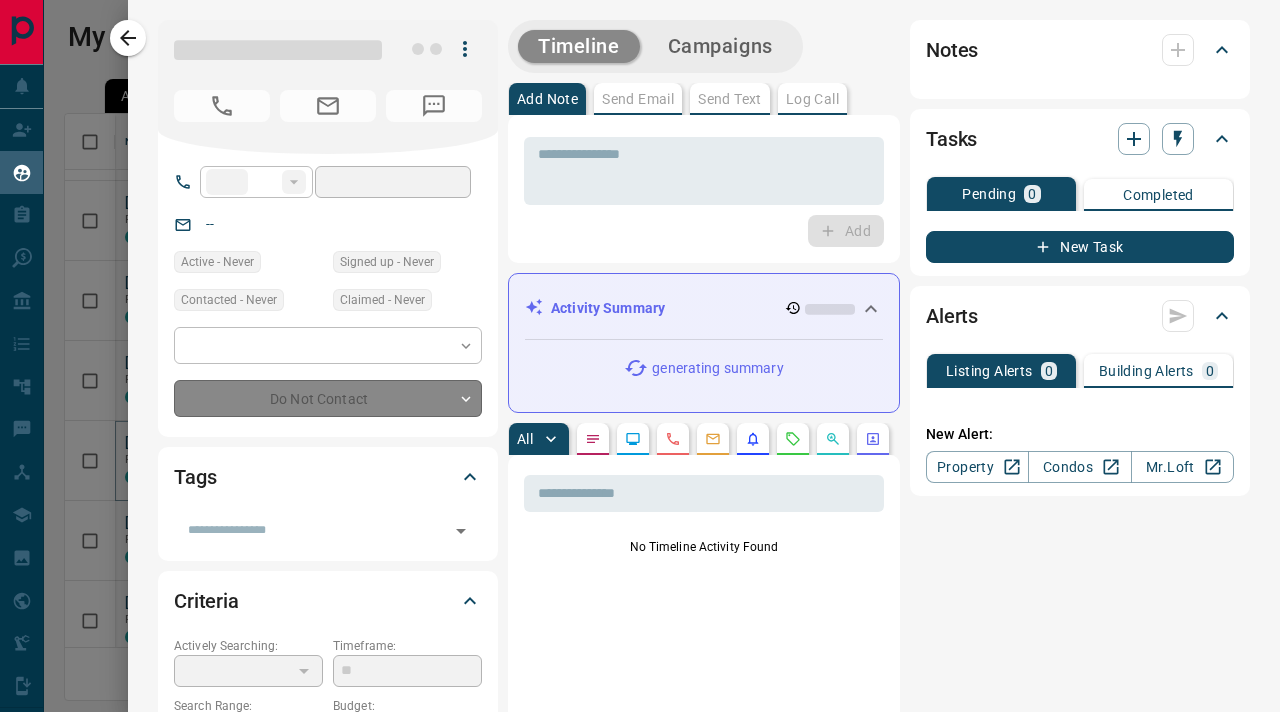 type on "**********" 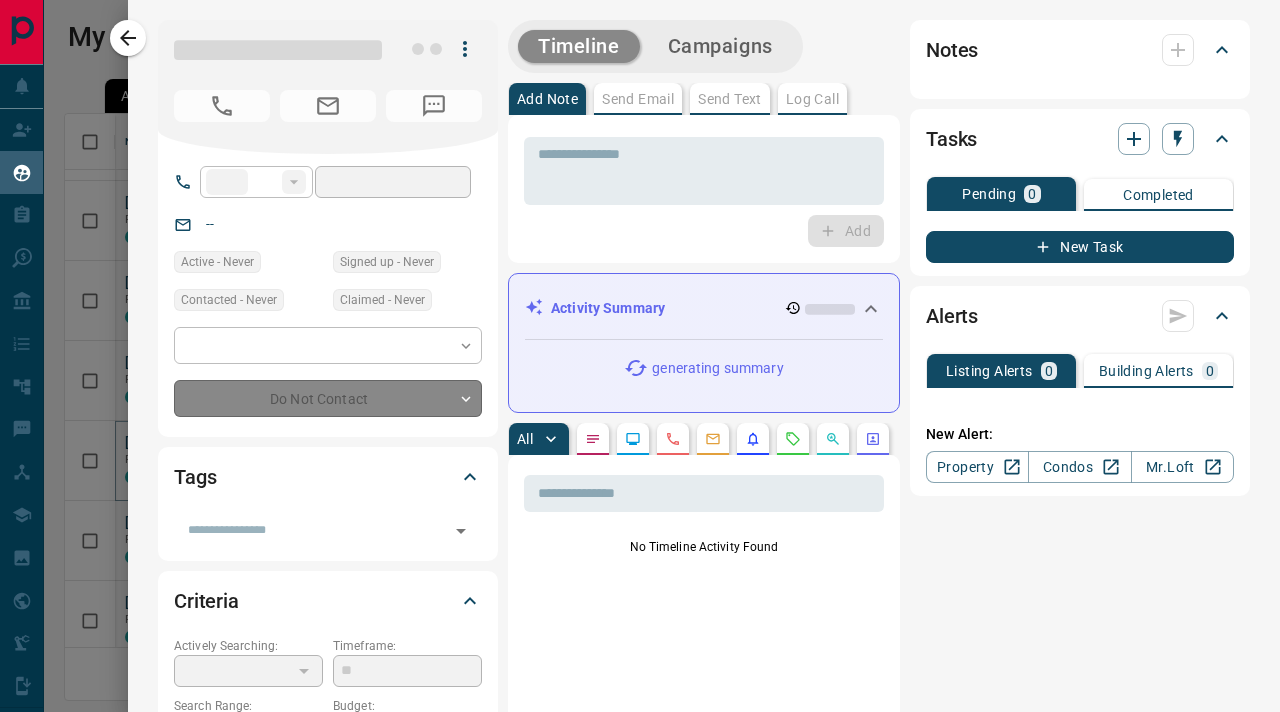 type on "*" 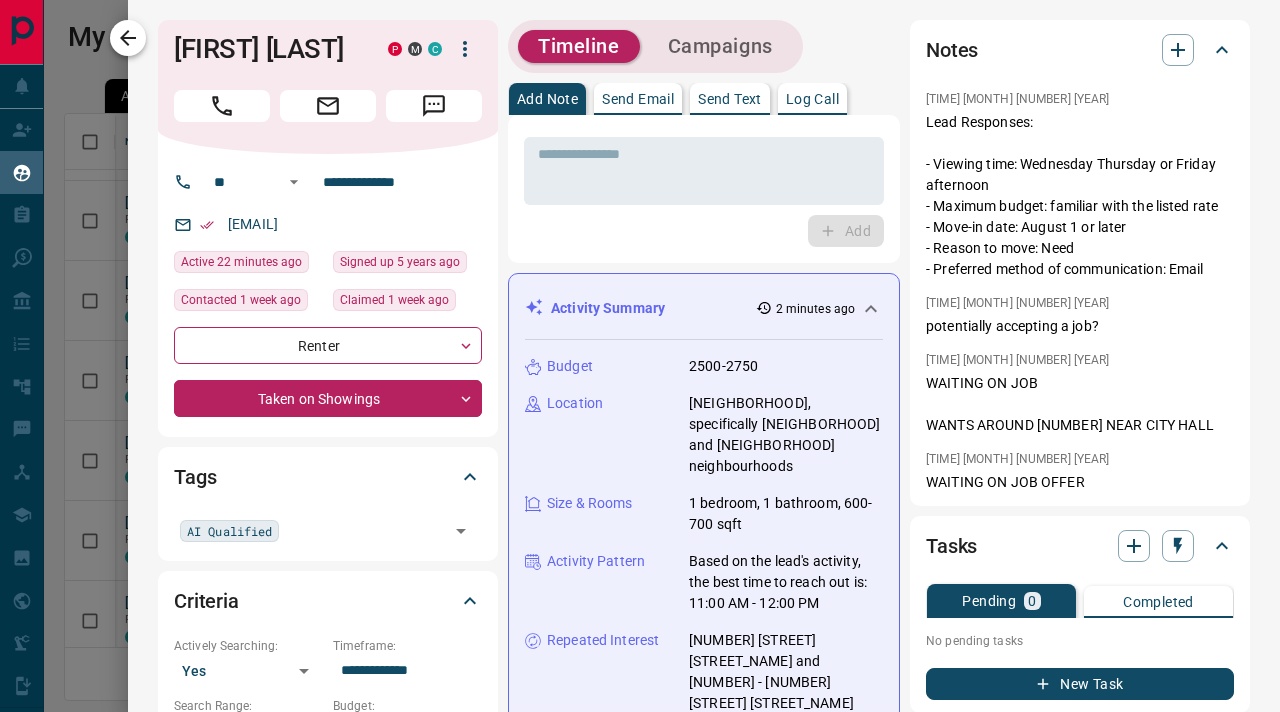 click 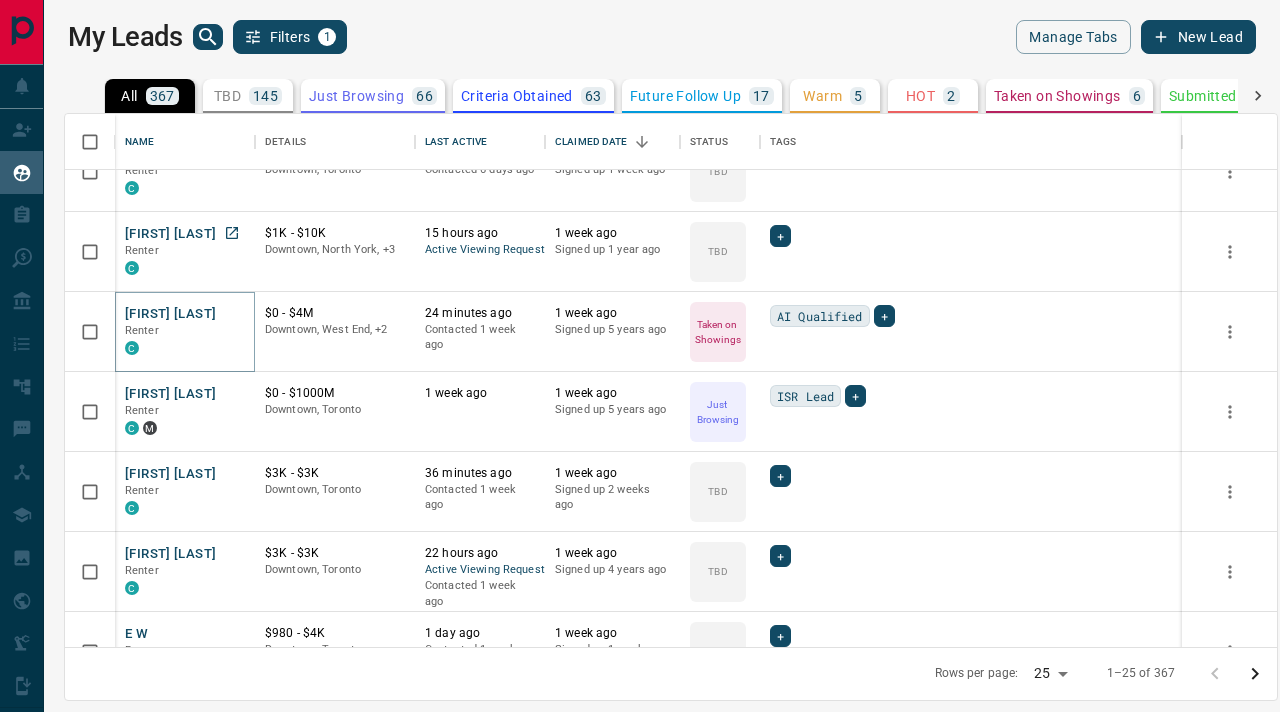 scroll, scrollTop: 281, scrollLeft: 0, axis: vertical 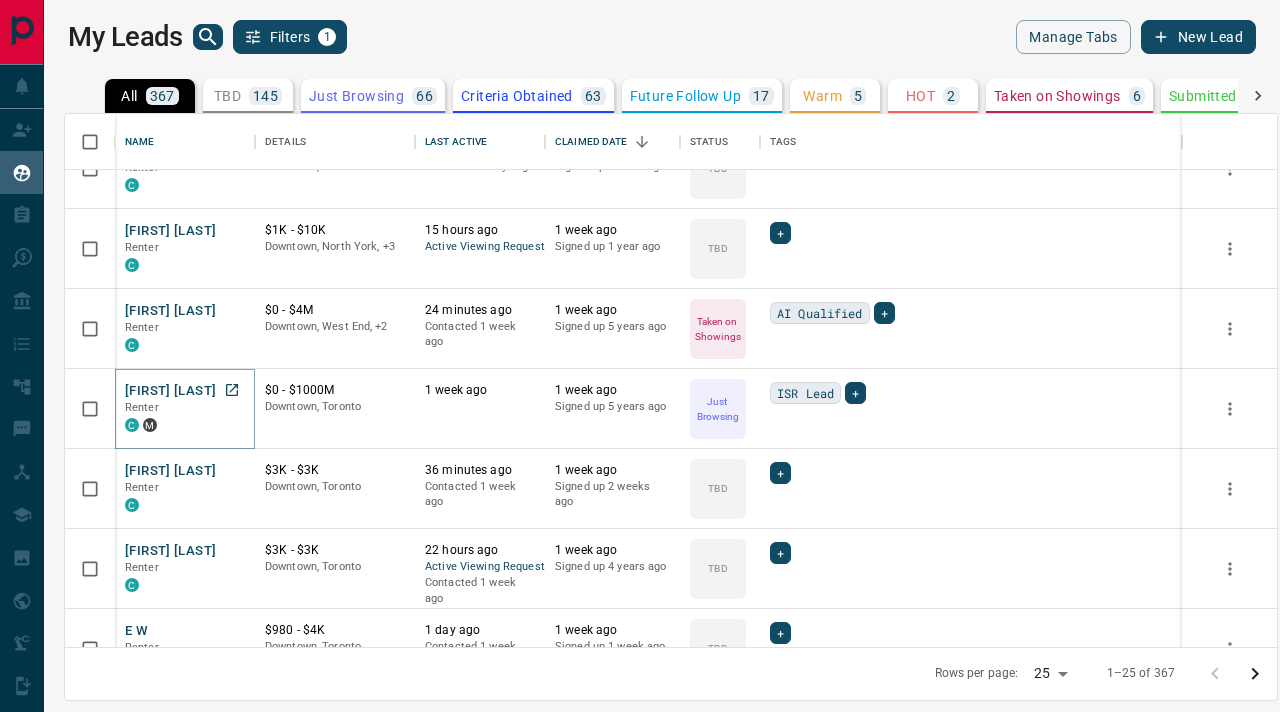 click on "[FIRST] [LAST]" at bounding box center (170, 391) 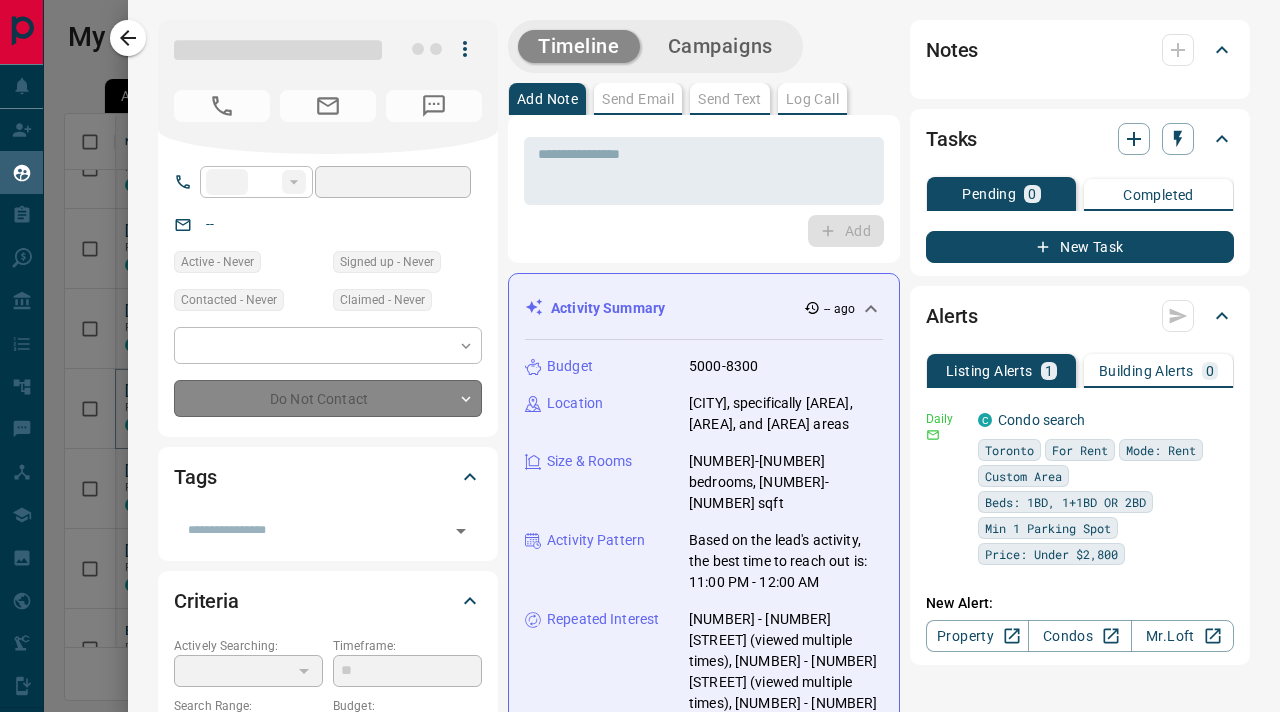 type on "**" 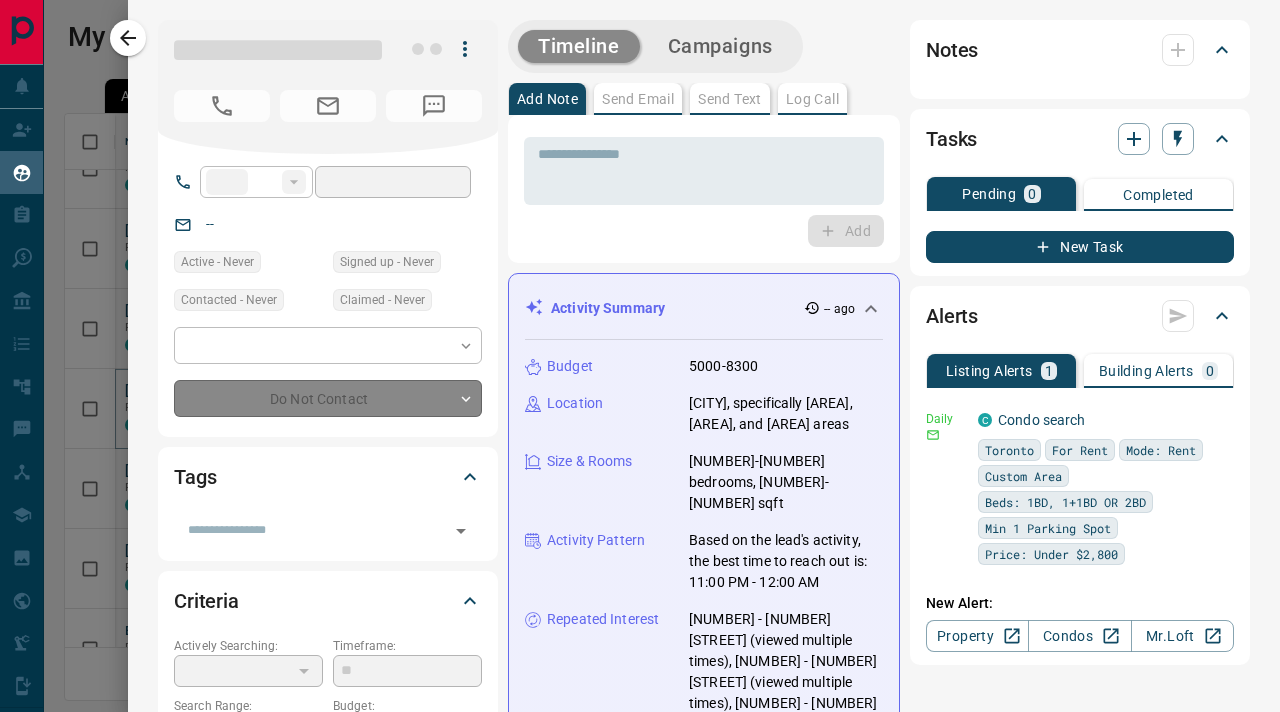 type on "**********" 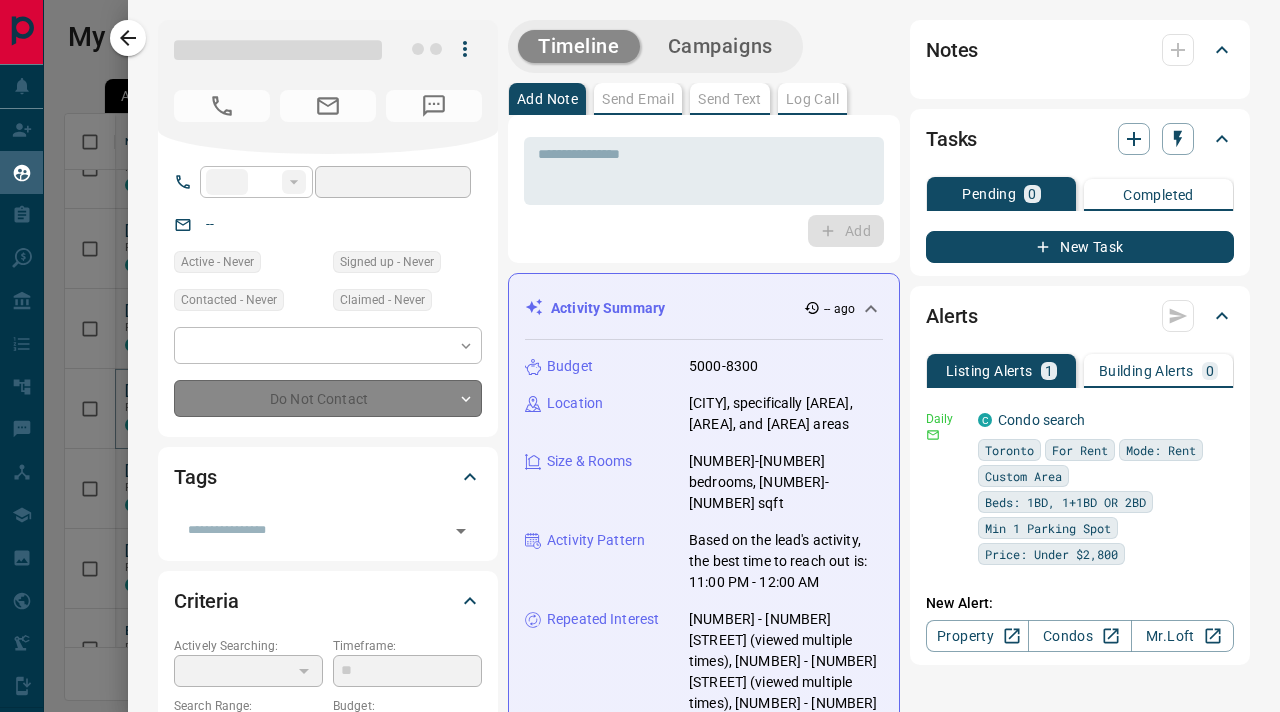 type on "**********" 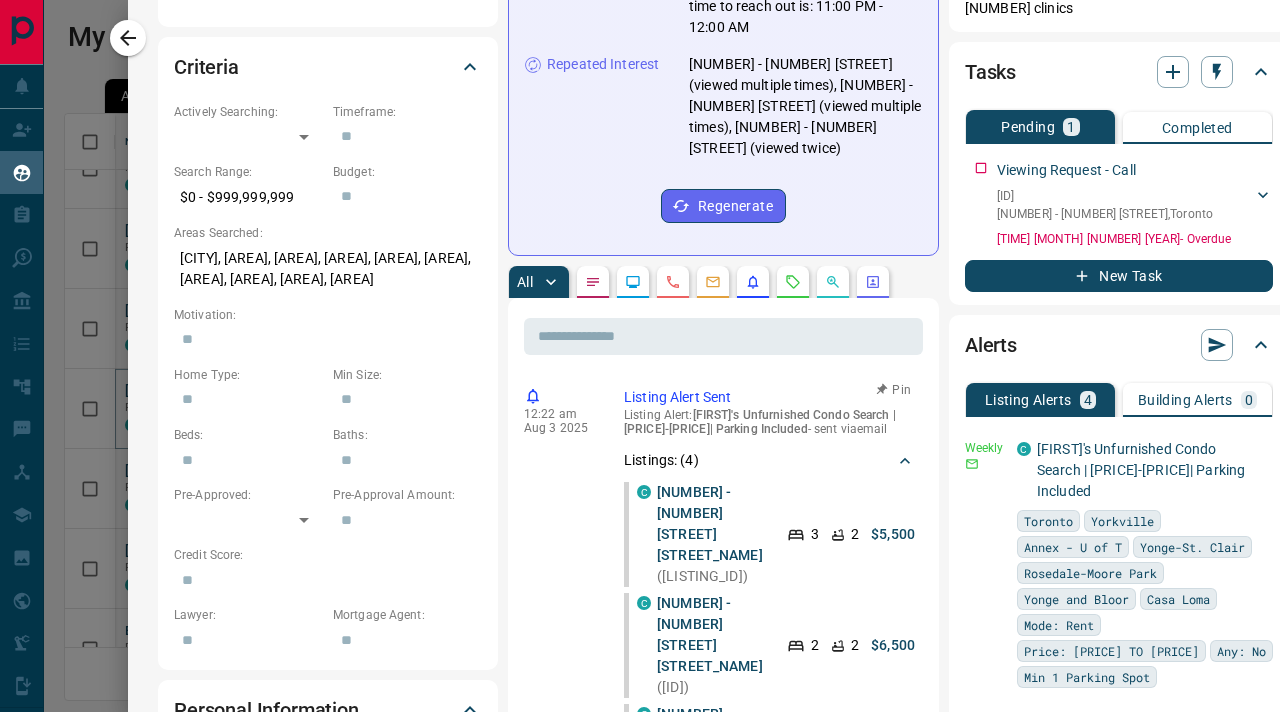 scroll, scrollTop: 626, scrollLeft: 0, axis: vertical 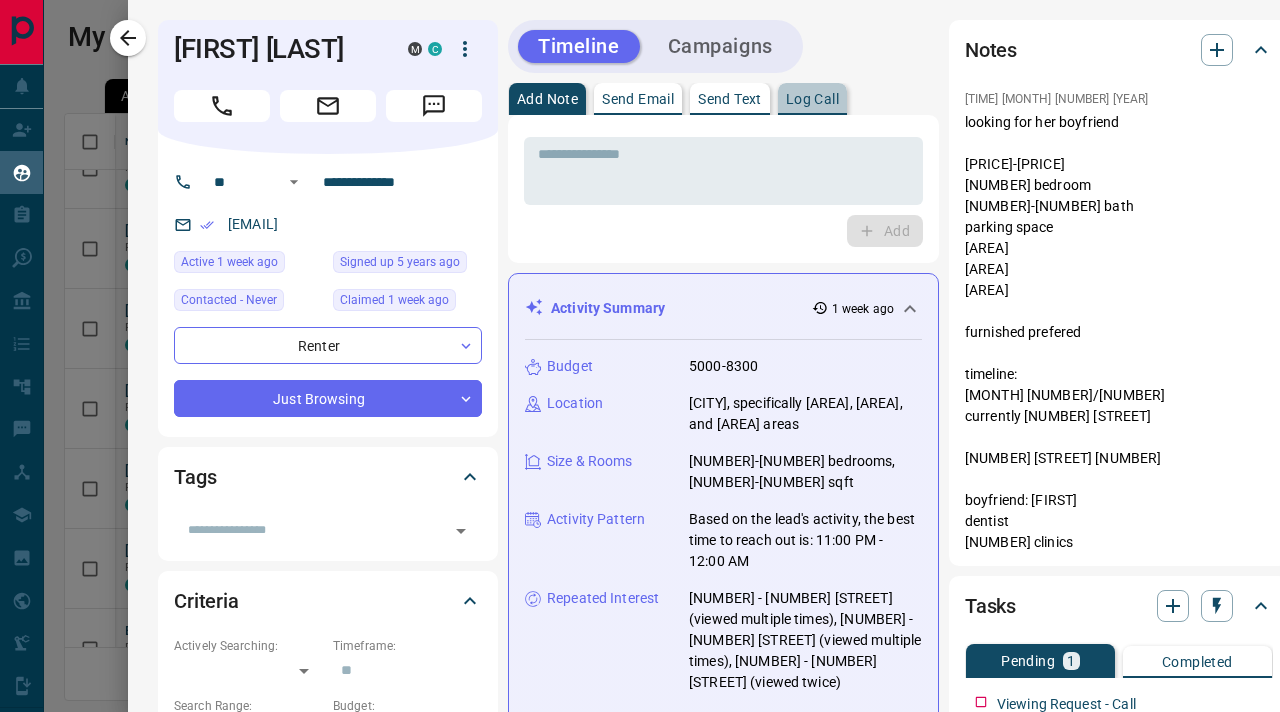 click on "Log Call" at bounding box center (812, 99) 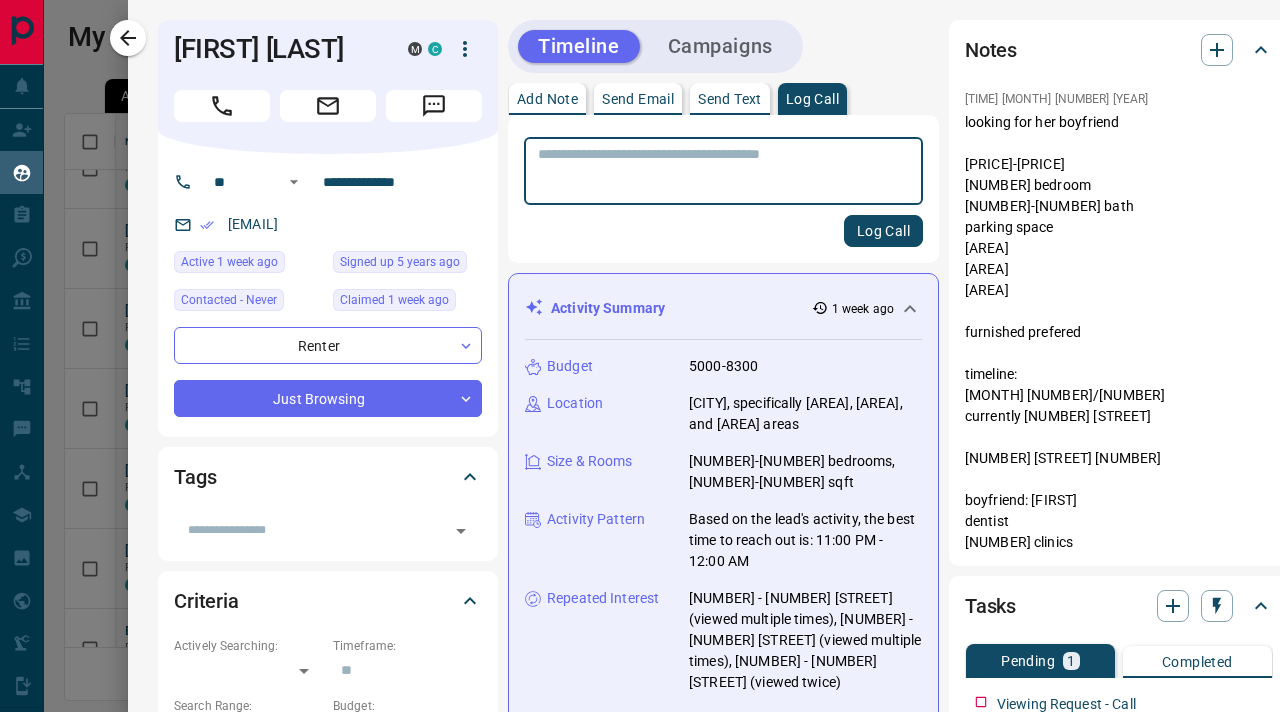 click on "Log Call" at bounding box center [883, 231] 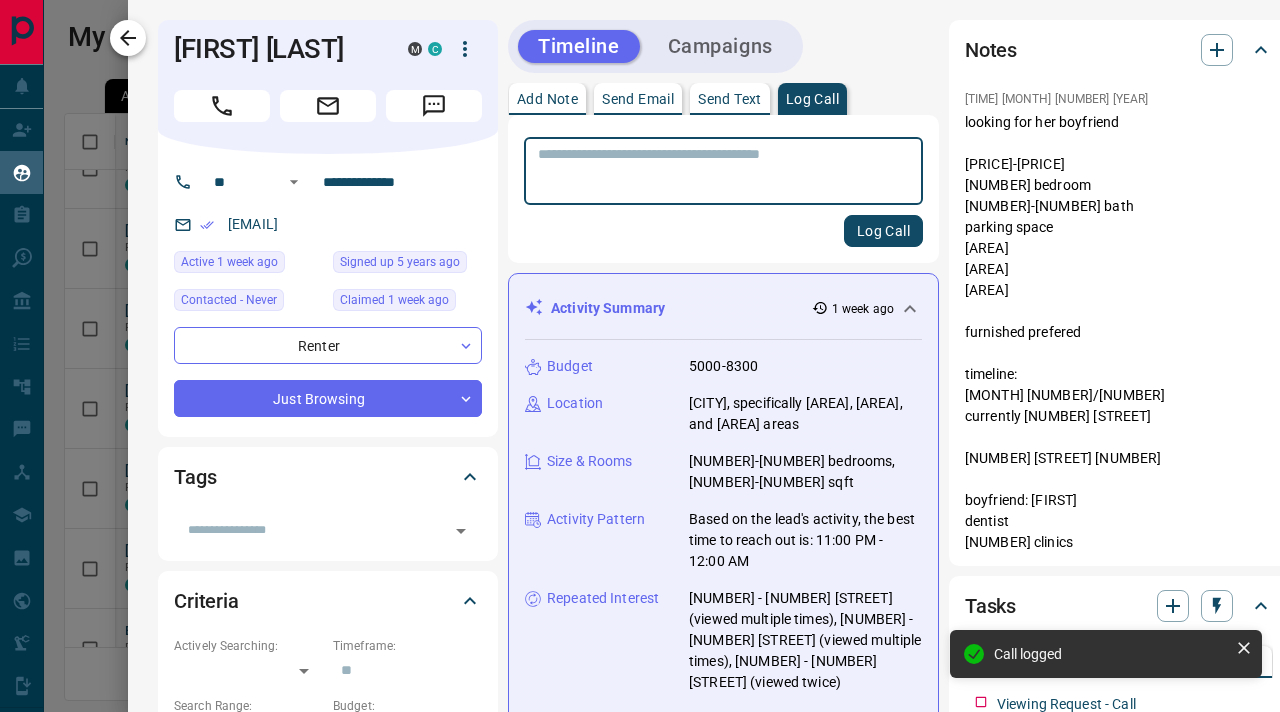 click 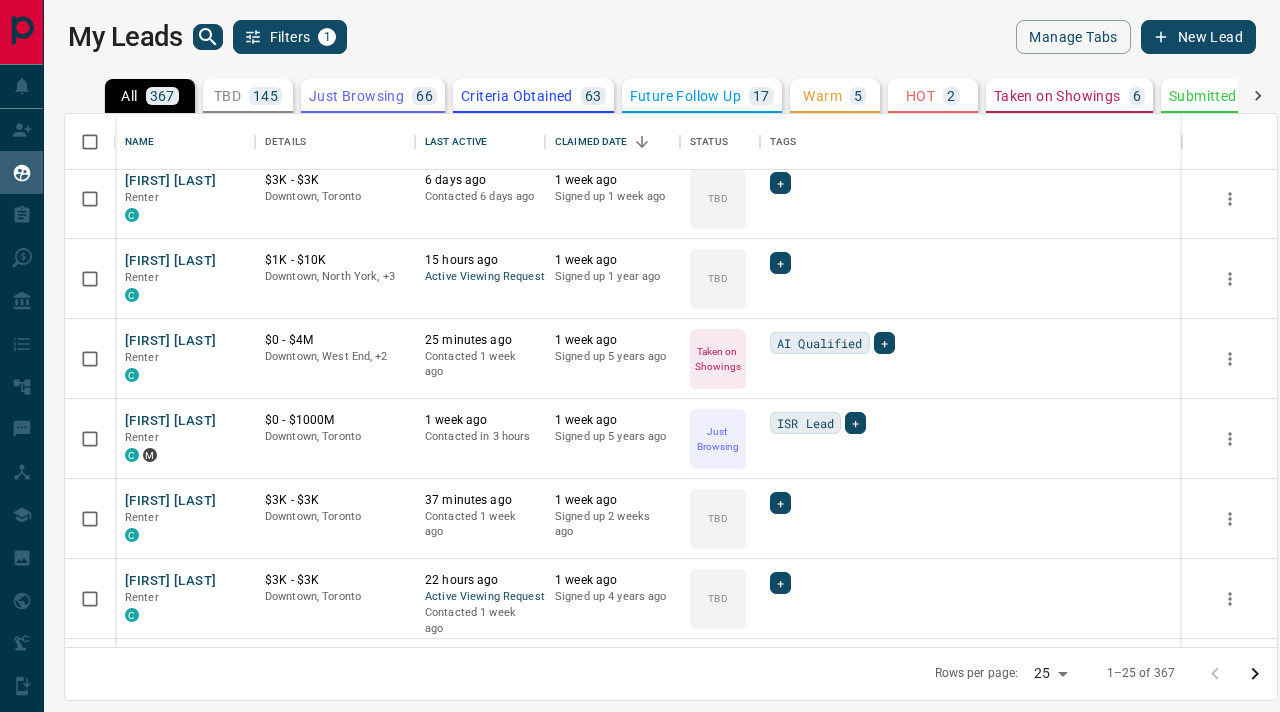 scroll, scrollTop: 250, scrollLeft: 0, axis: vertical 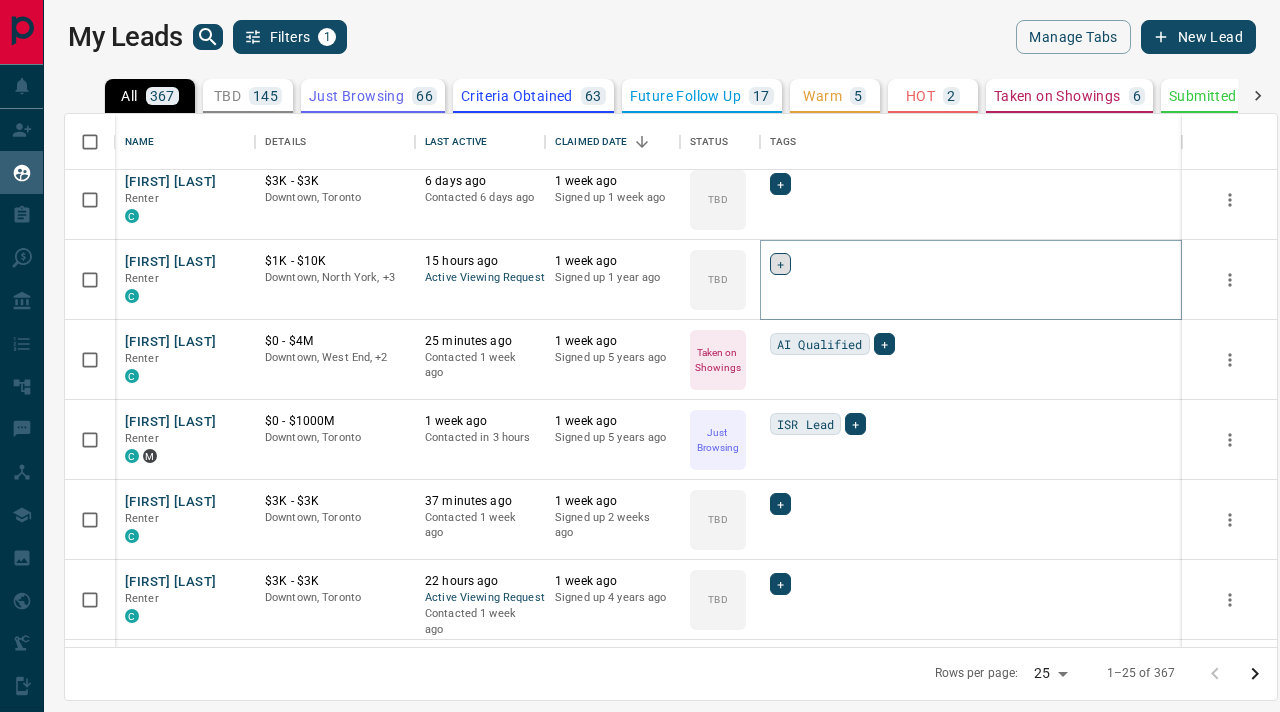 click on "+" at bounding box center [780, 264] 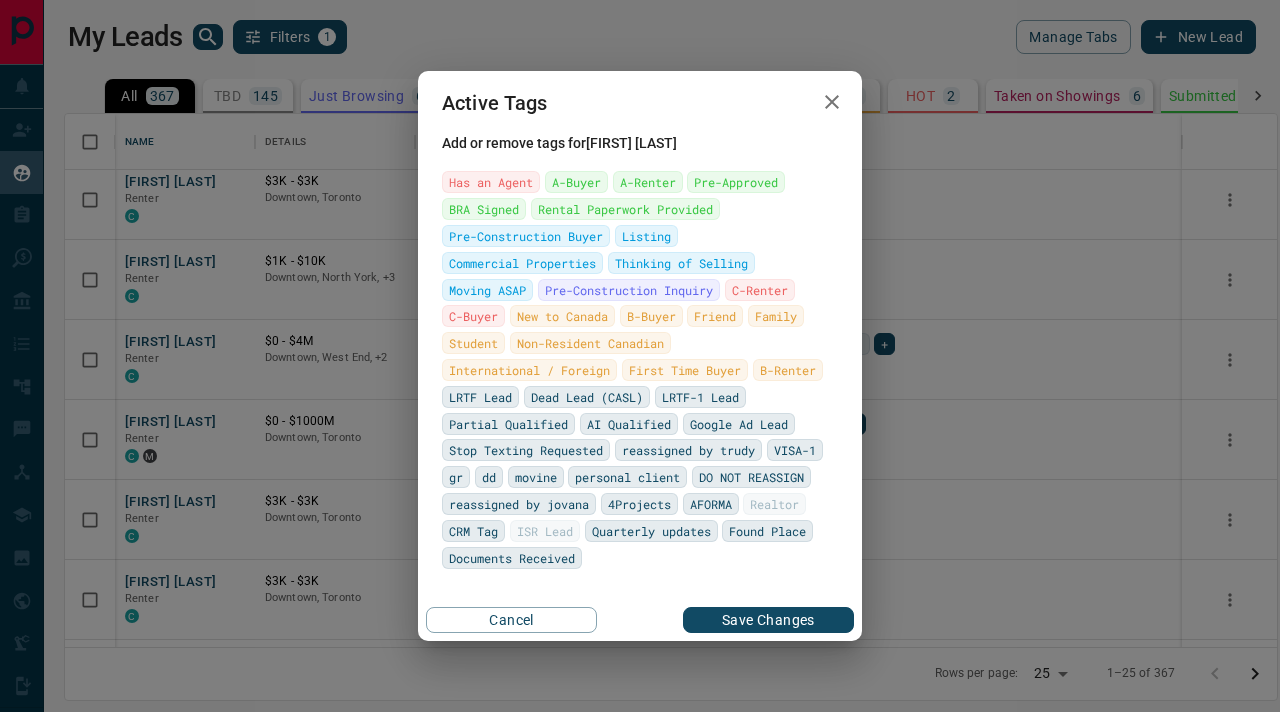 click 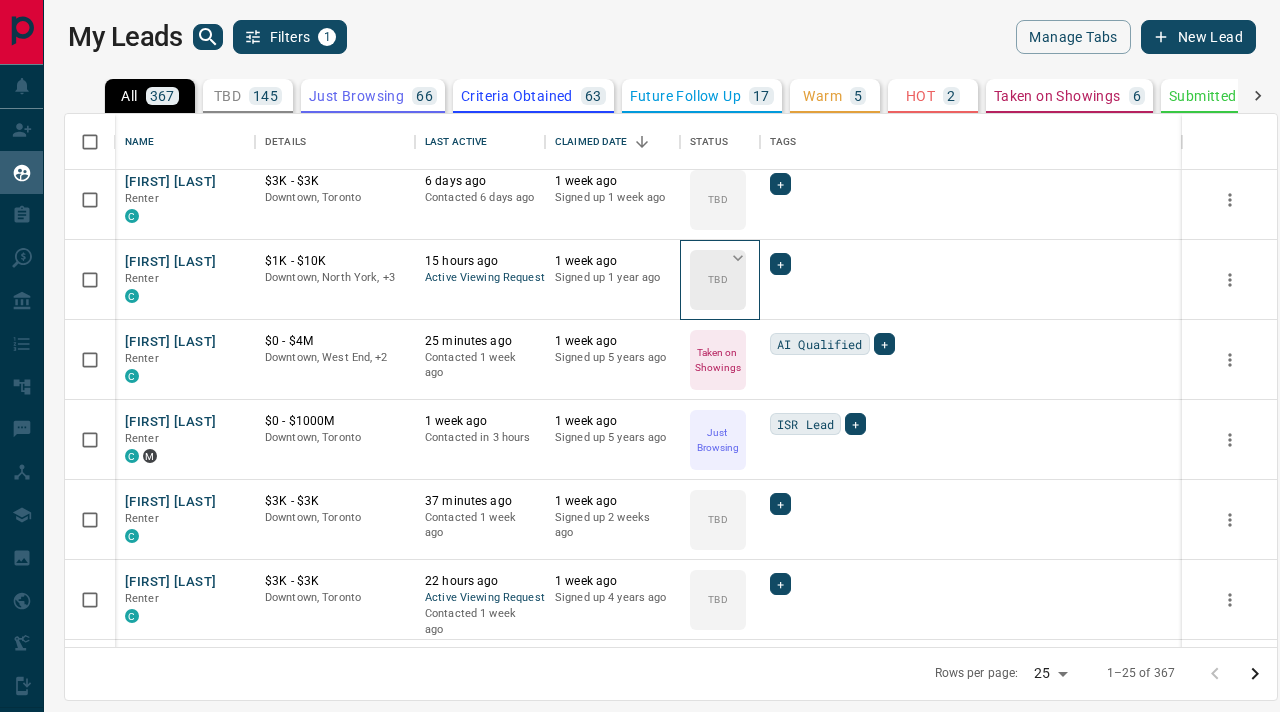 click on "TBD" at bounding box center [717, 279] 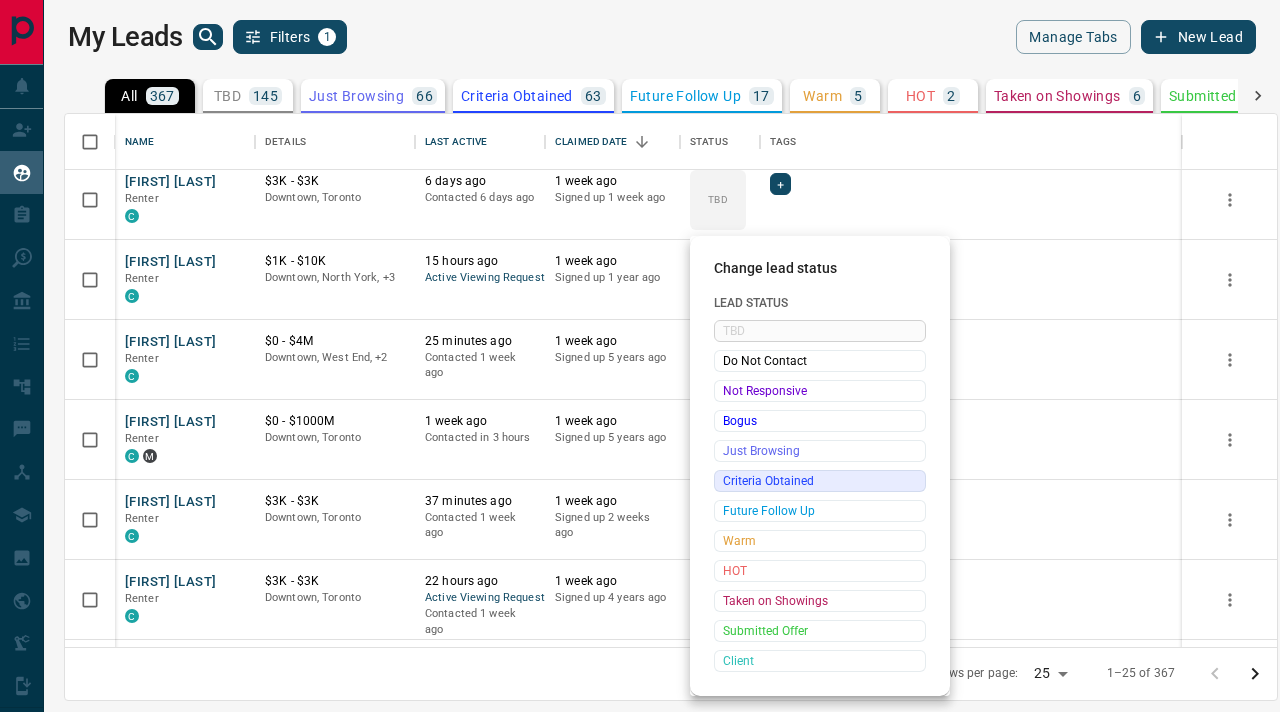 click on "Criteria Obtained" at bounding box center (820, 481) 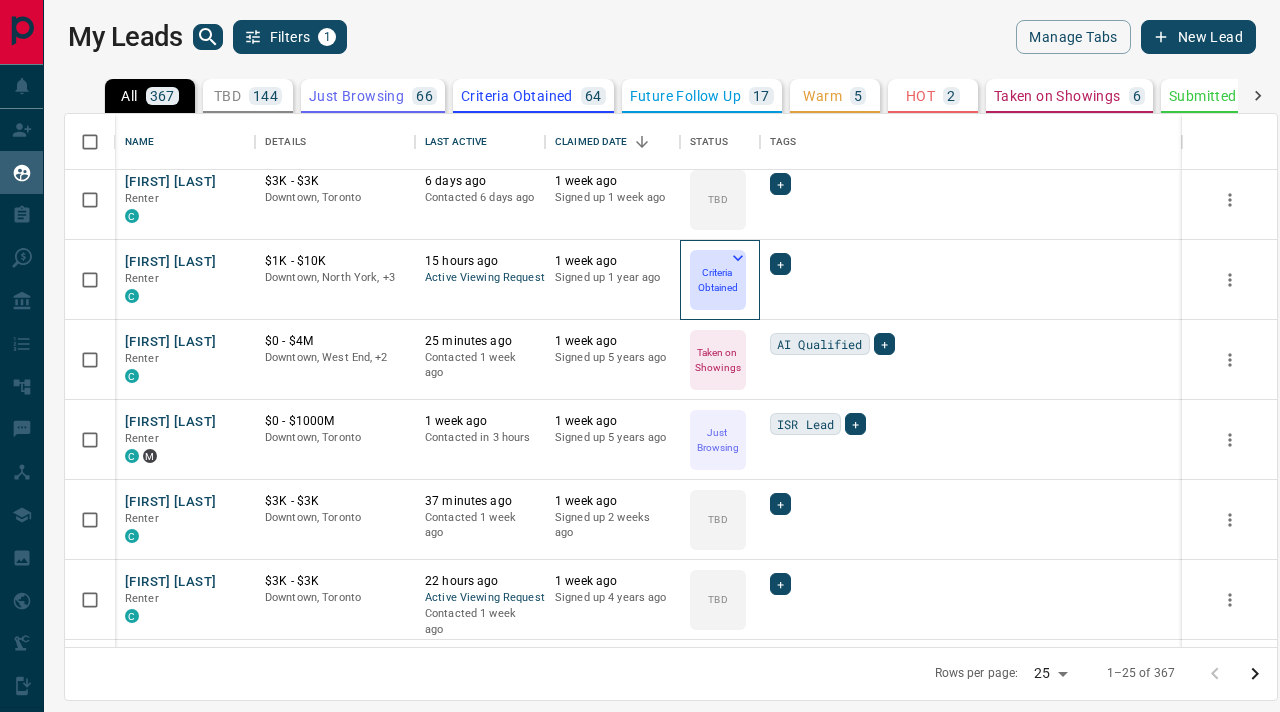 click 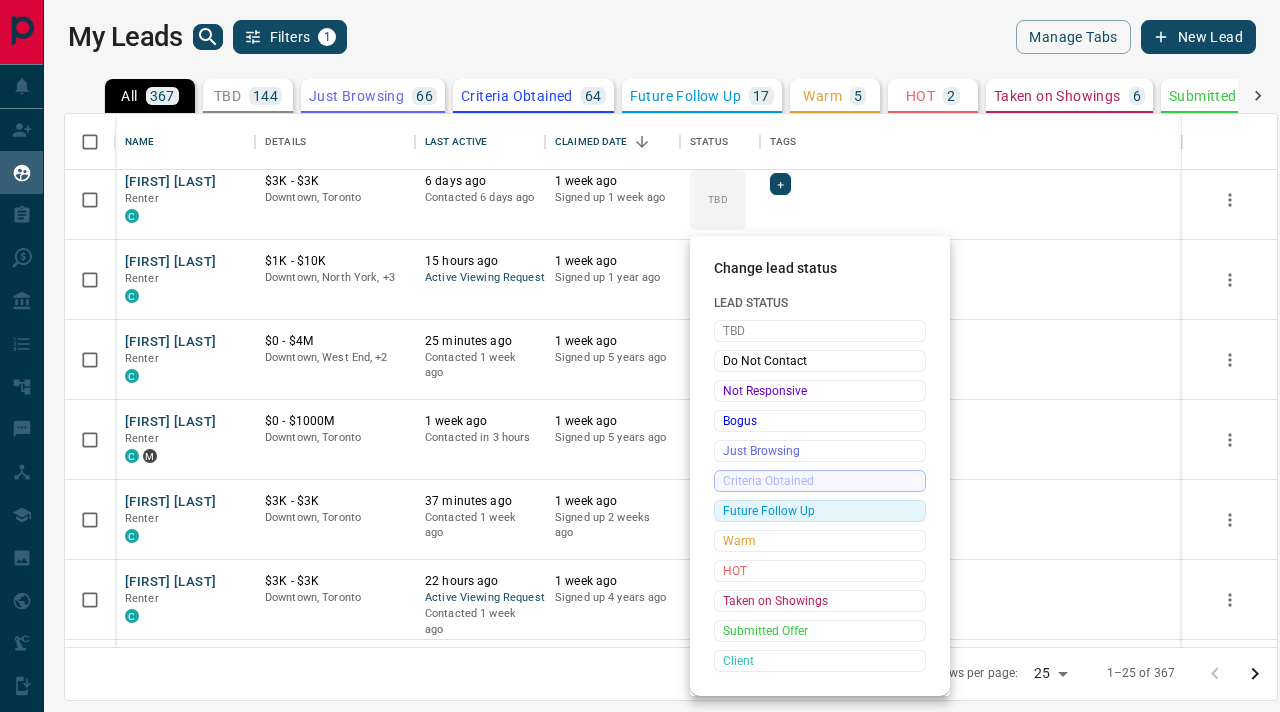 click on "Future Follow Up" at bounding box center [820, 511] 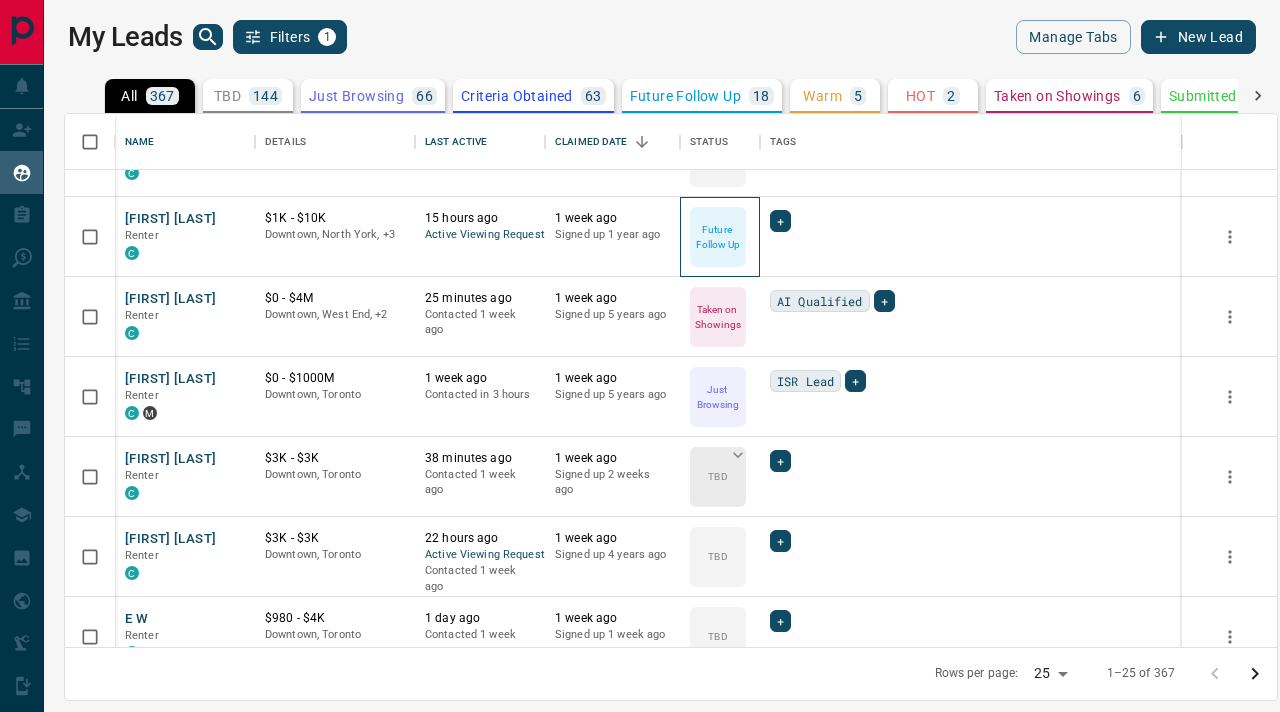 scroll, scrollTop: 308, scrollLeft: 0, axis: vertical 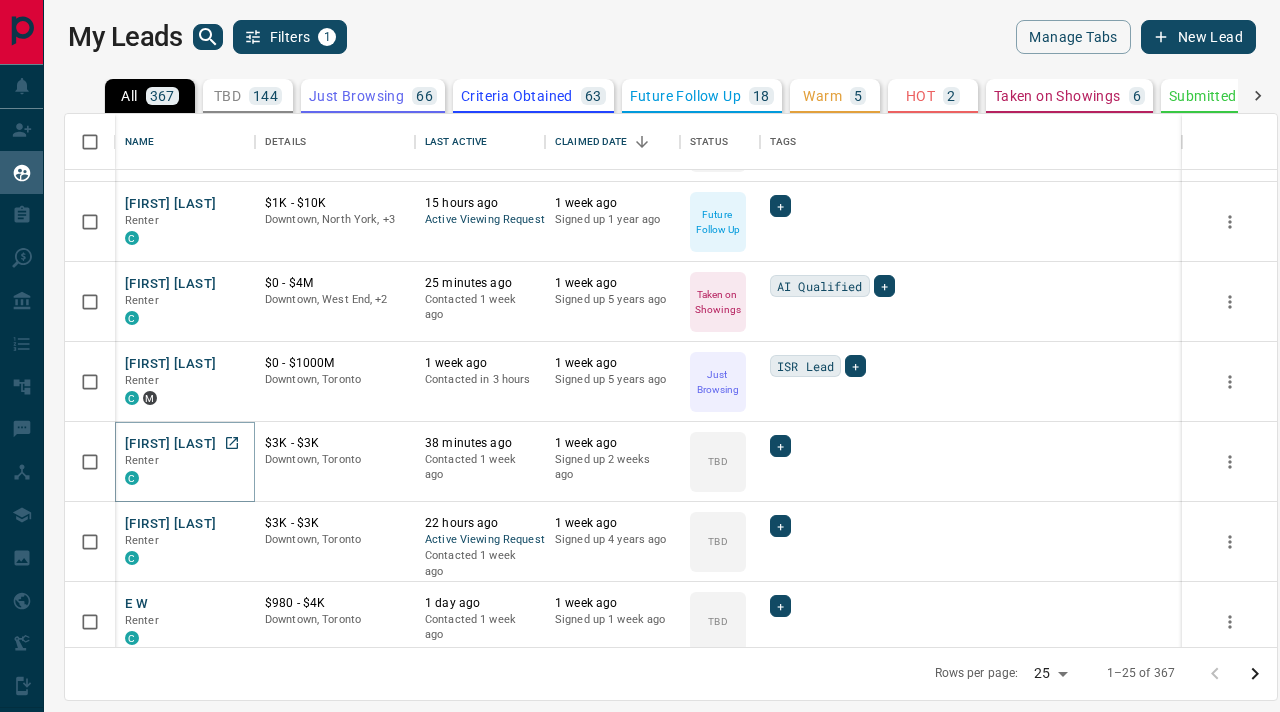 click on "[FIRST] [LAST]" at bounding box center [170, 444] 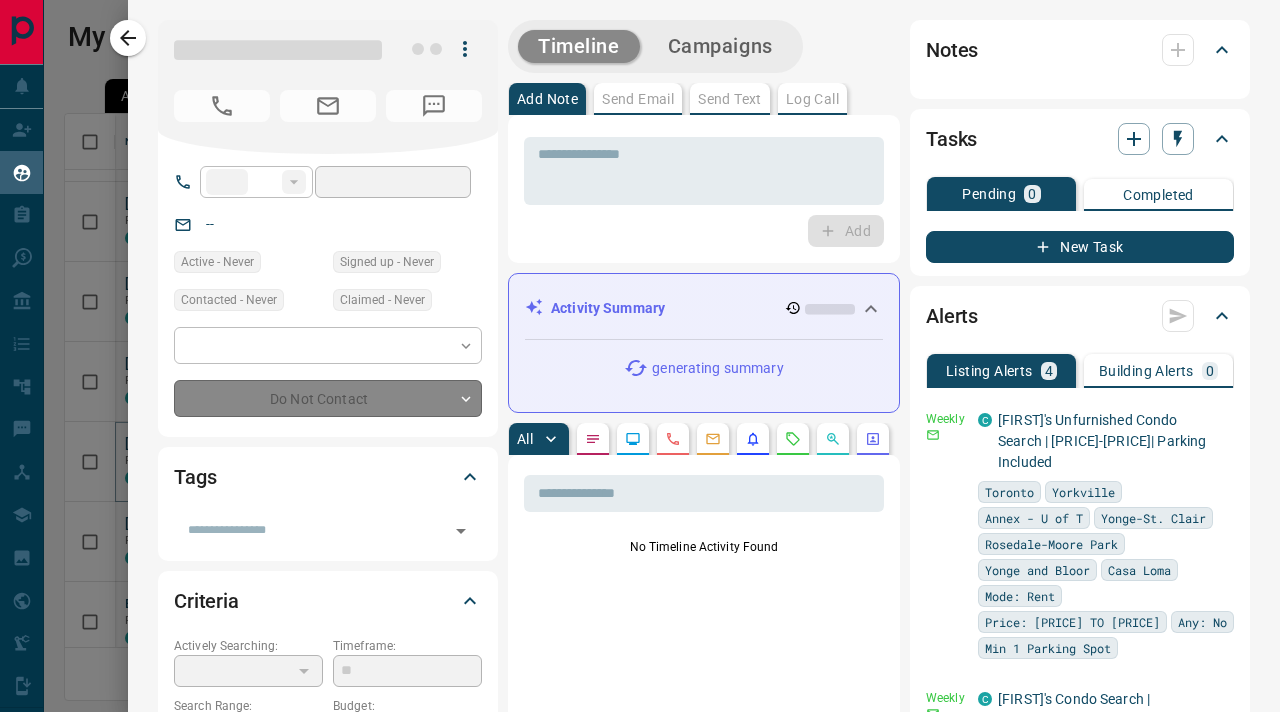 type on "**" 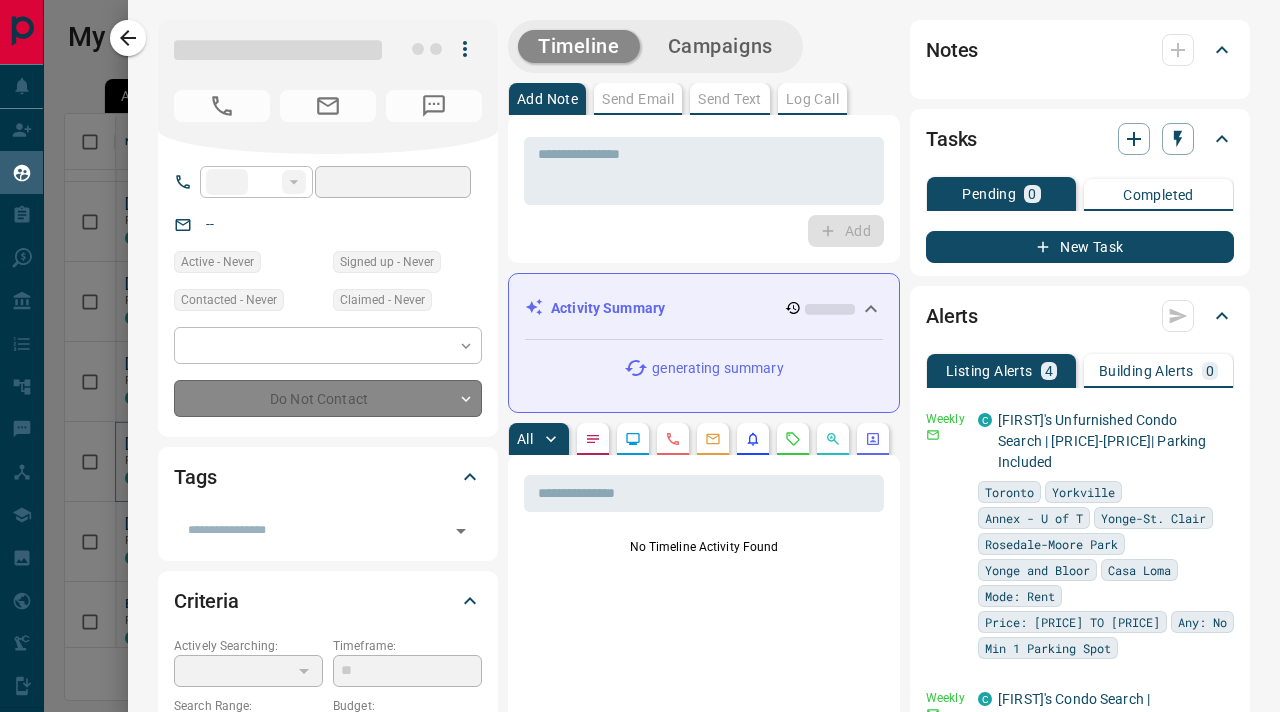 type on "**********" 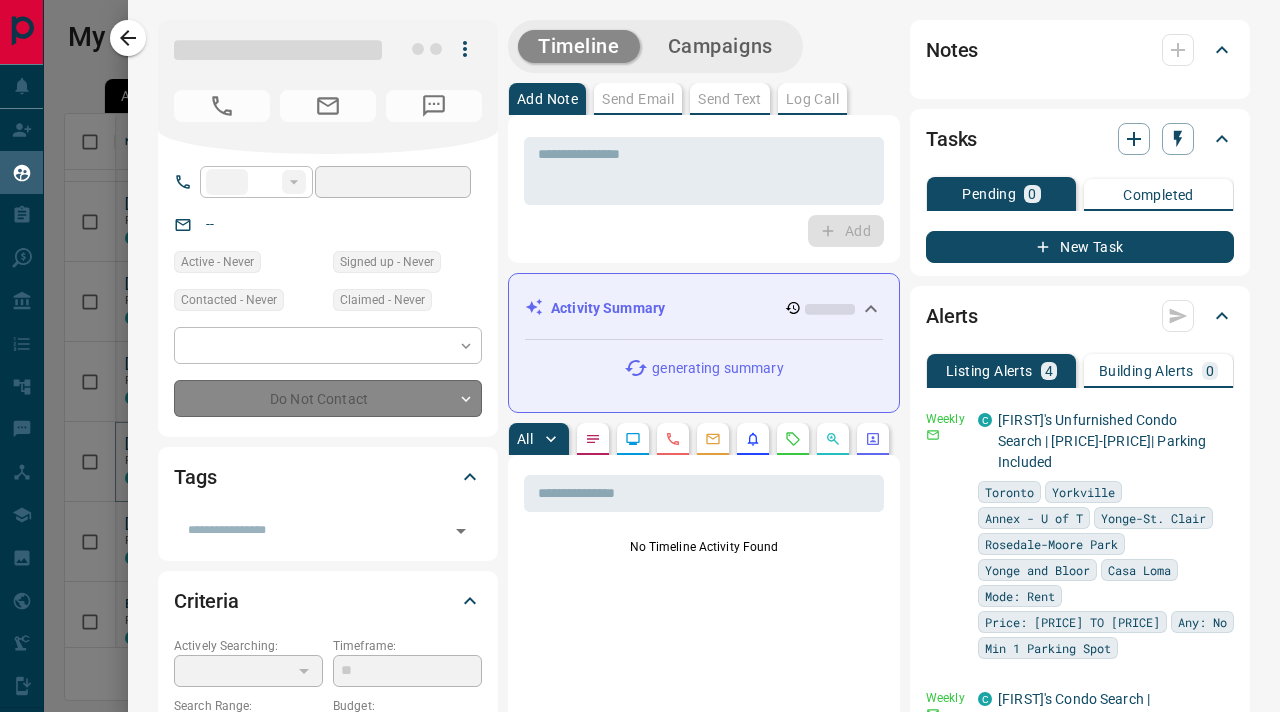 type on "**********" 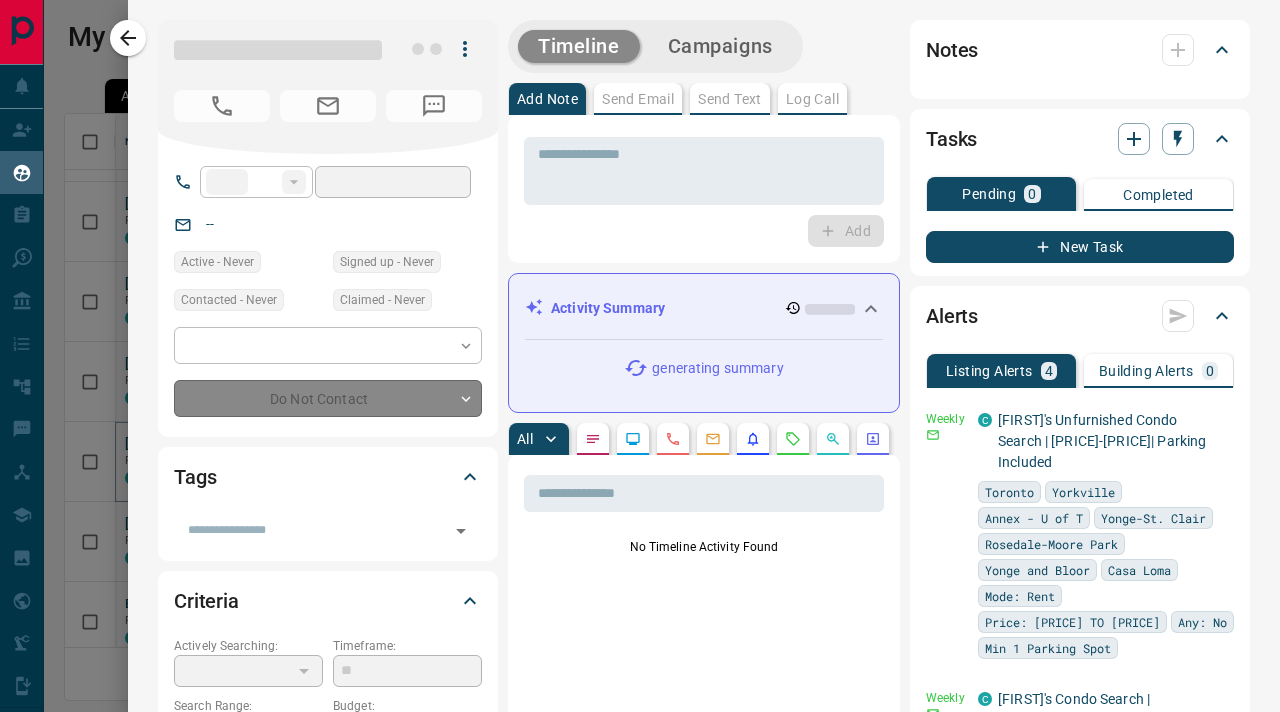 type on "**" 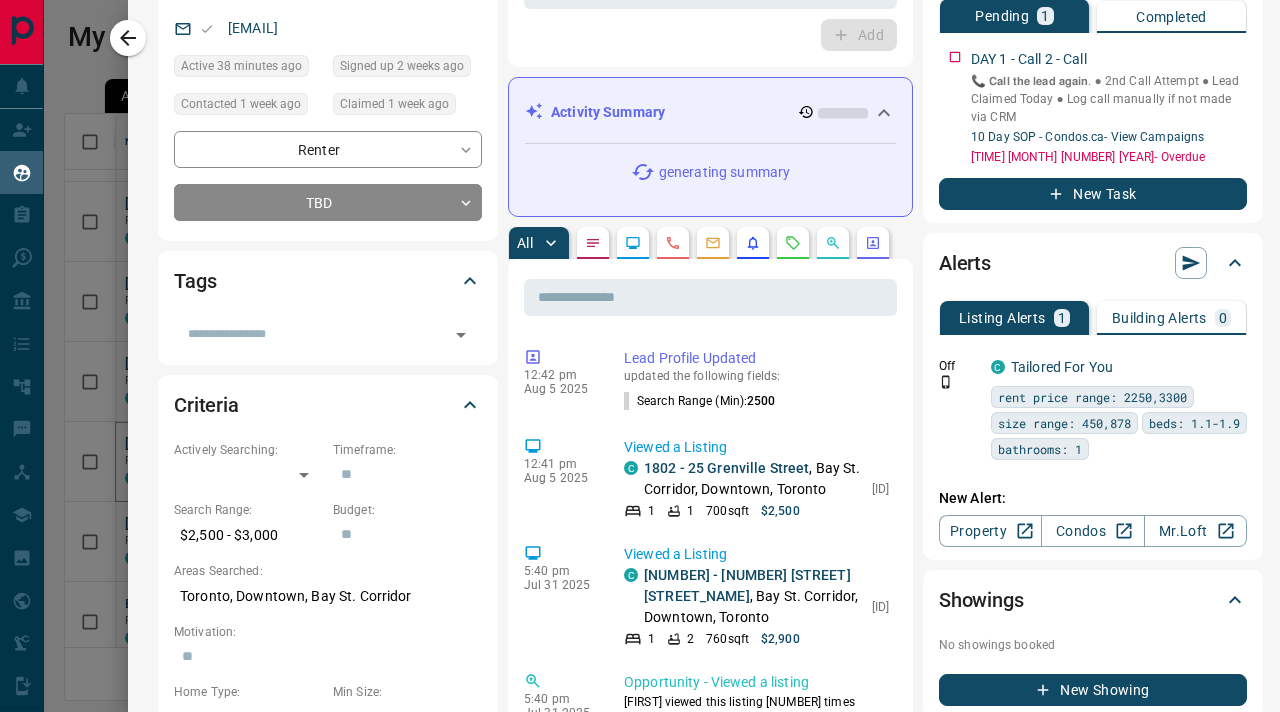 scroll, scrollTop: 204, scrollLeft: 0, axis: vertical 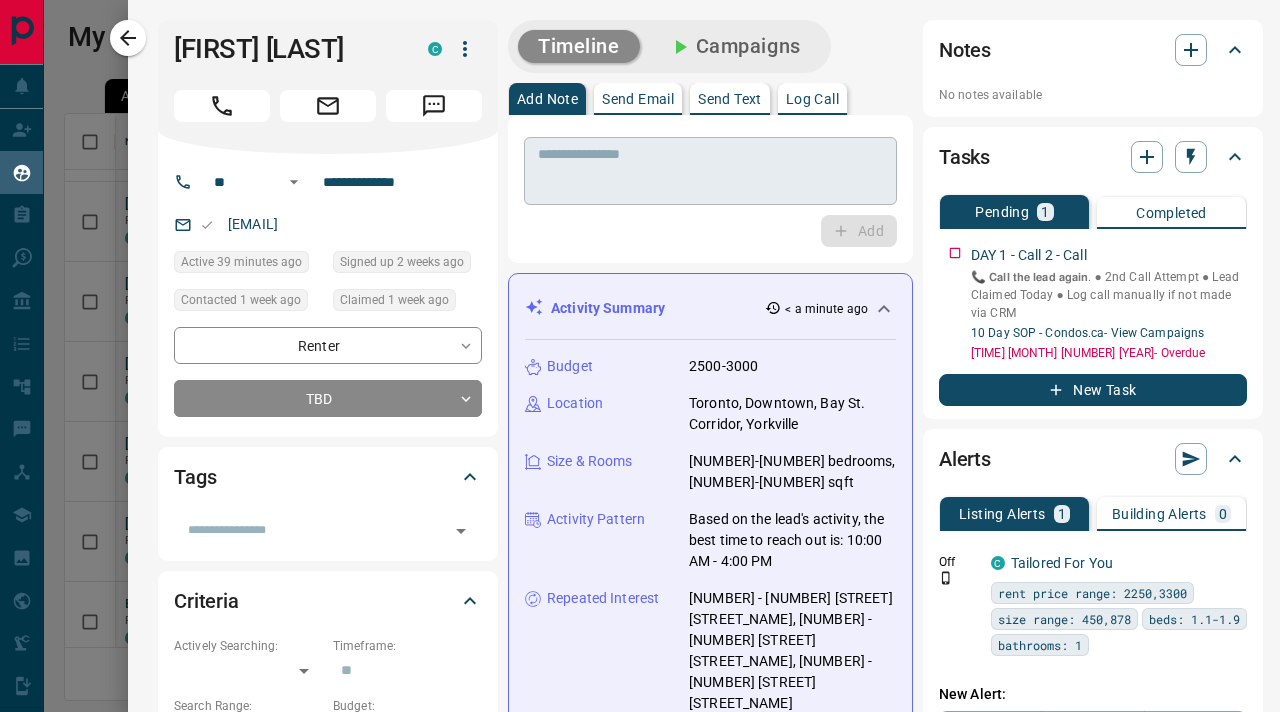 click at bounding box center (710, 171) 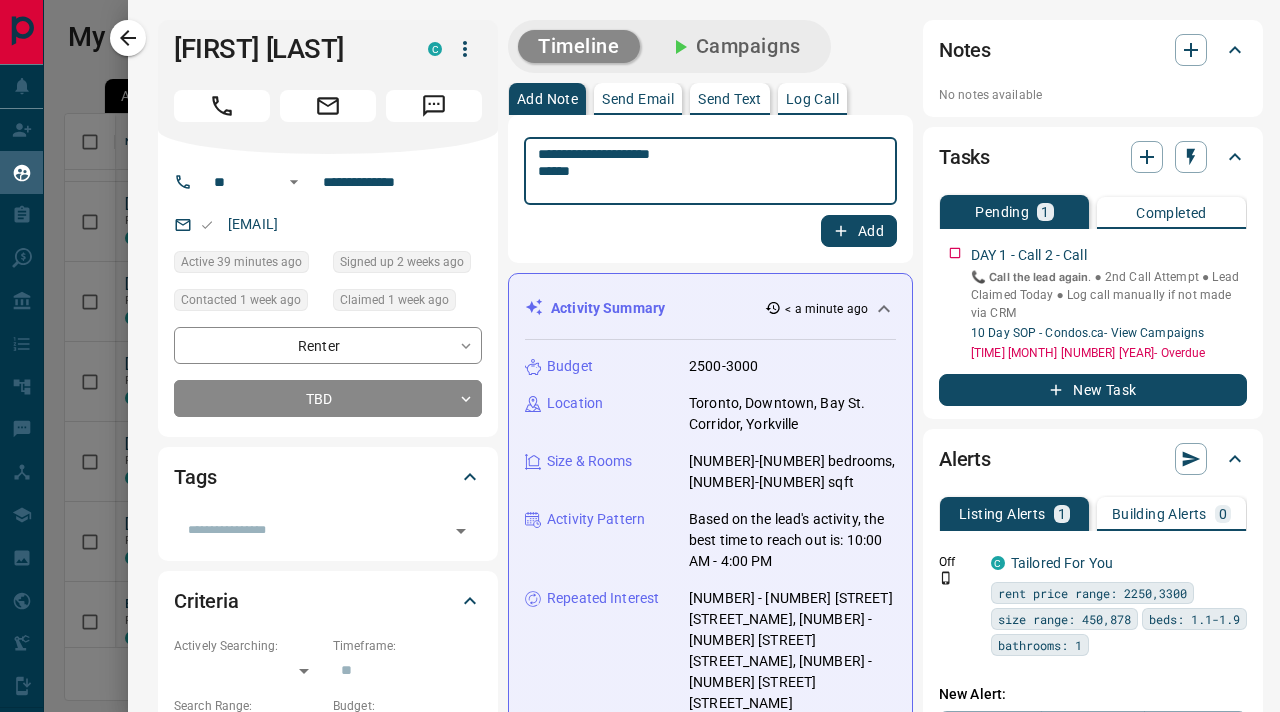 click on "**********" at bounding box center [704, 171] 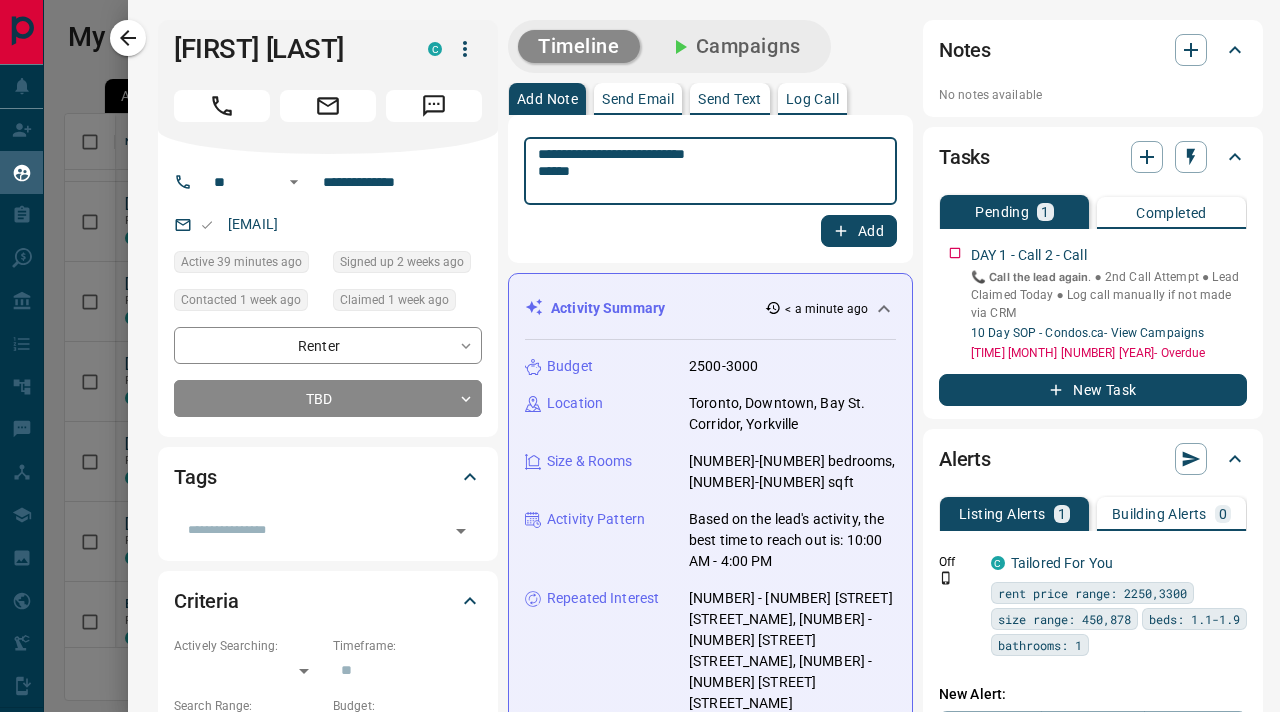 type on "**********" 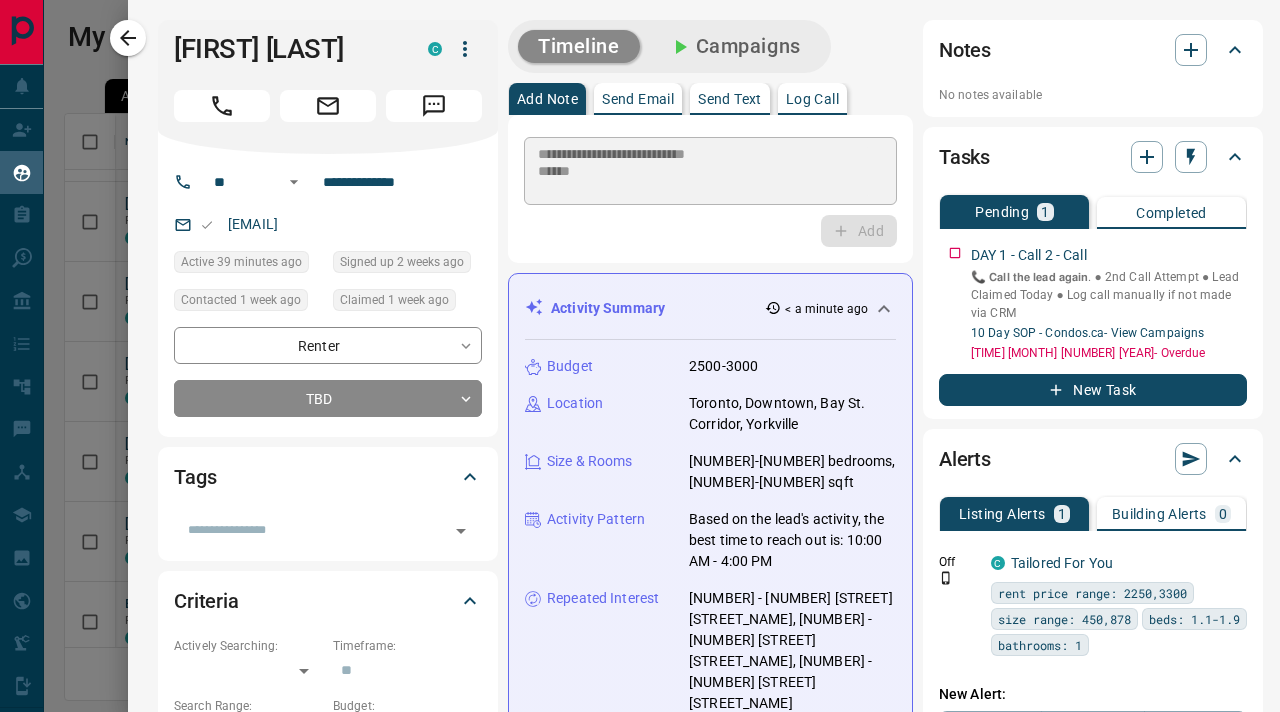 type 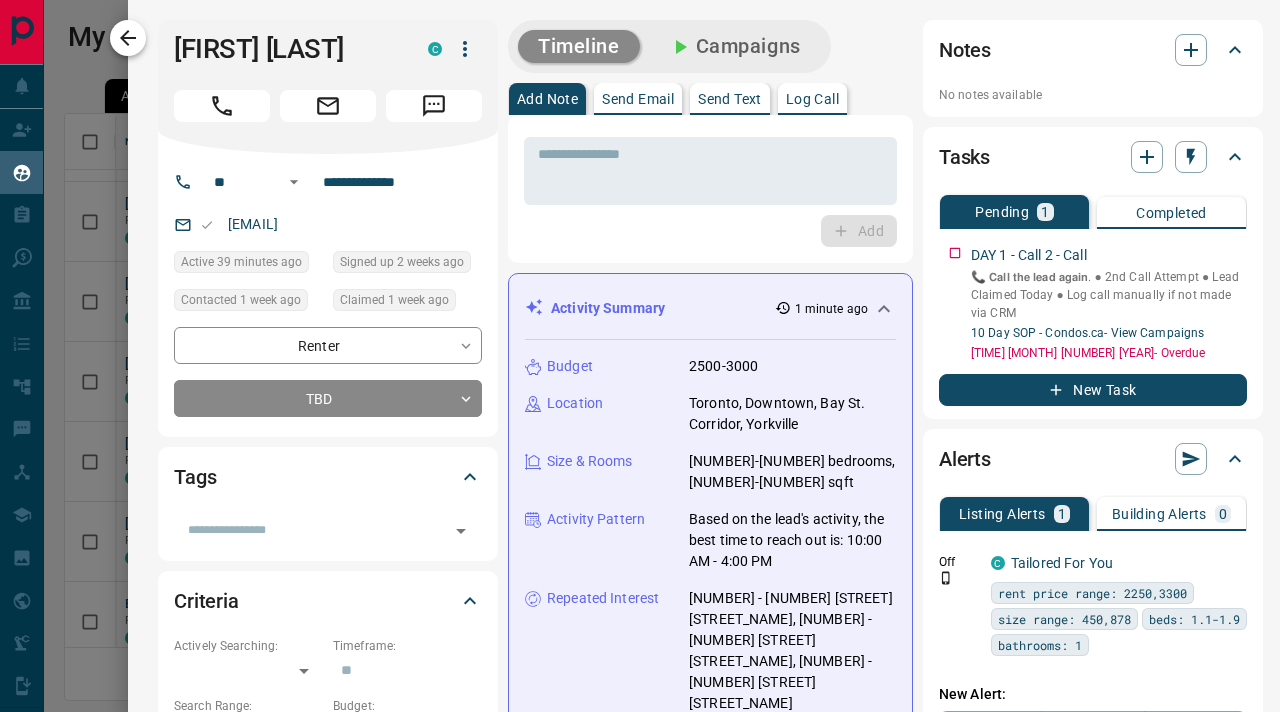 click 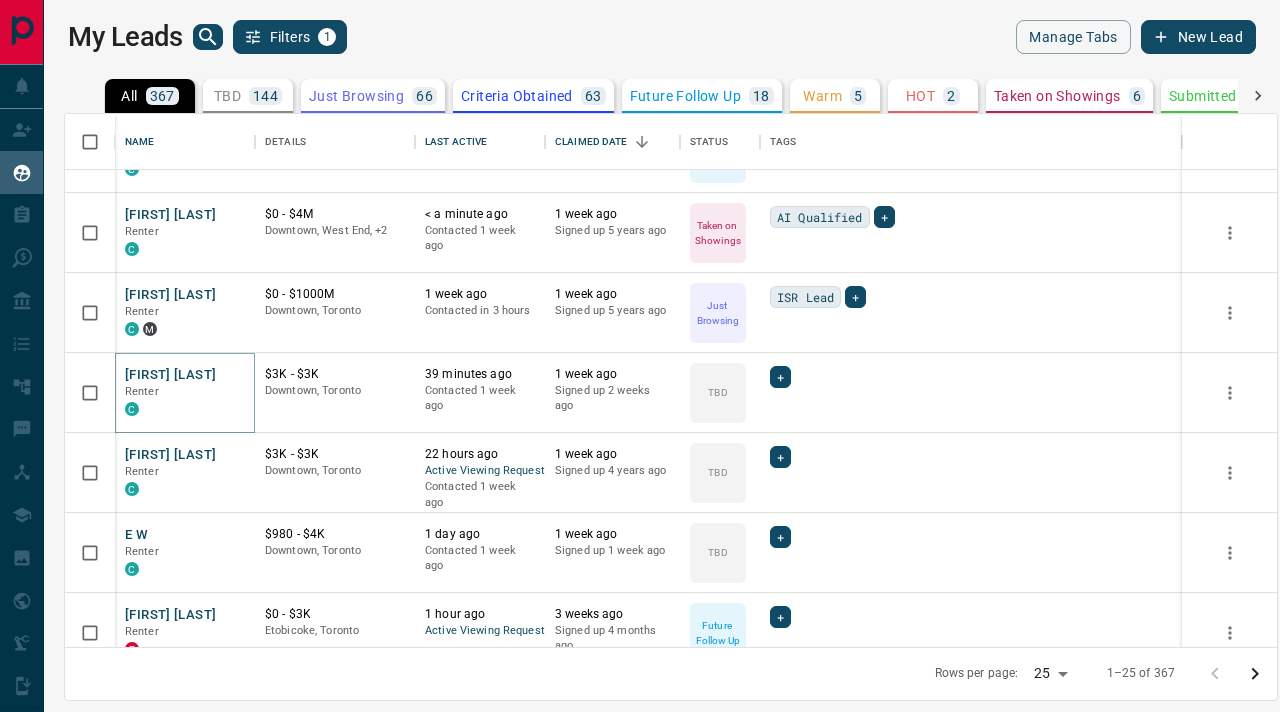 scroll, scrollTop: 412, scrollLeft: 0, axis: vertical 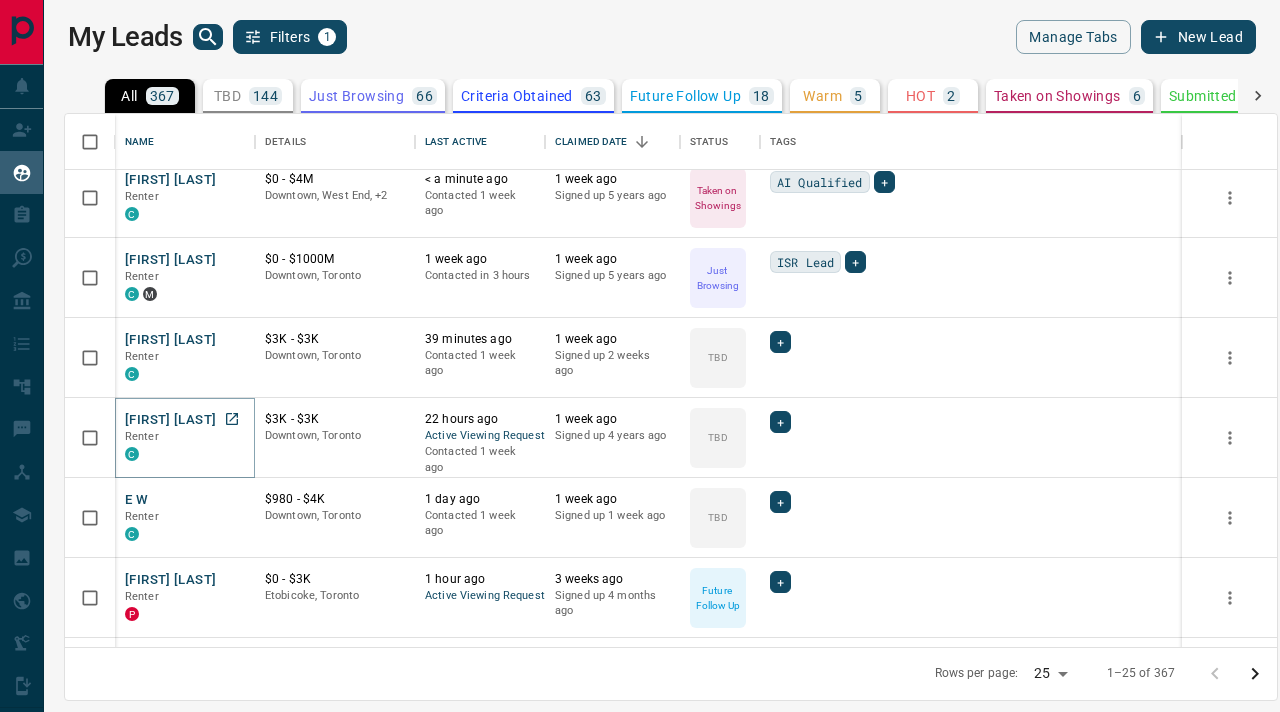 click on "[FIRST] [LAST]" at bounding box center (170, 420) 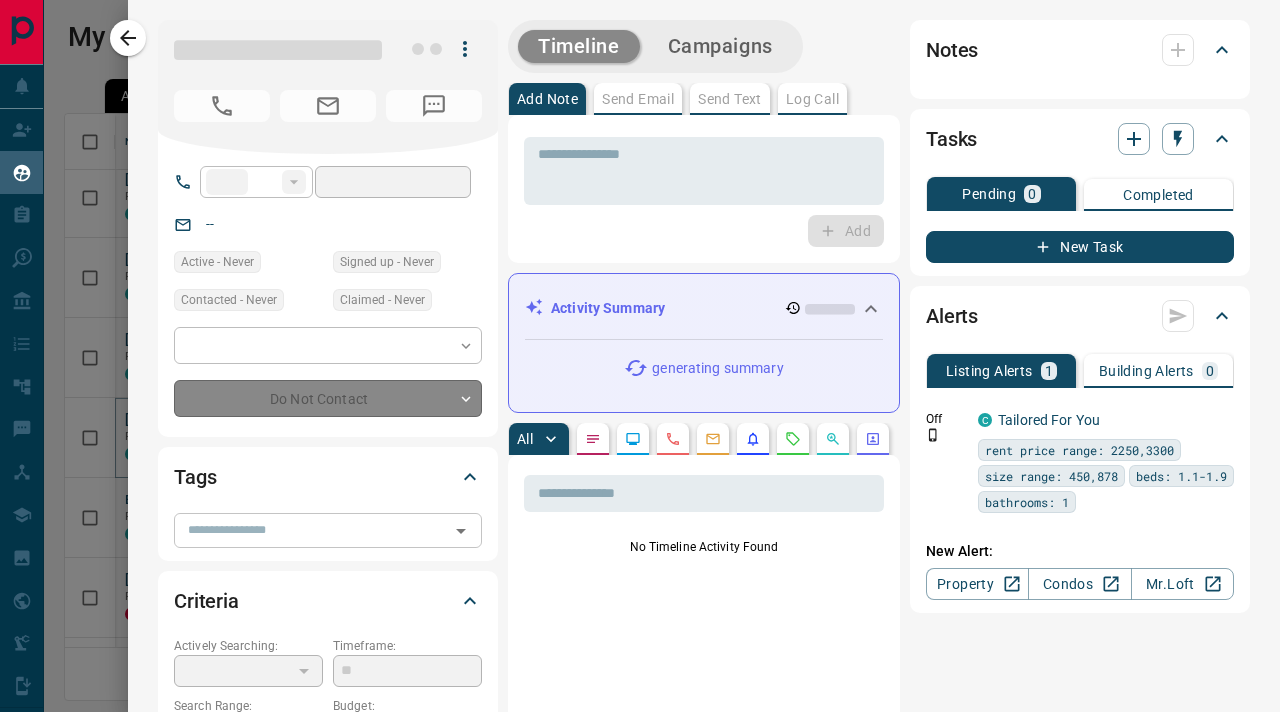 type on "**" 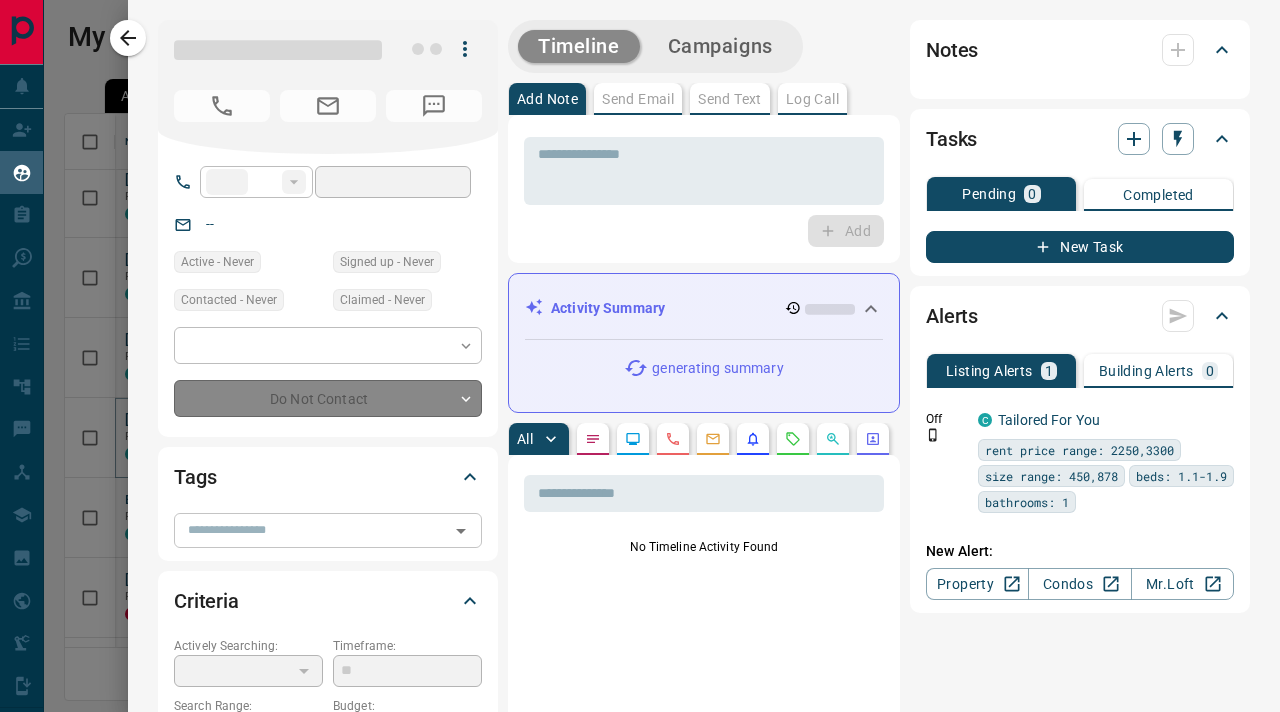 type on "**********" 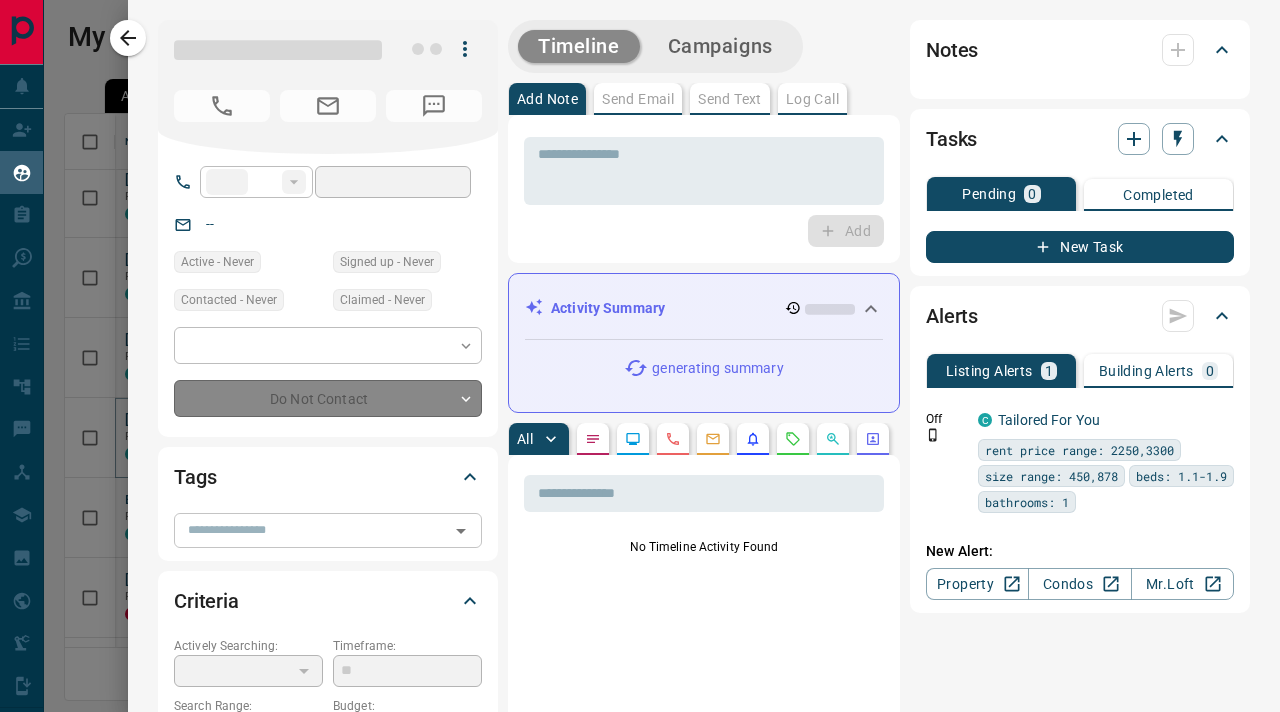 type on "**********" 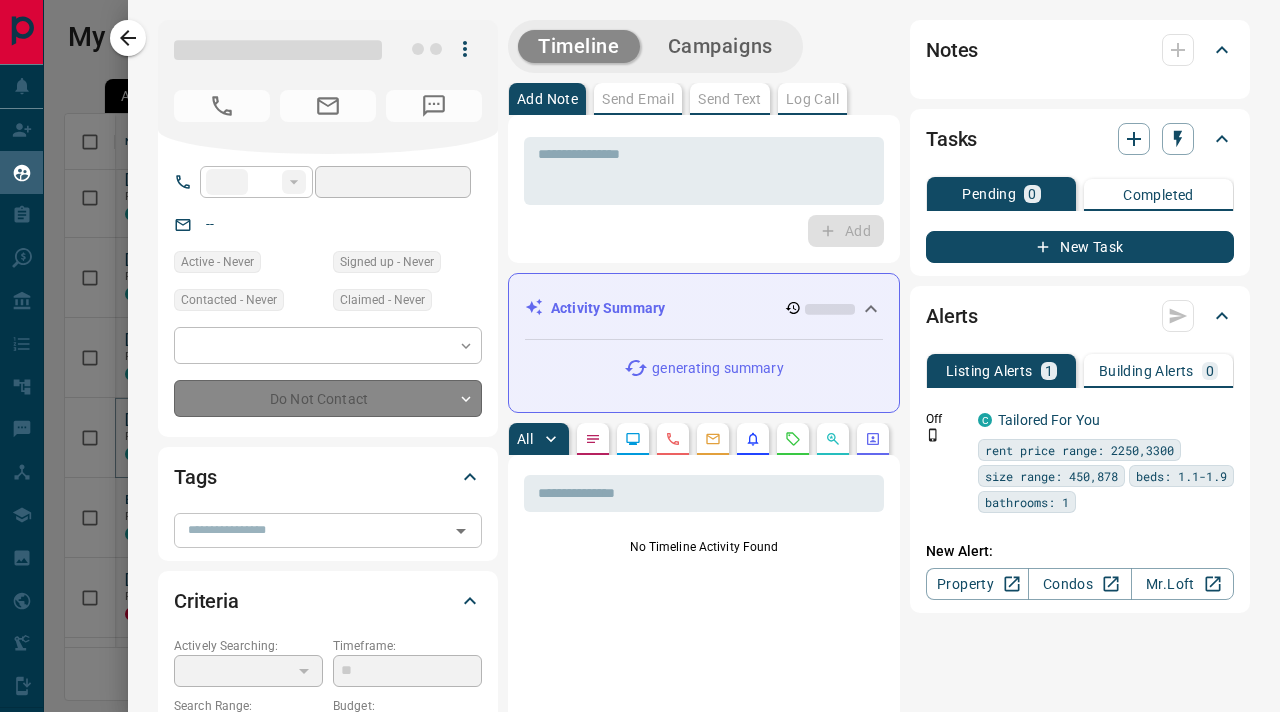 type on "**" 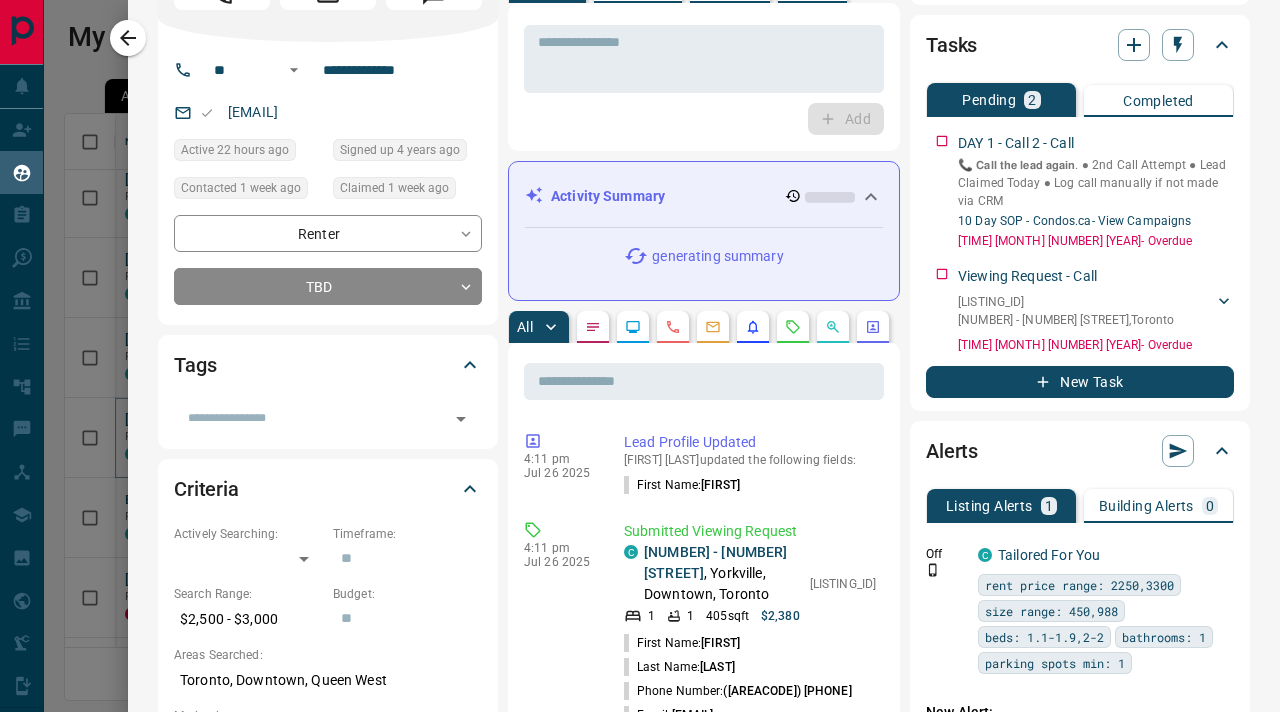 scroll, scrollTop: 119, scrollLeft: 0, axis: vertical 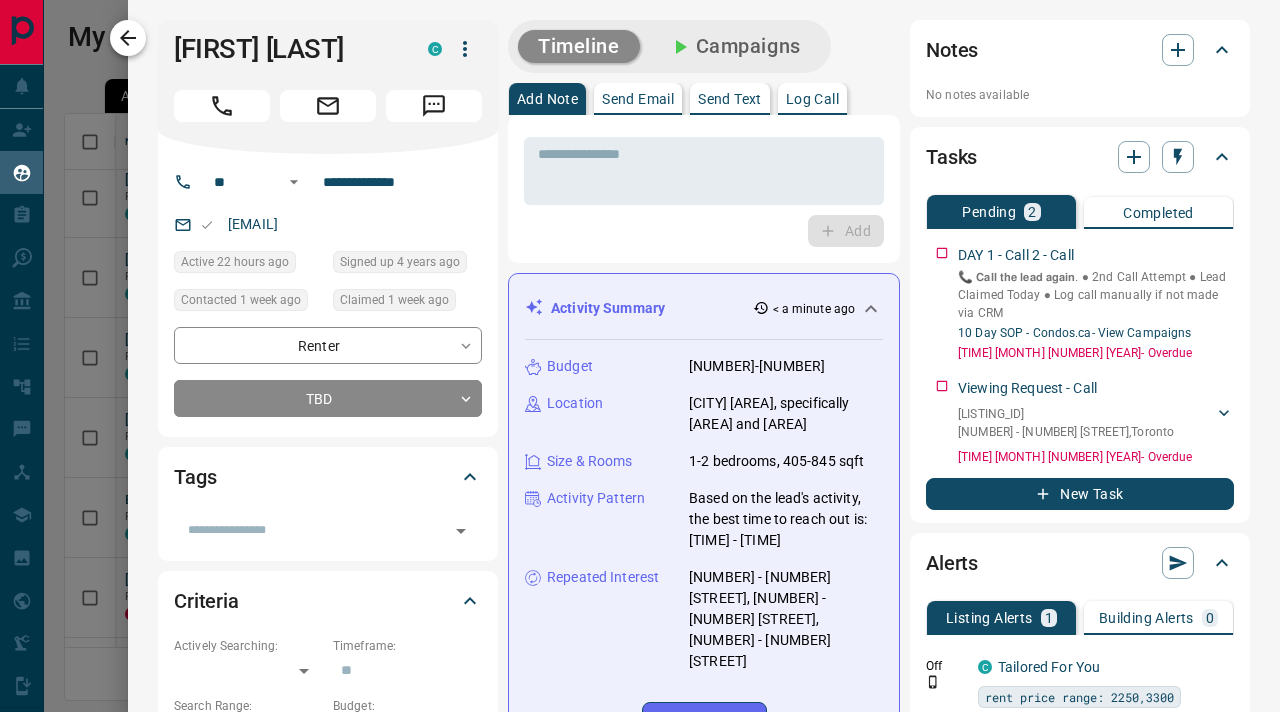 click 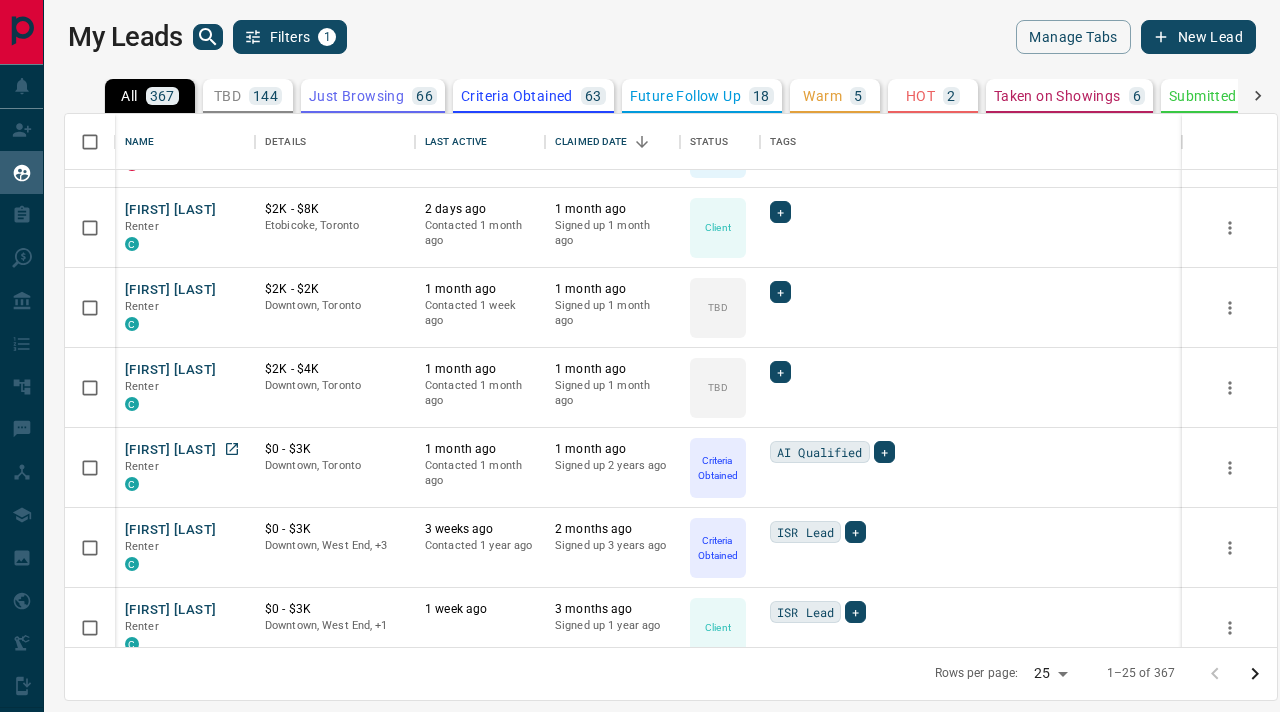 scroll, scrollTop: 865, scrollLeft: 0, axis: vertical 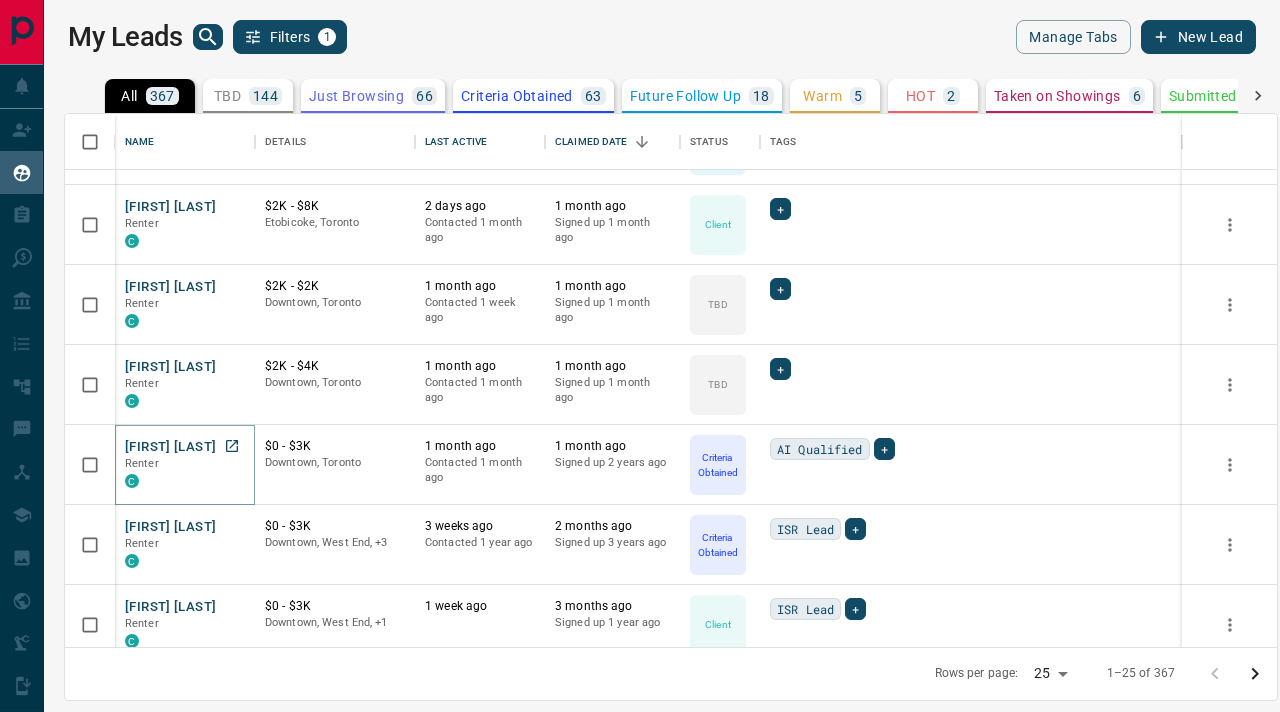 click on "[FIRST] [LAST]" at bounding box center (170, 447) 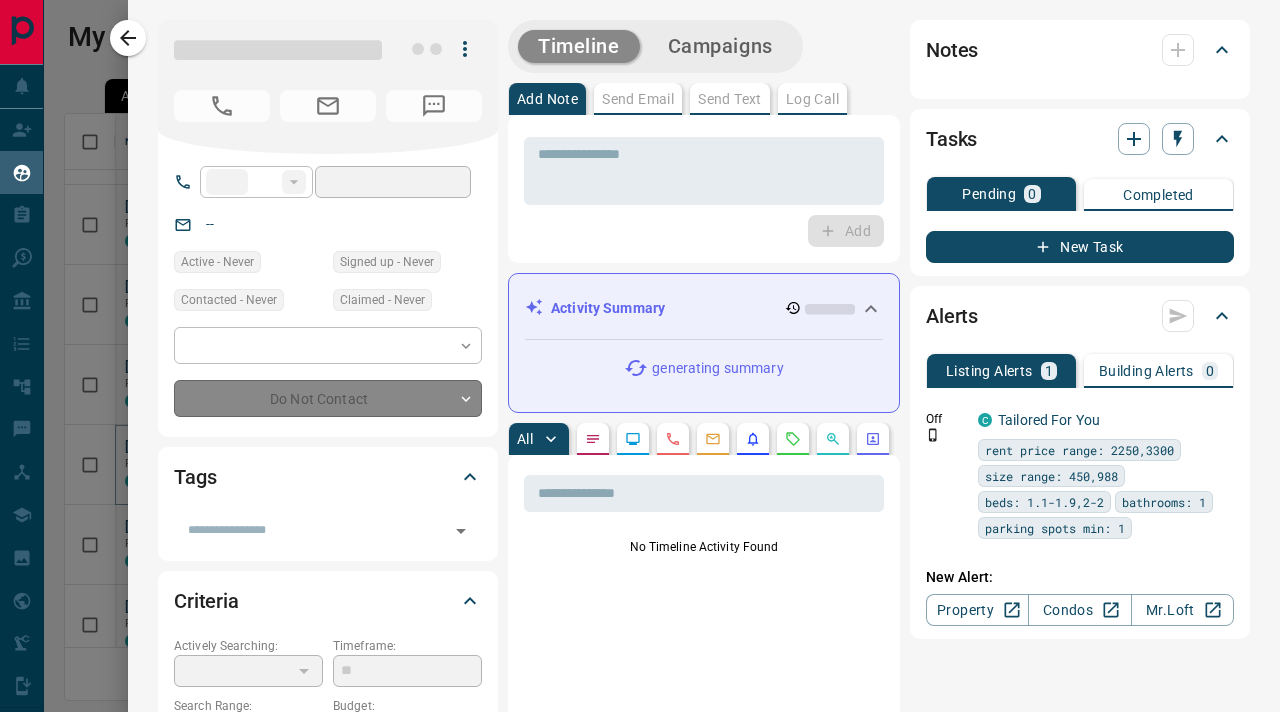 type on "**" 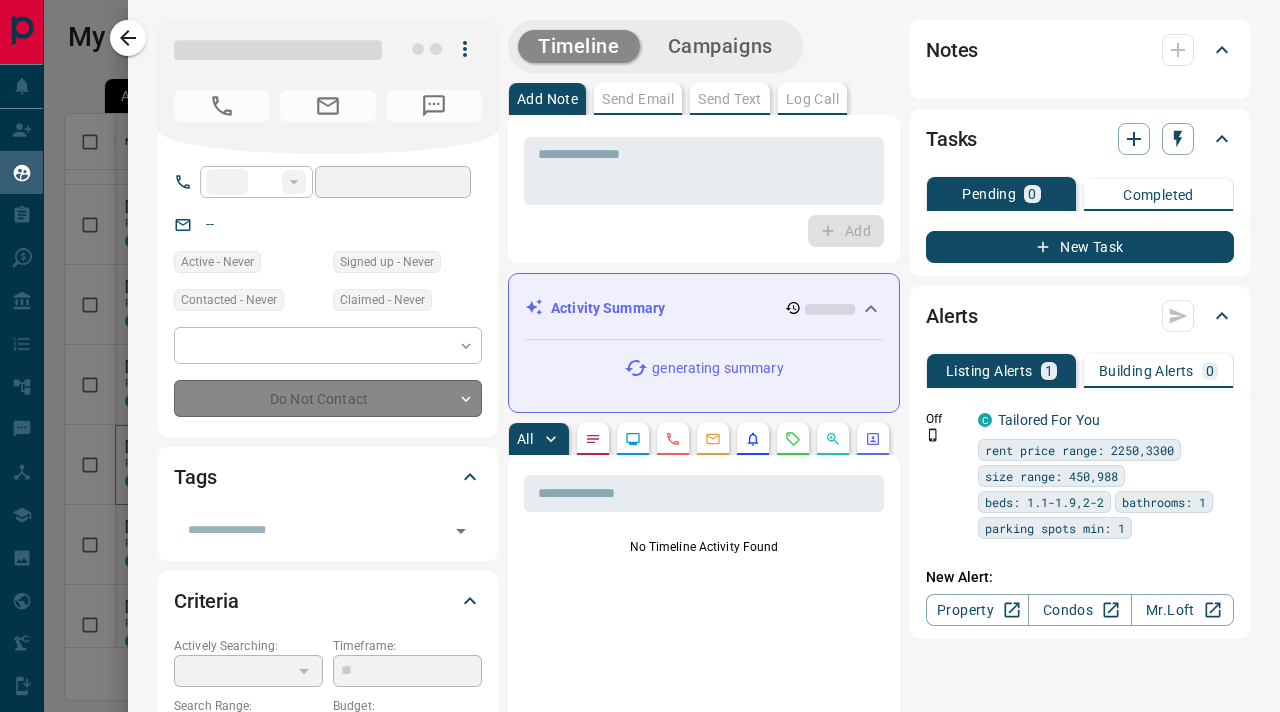type on "**********" 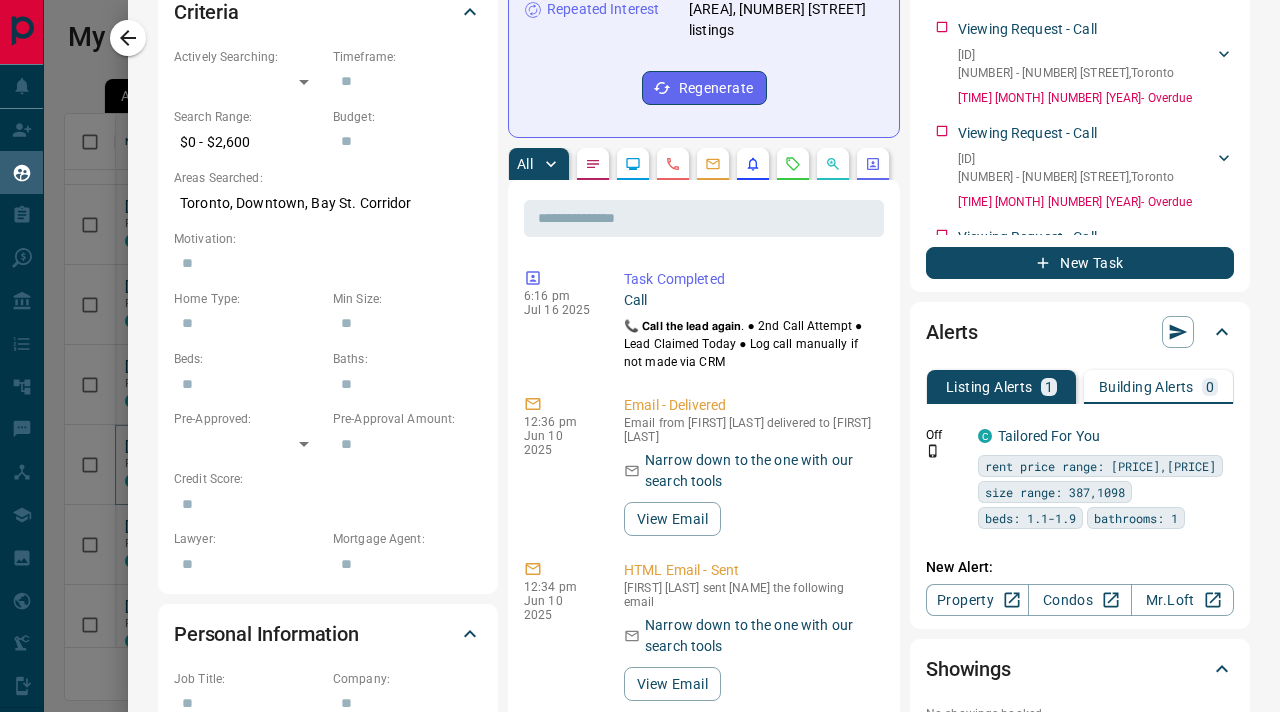 scroll, scrollTop: 731, scrollLeft: 0, axis: vertical 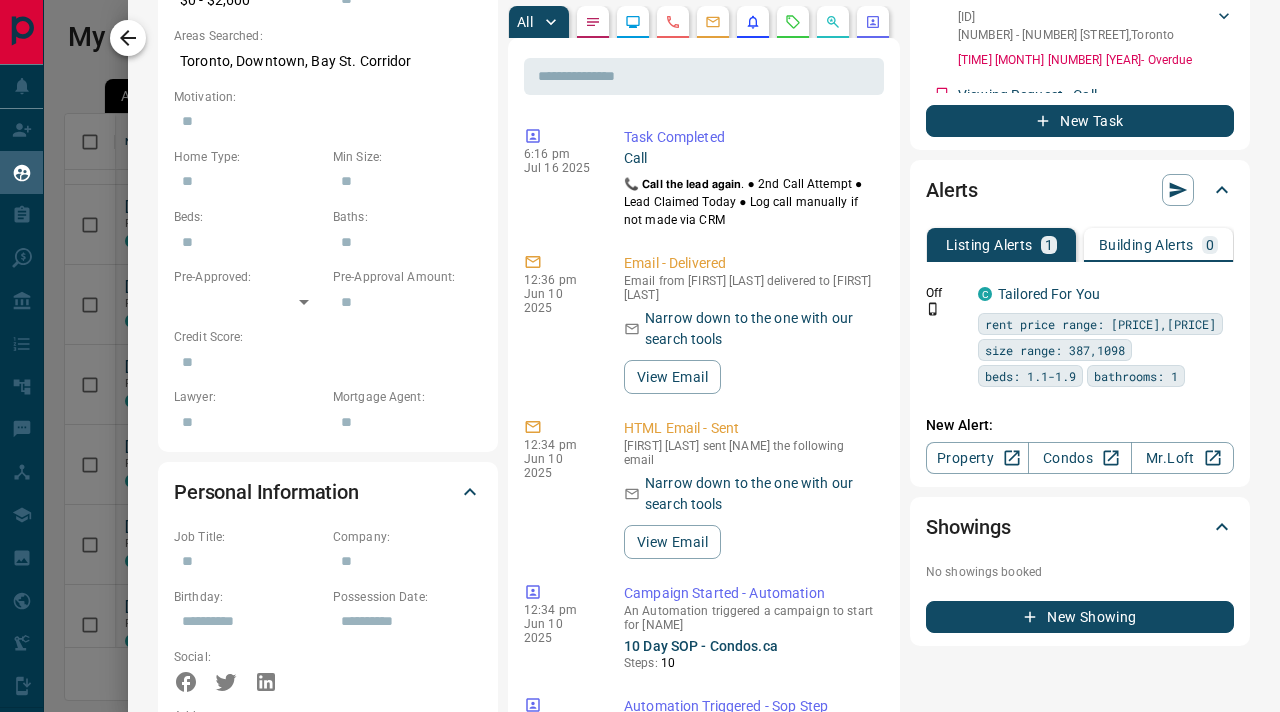 click 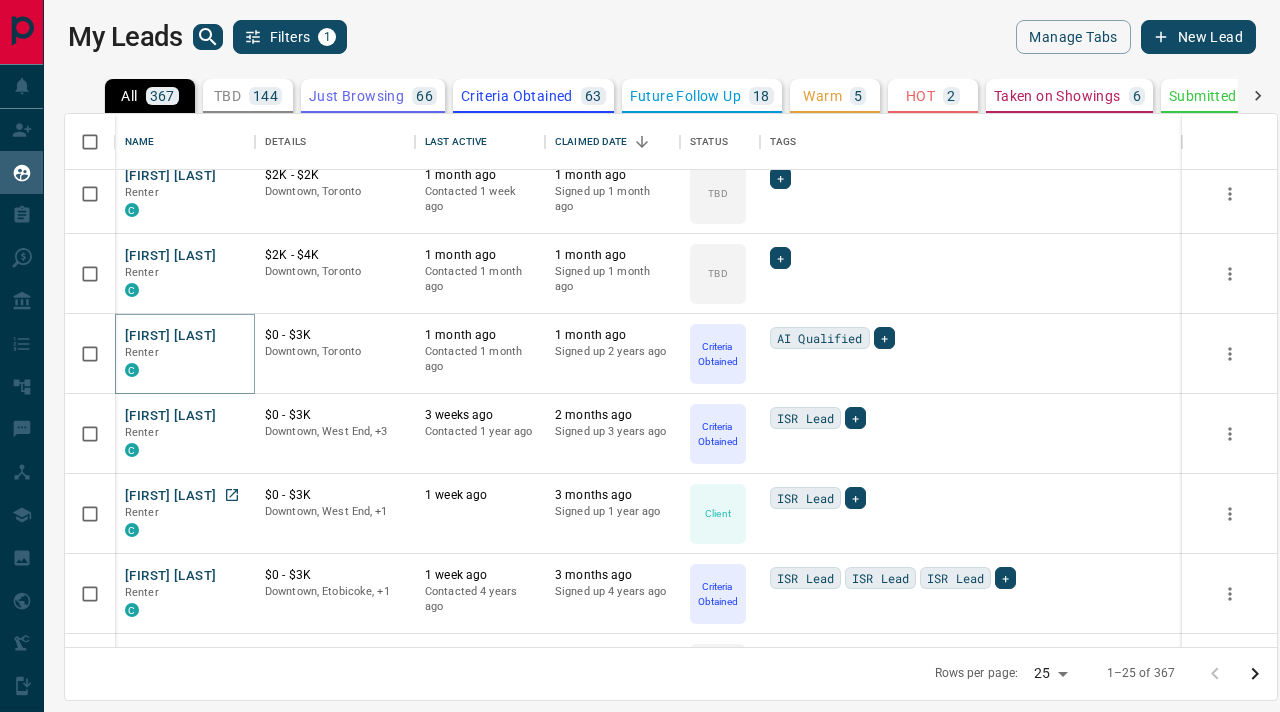 scroll, scrollTop: 1003, scrollLeft: 0, axis: vertical 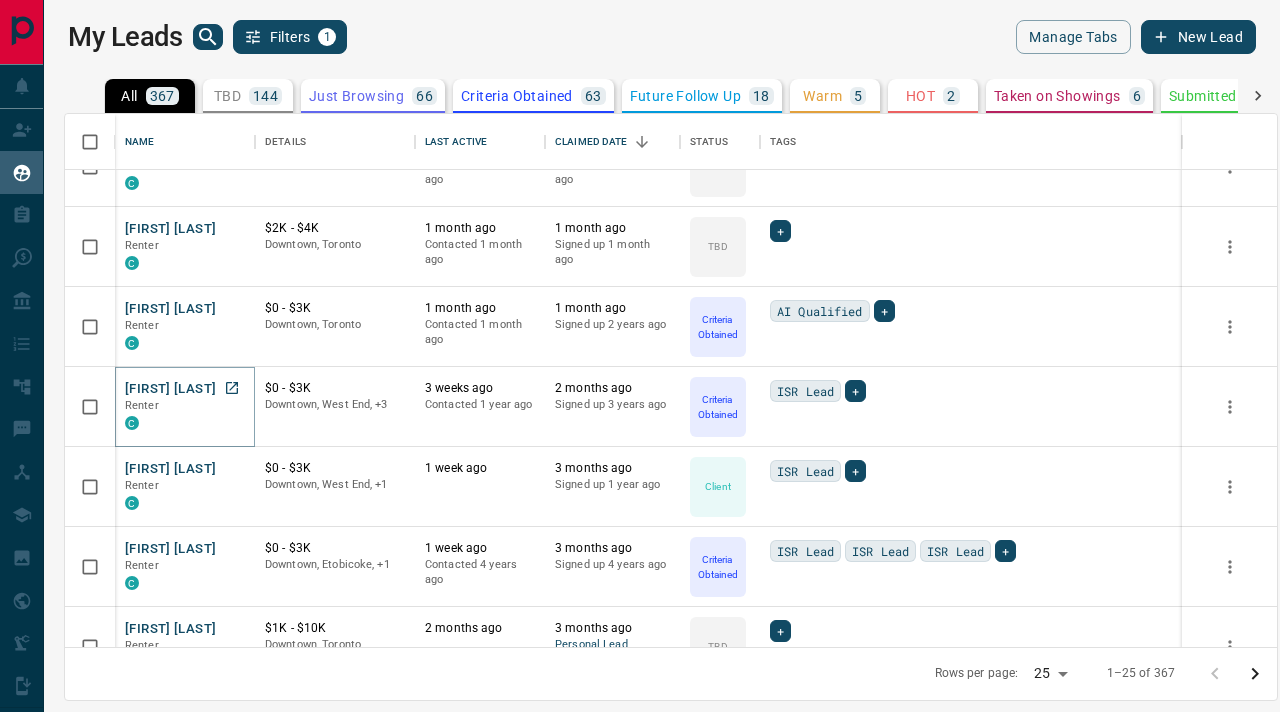 click on "[FIRST] [LAST]" at bounding box center [170, 389] 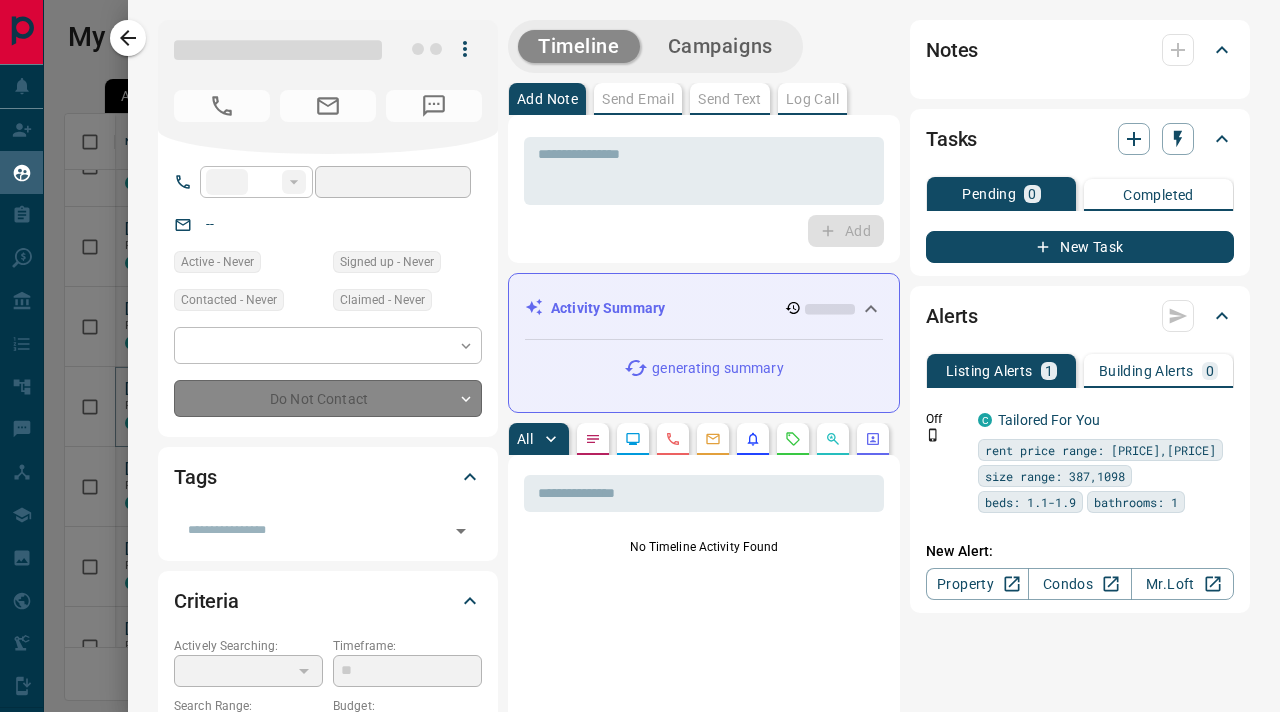 type on "**" 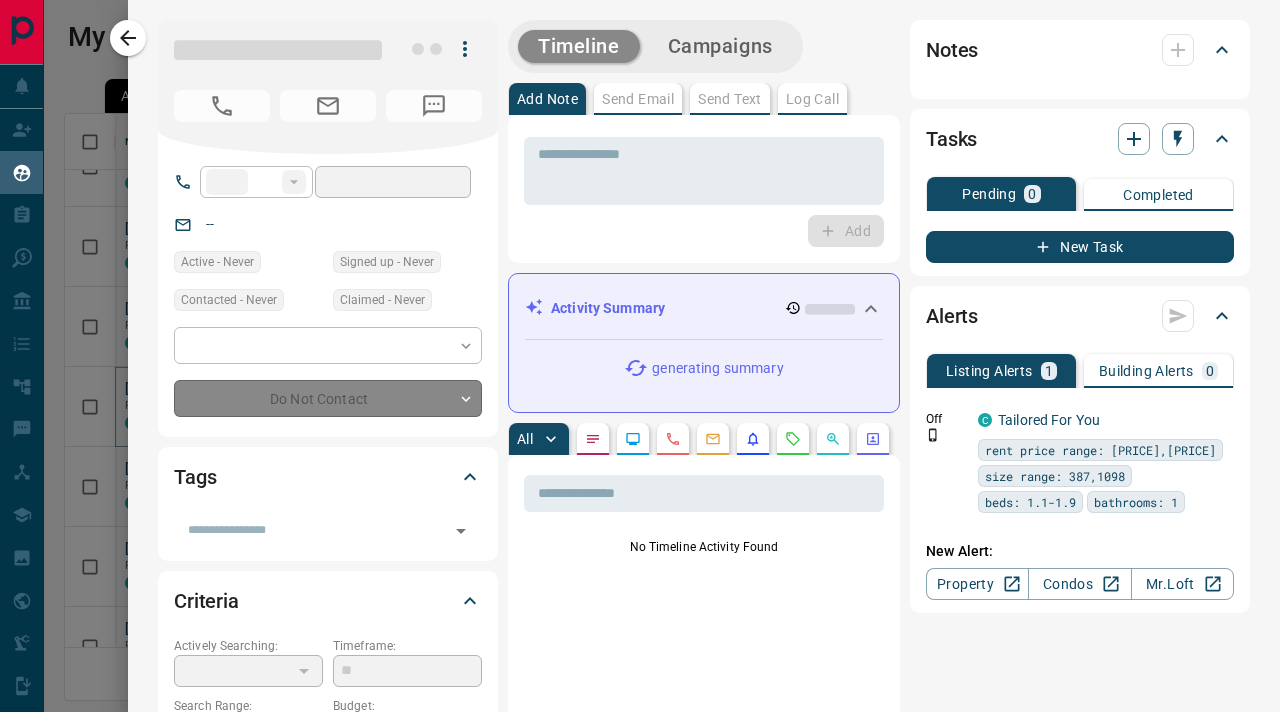 type on "**********" 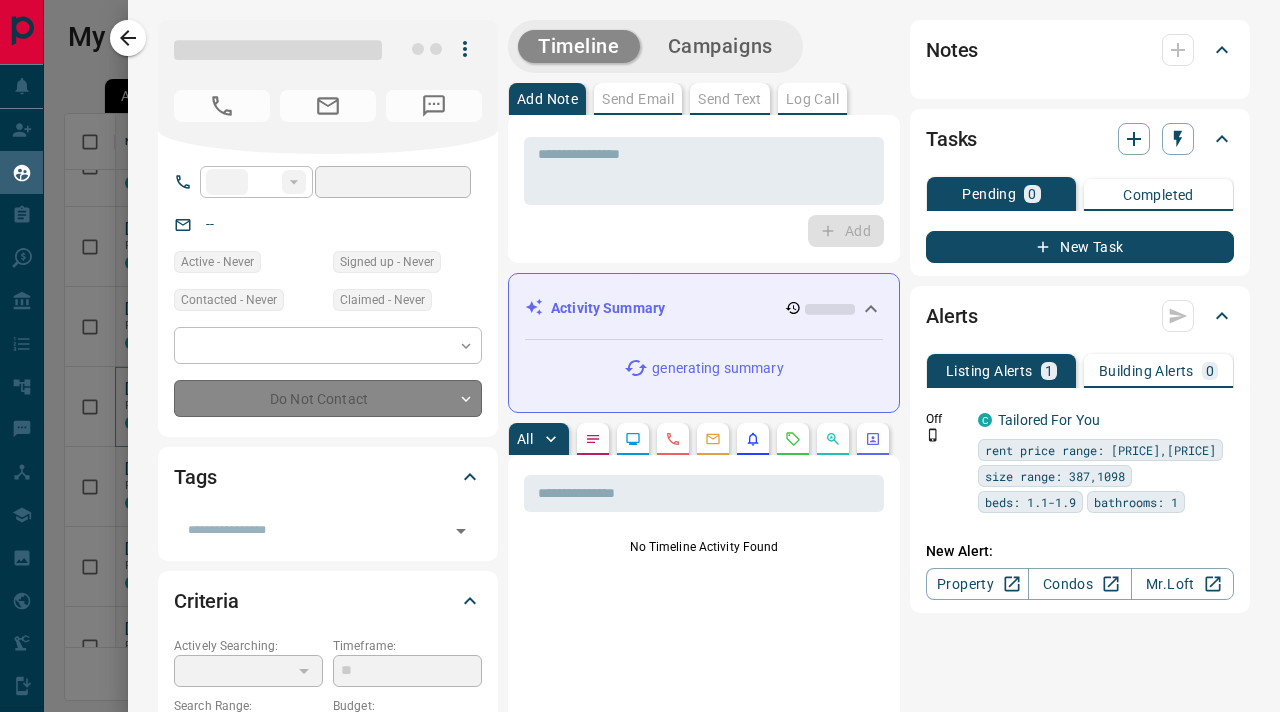 type on "**********" 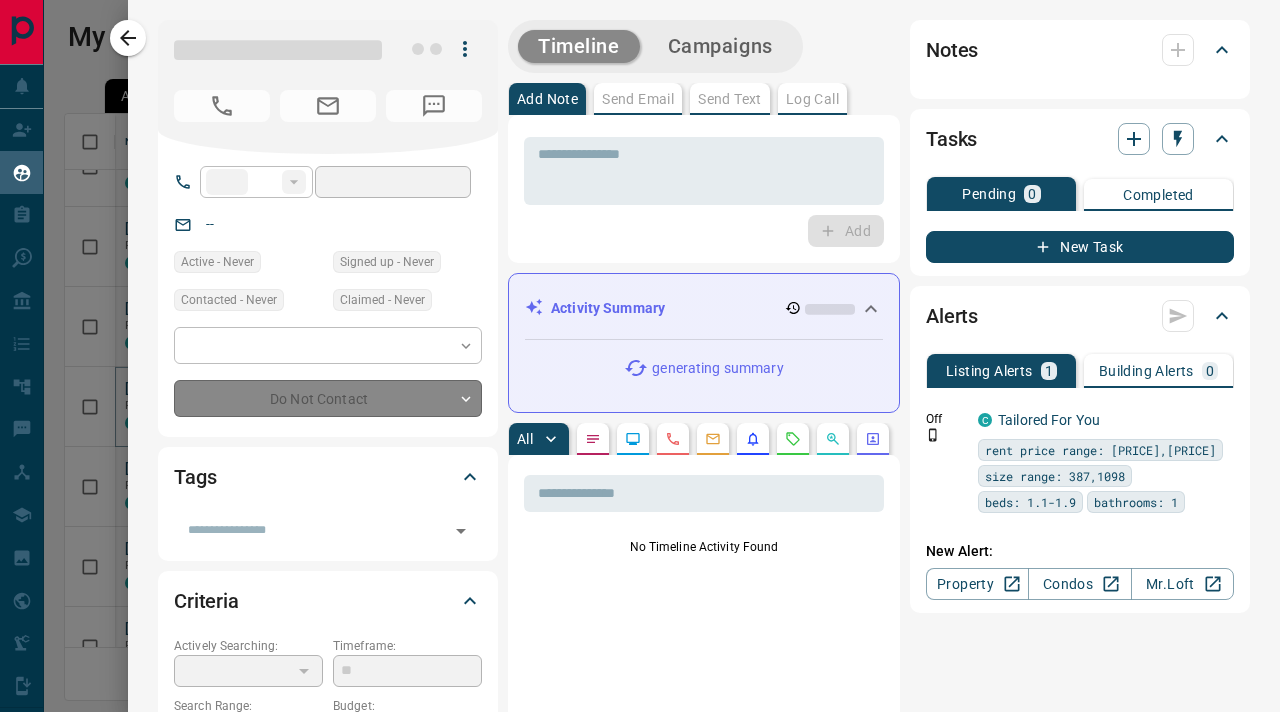 type on "*" 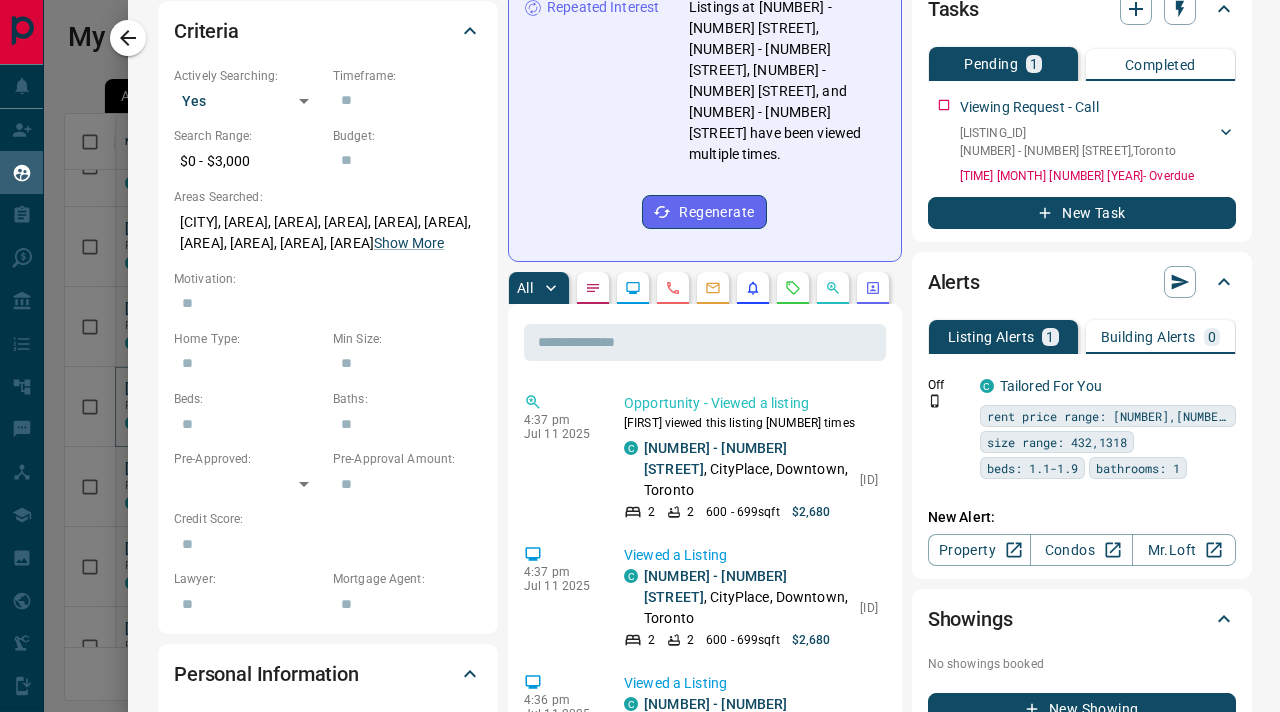 scroll, scrollTop: 577, scrollLeft: 0, axis: vertical 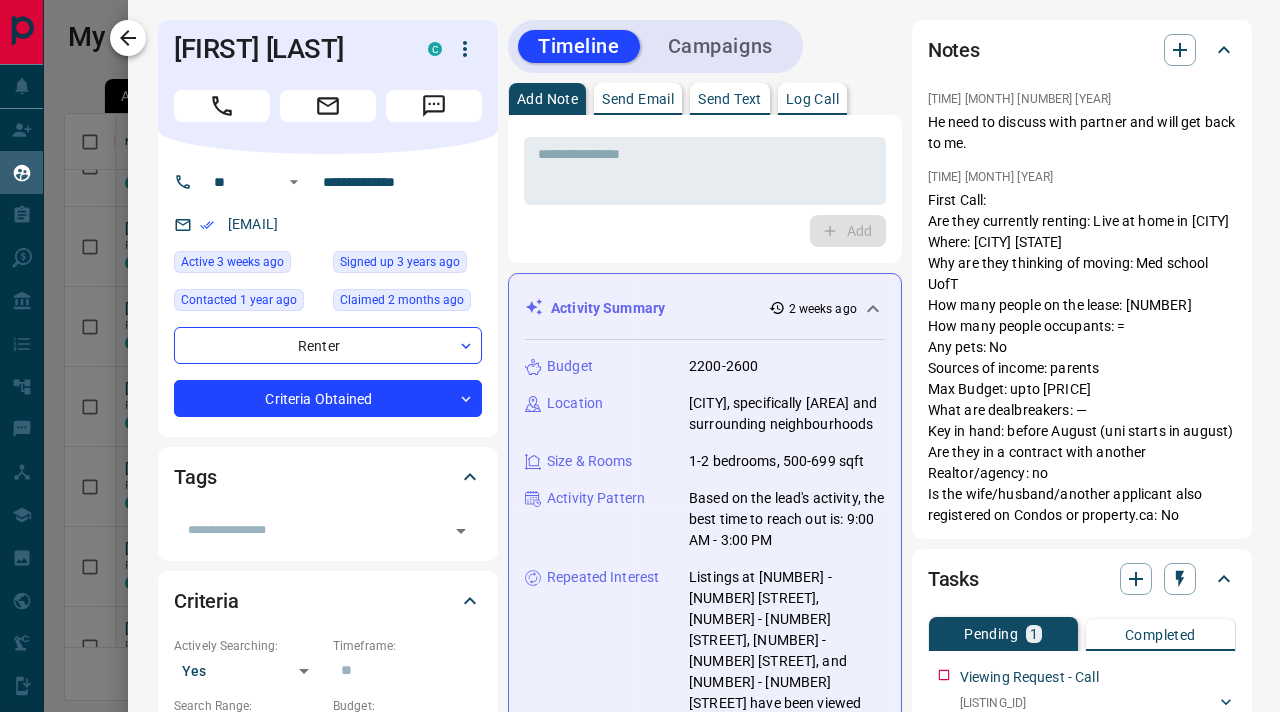 click 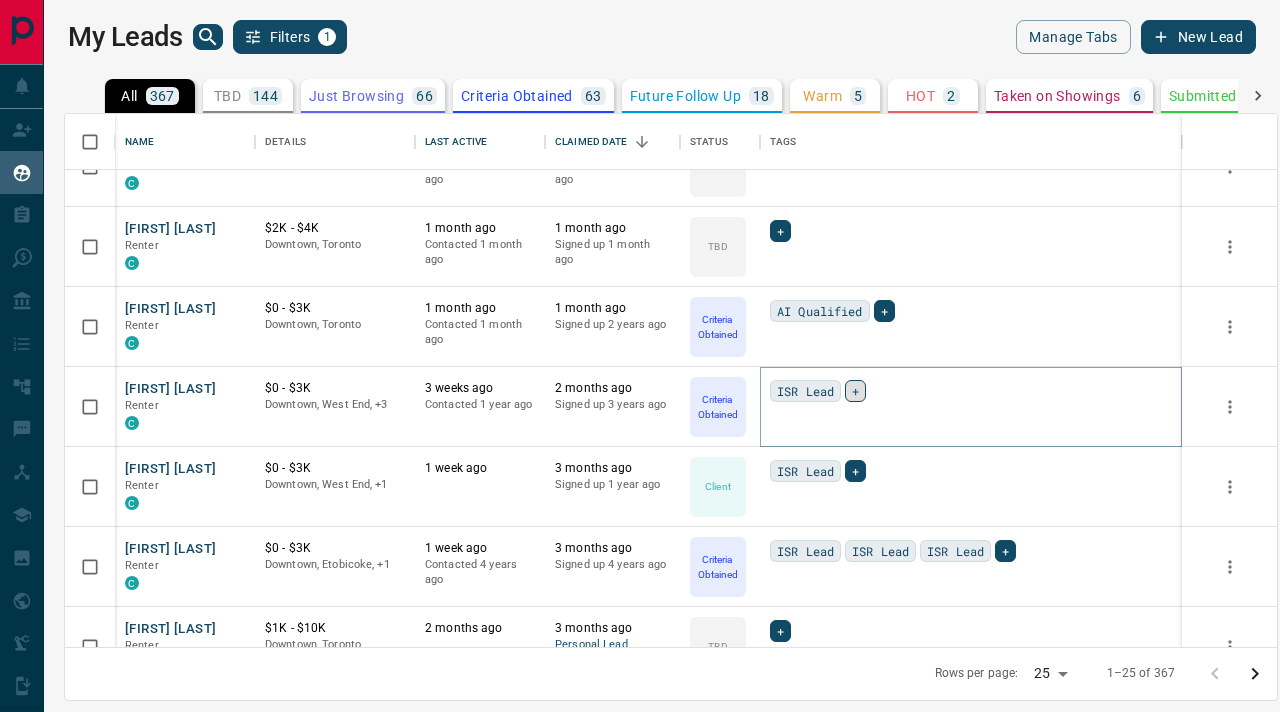 click on "+" at bounding box center [855, 391] 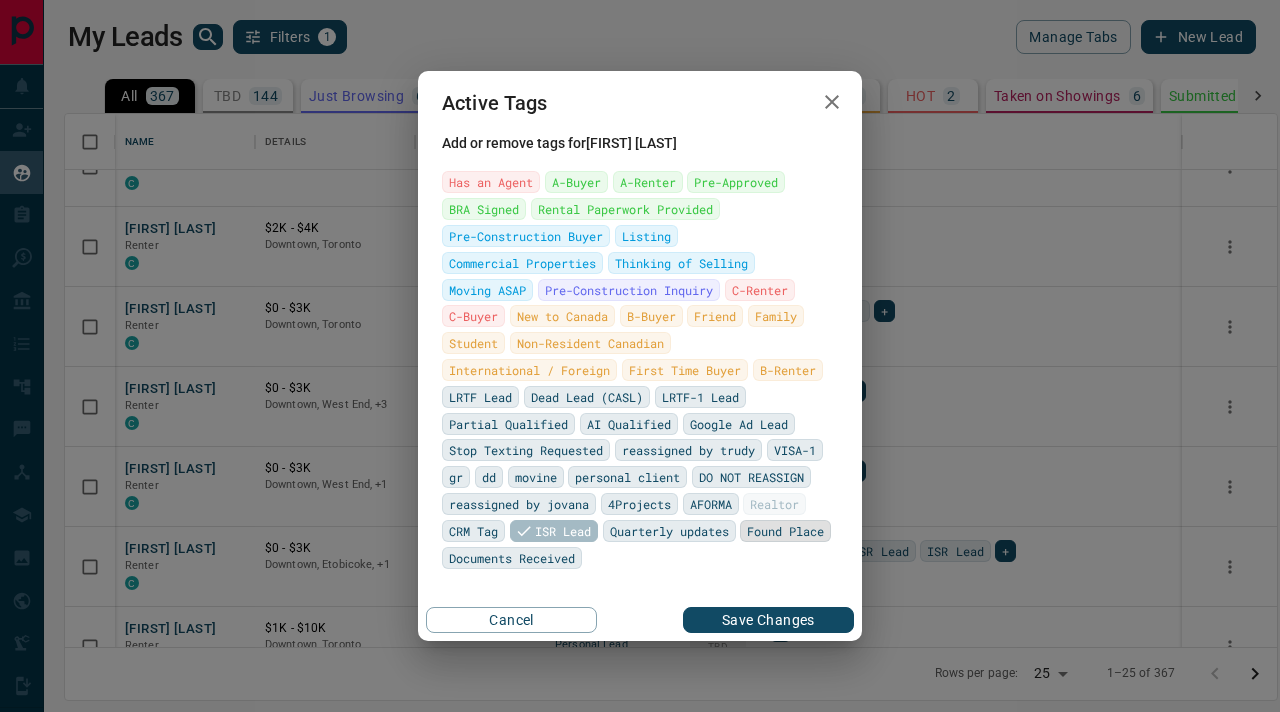 click on "Found Place" at bounding box center (785, 531) 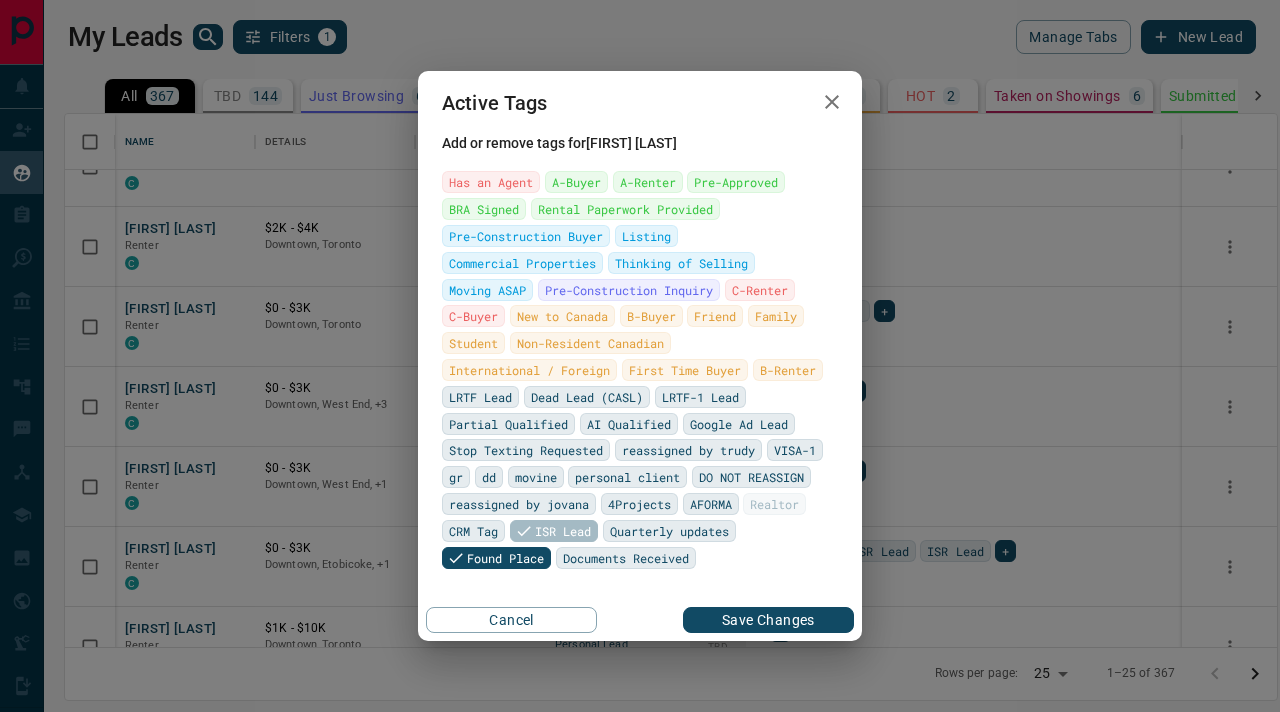 click on "Save Changes" at bounding box center (768, 620) 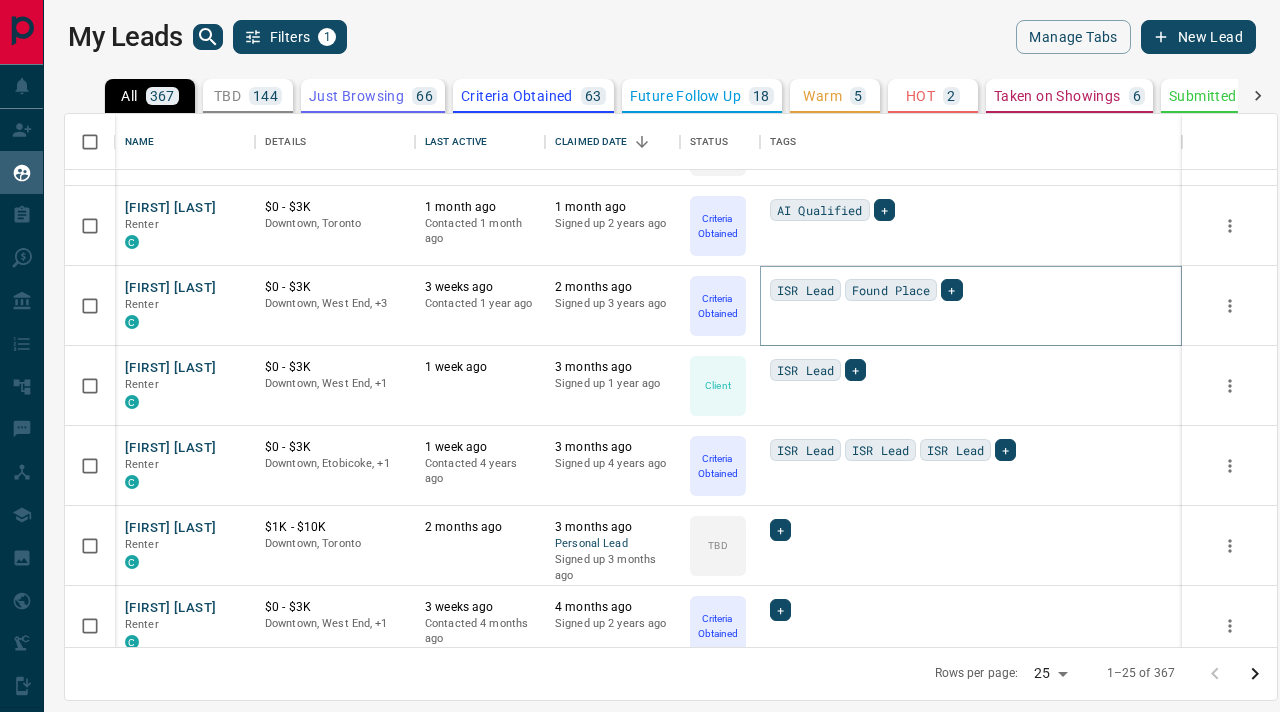 scroll, scrollTop: 1144, scrollLeft: 0, axis: vertical 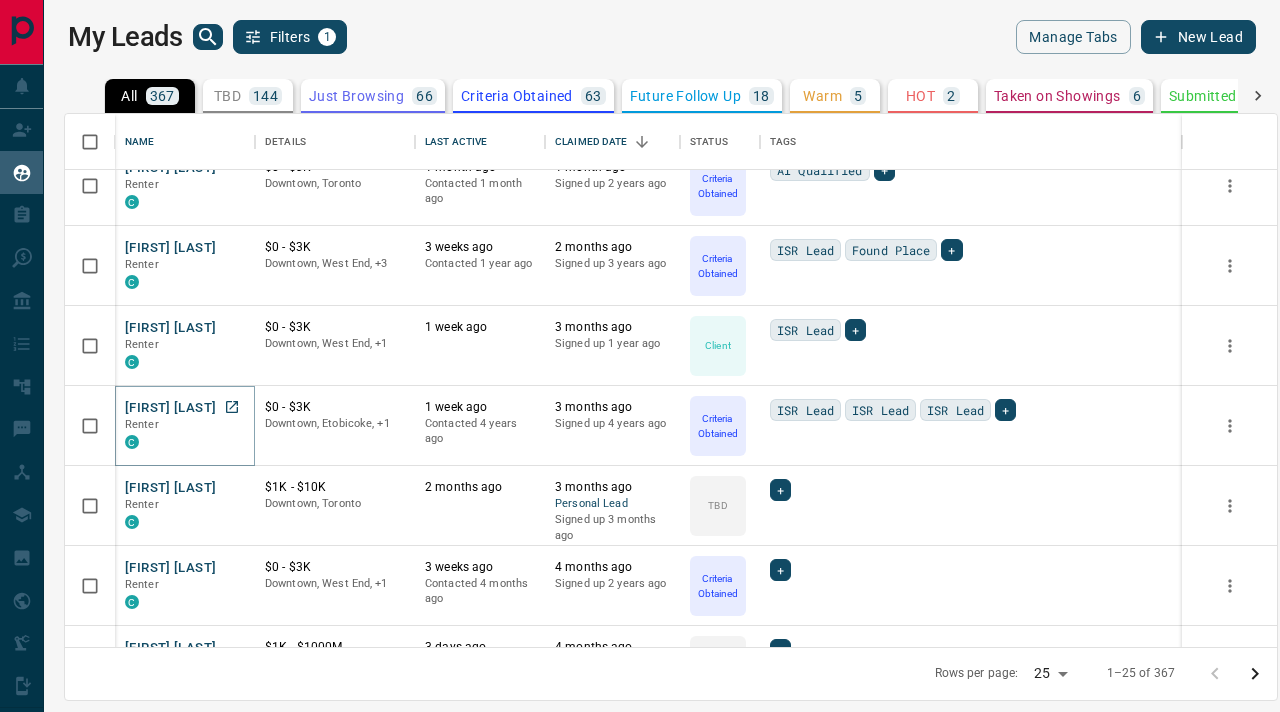 click on "[FIRST] [LAST]" at bounding box center [170, 408] 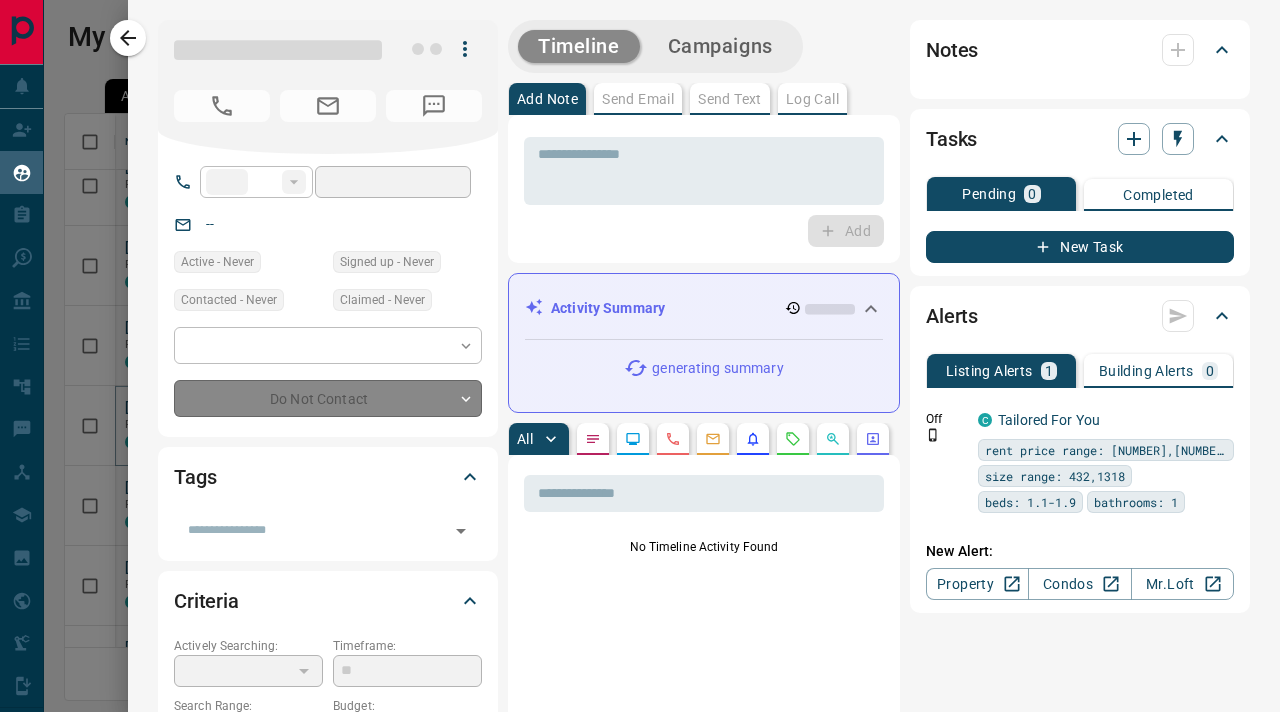 type on "**" 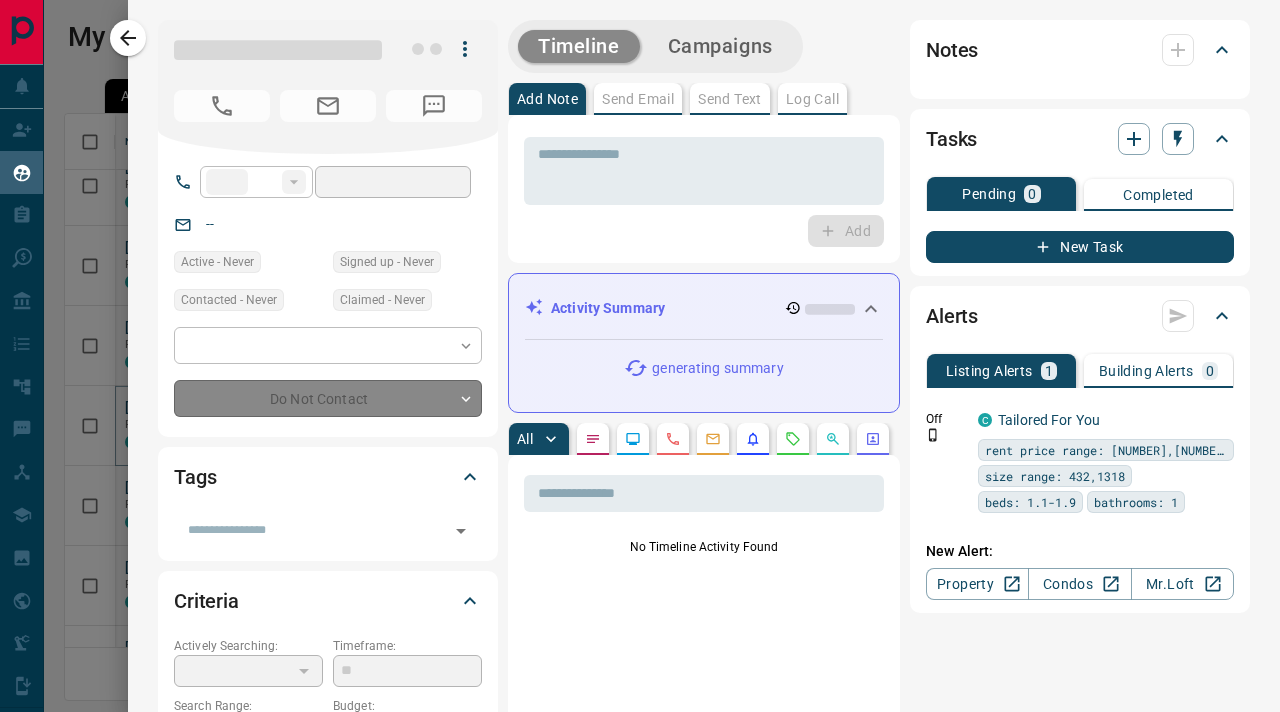 type on "**********" 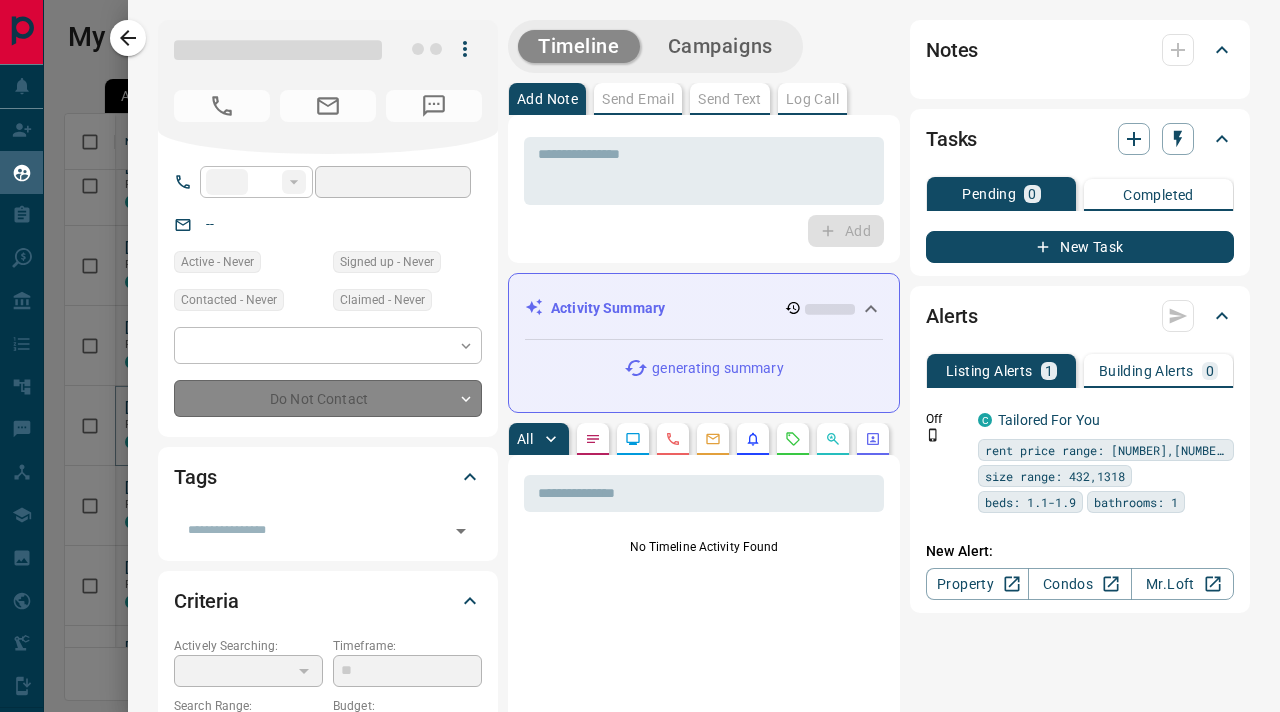 type on "**********" 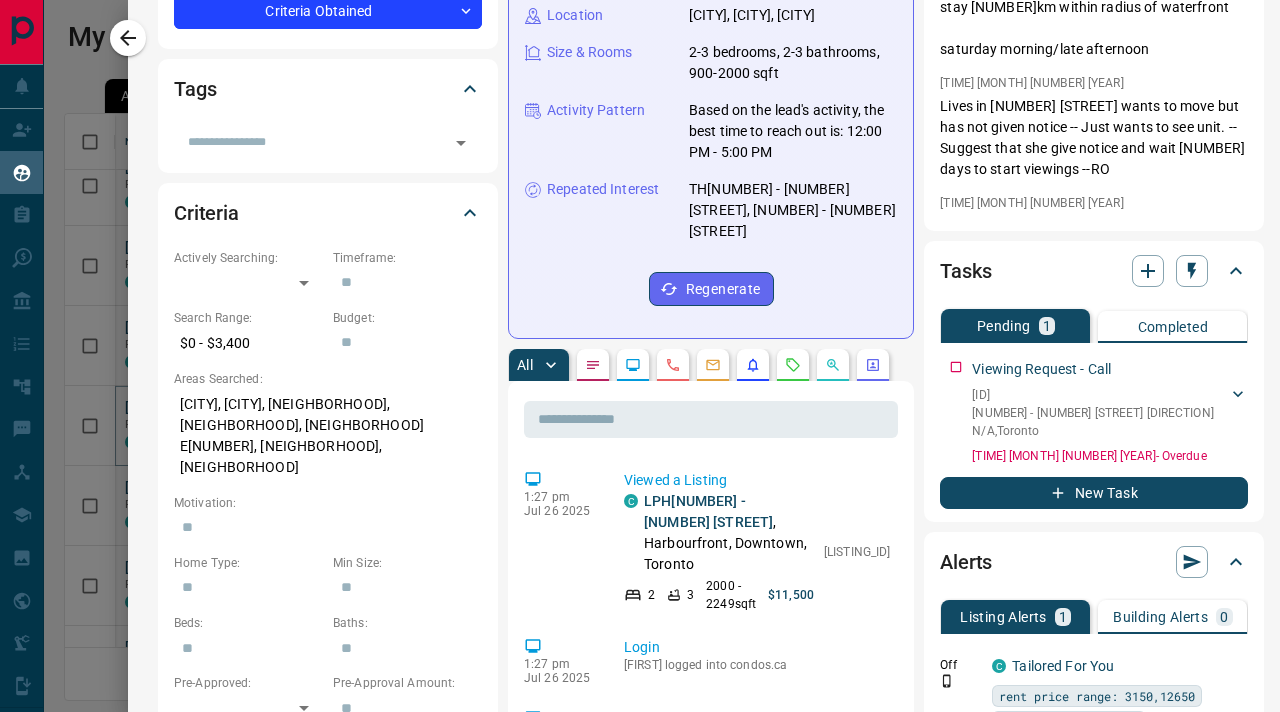 scroll, scrollTop: 460, scrollLeft: 0, axis: vertical 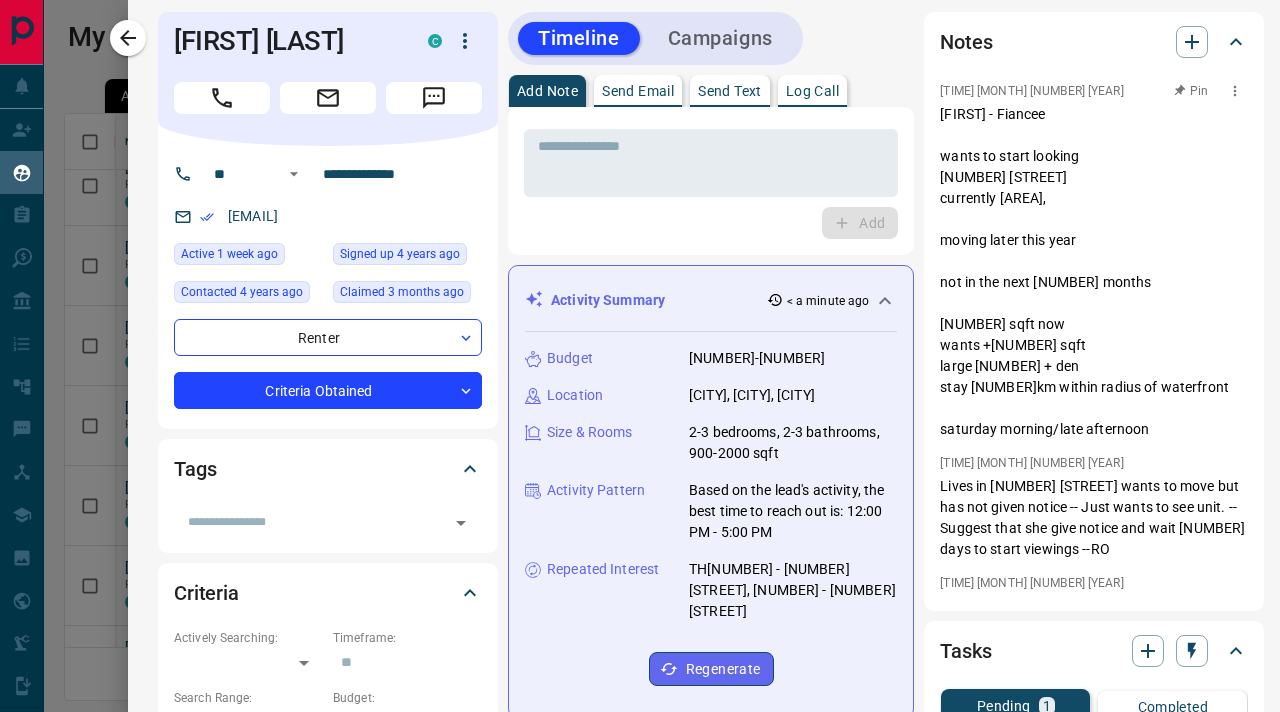 click on "[FIRST] - Fiancee
wants to start looking
[NUMBER] [STREET]
currently [AREA],
moving later this year
not in the next [NUMBER] months
[NUMBER] sqft now
wants +[NUMBER] sqft
large [NUMBER] + den
stay [NUMBER]km within radius of waterfront
saturday morning/late afternoon" at bounding box center (1094, 272) 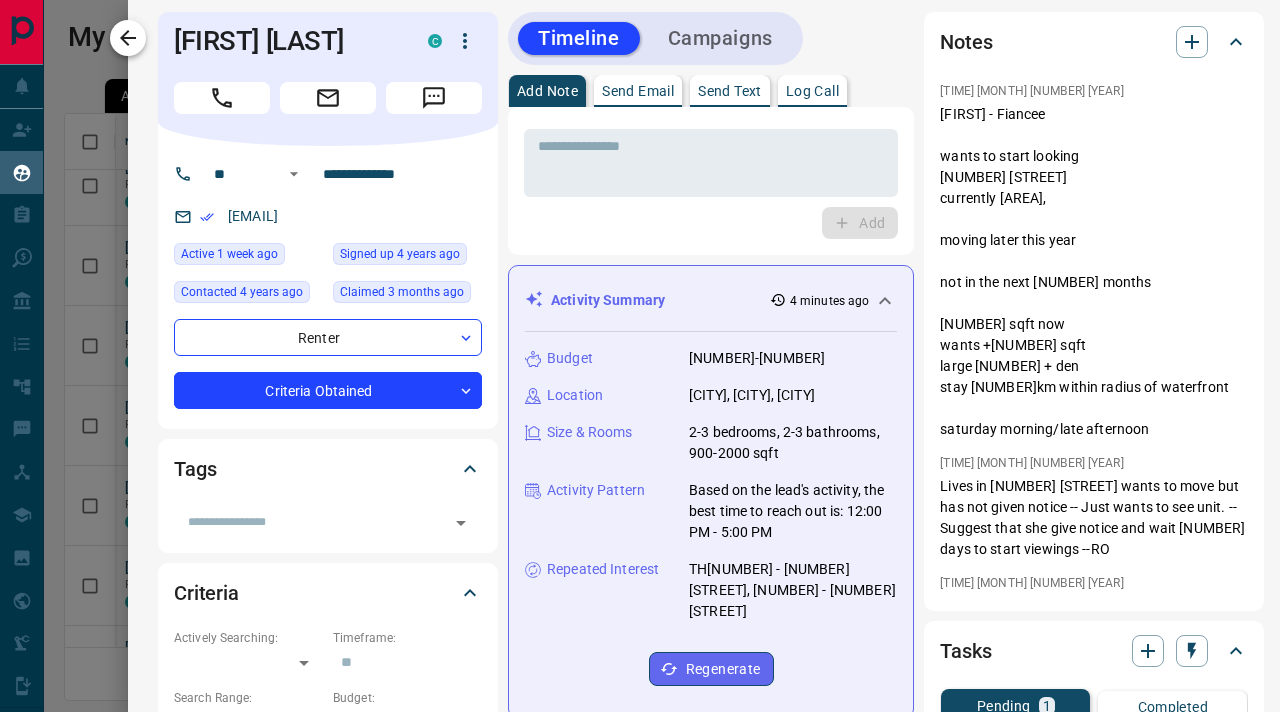 click 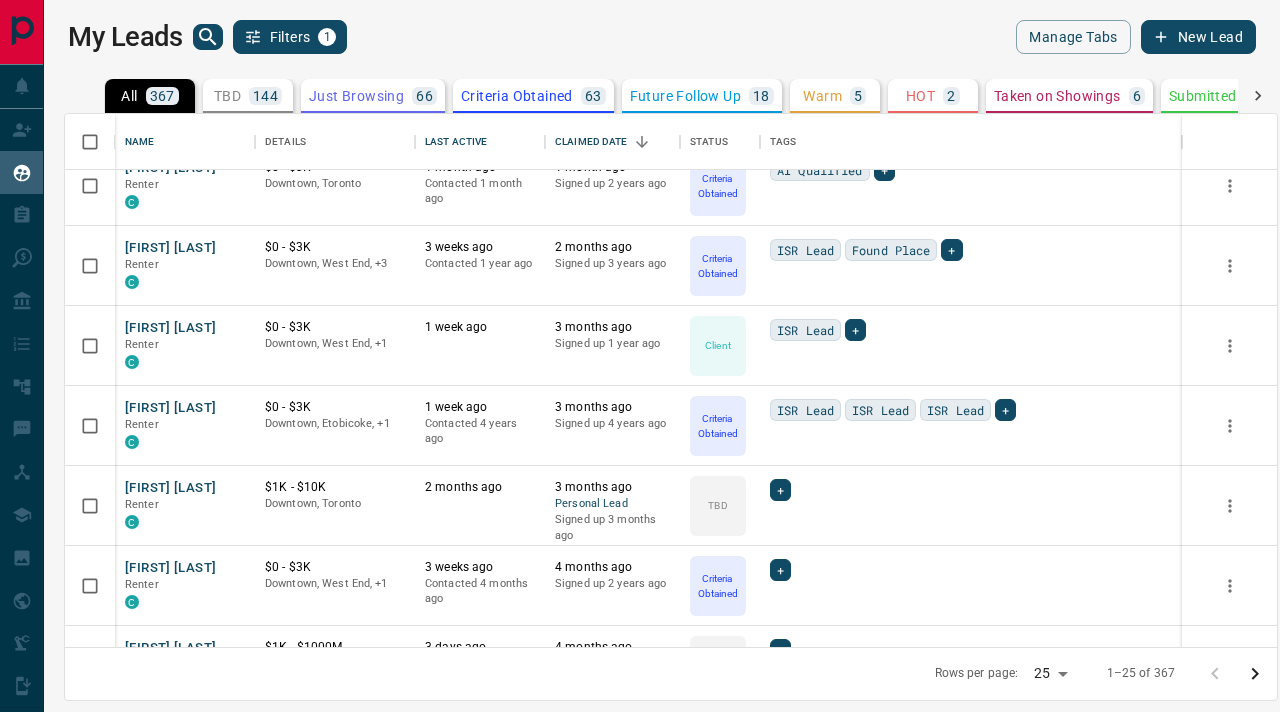 click on "Filters 1" at bounding box center (290, 37) 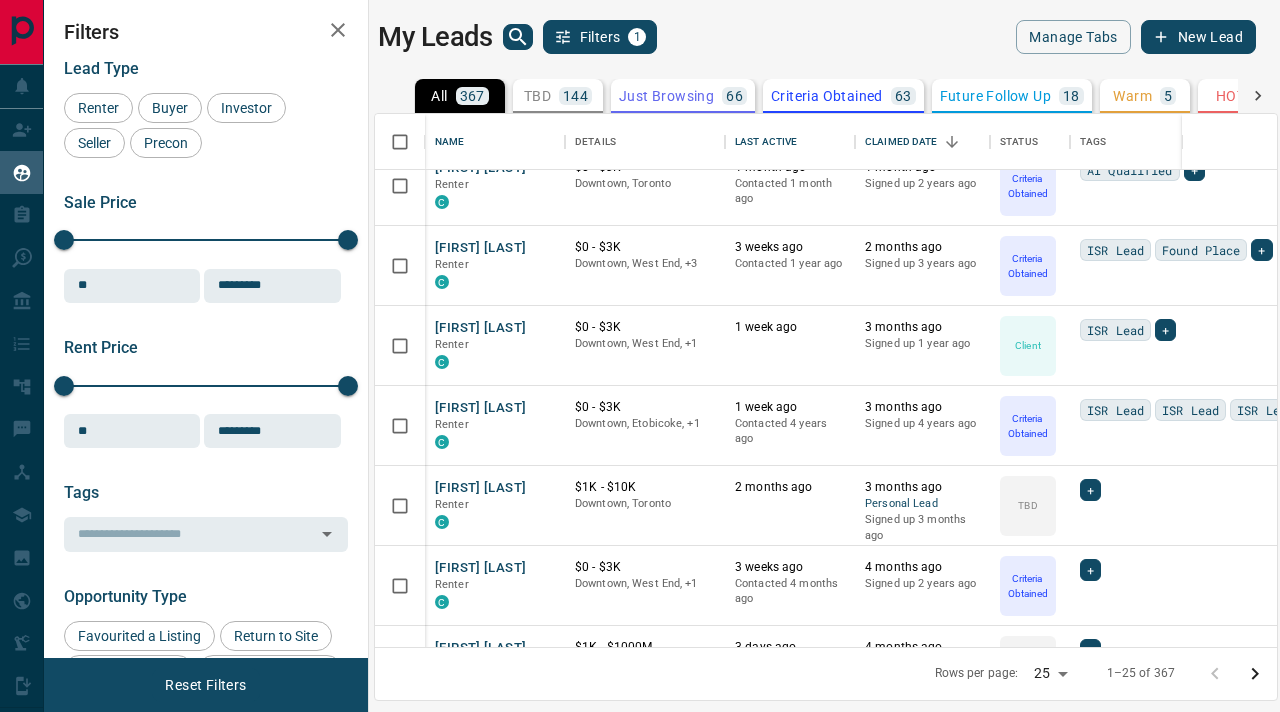 scroll, scrollTop: 533, scrollLeft: 903, axis: both 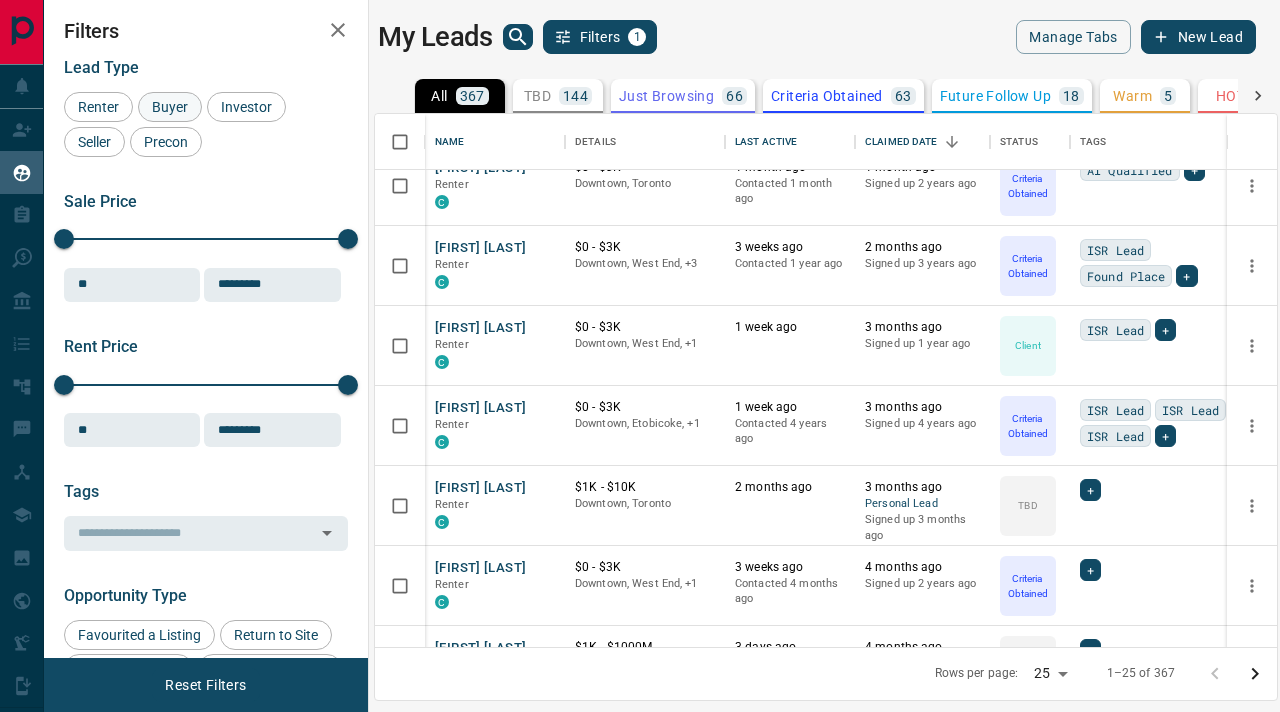 click on "Buyer" at bounding box center [170, 107] 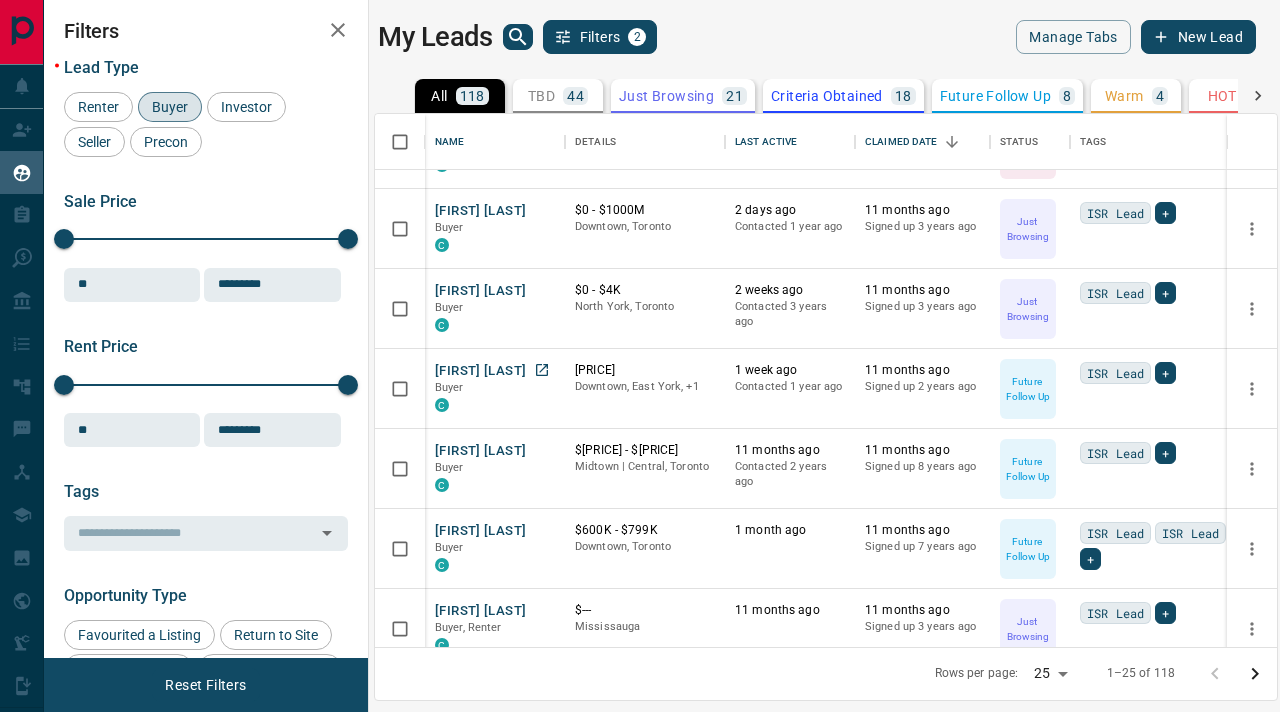 scroll, scrollTop: 1523, scrollLeft: 0, axis: vertical 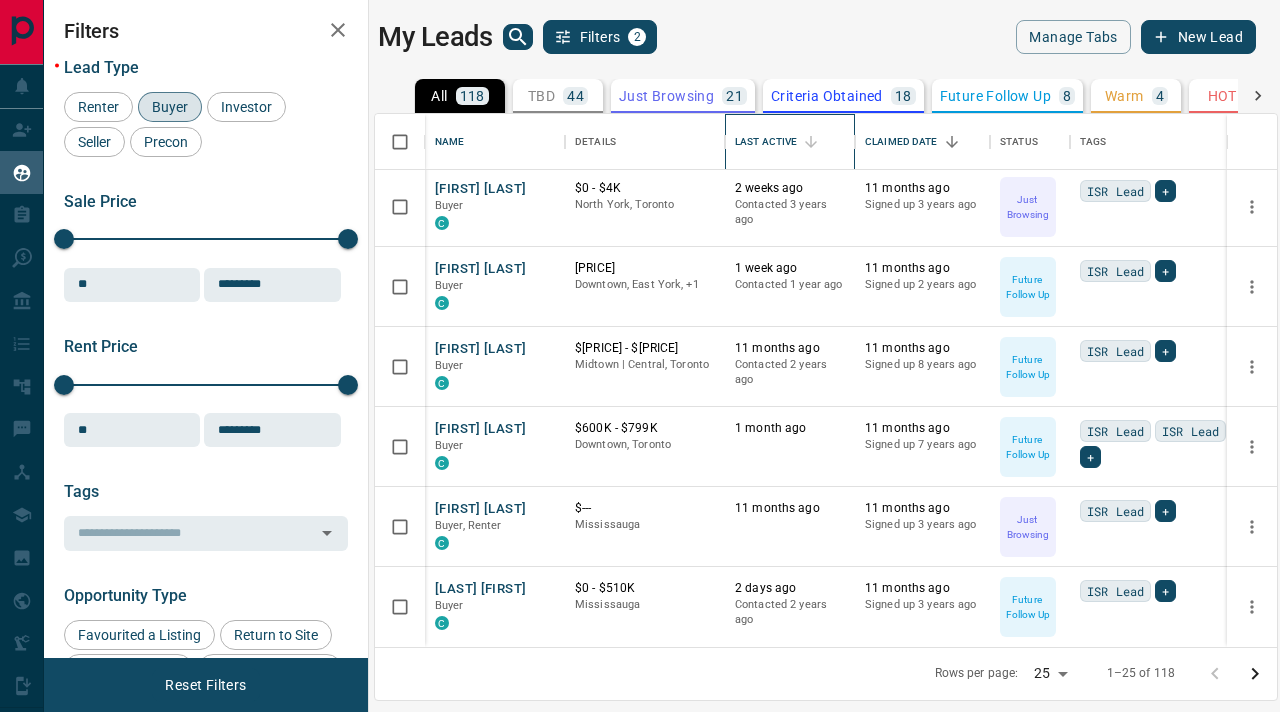 click on "Last Active" at bounding box center (766, 142) 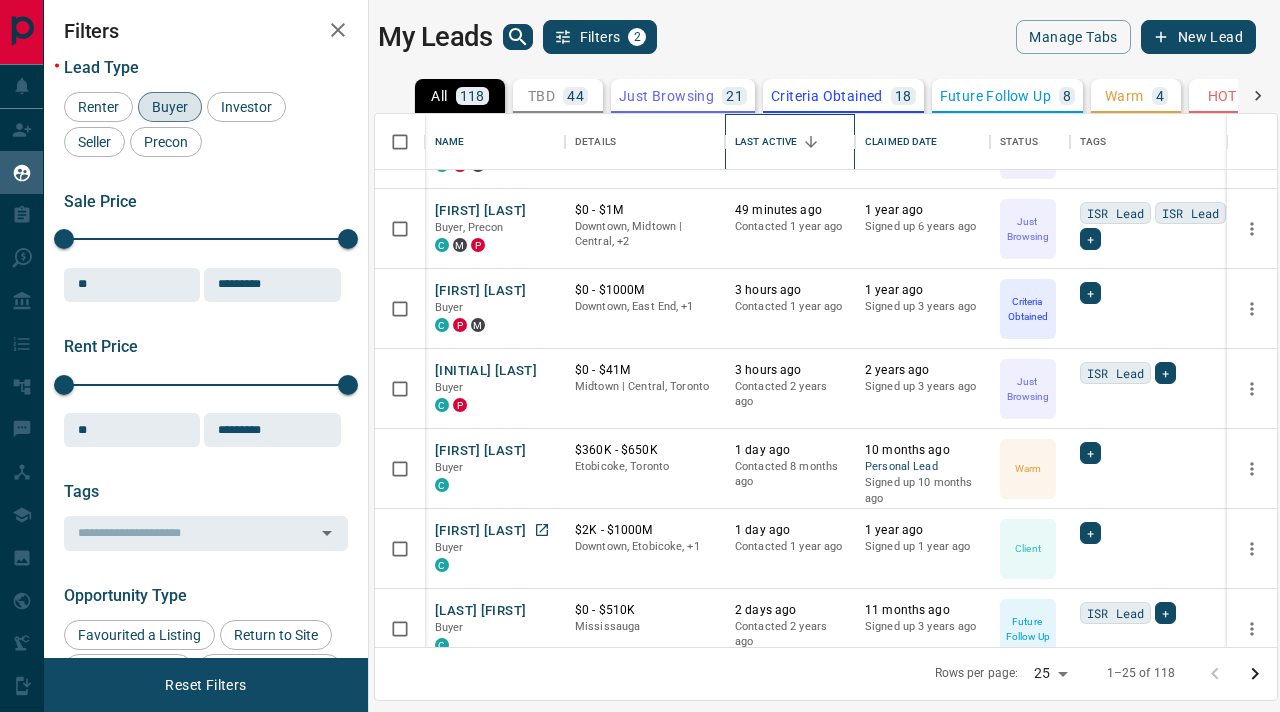 scroll, scrollTop: 75, scrollLeft: 0, axis: vertical 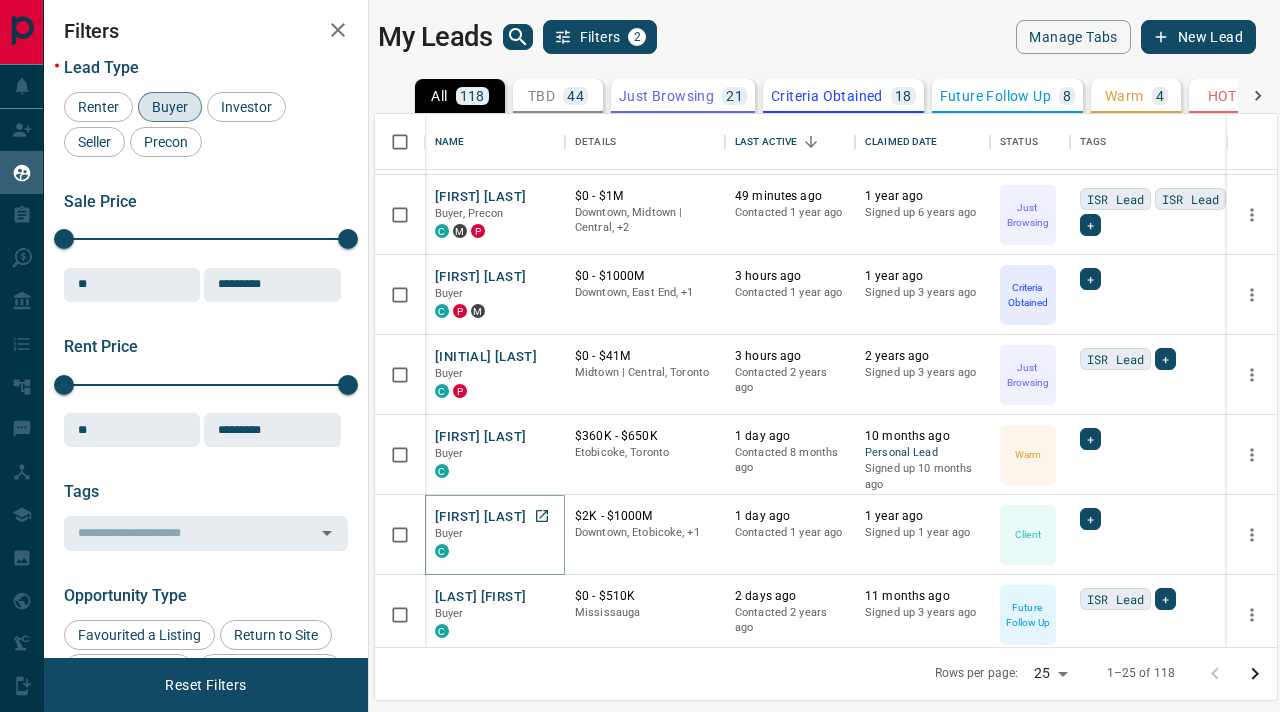 click on "[FIRST] [LAST]" at bounding box center (480, 517) 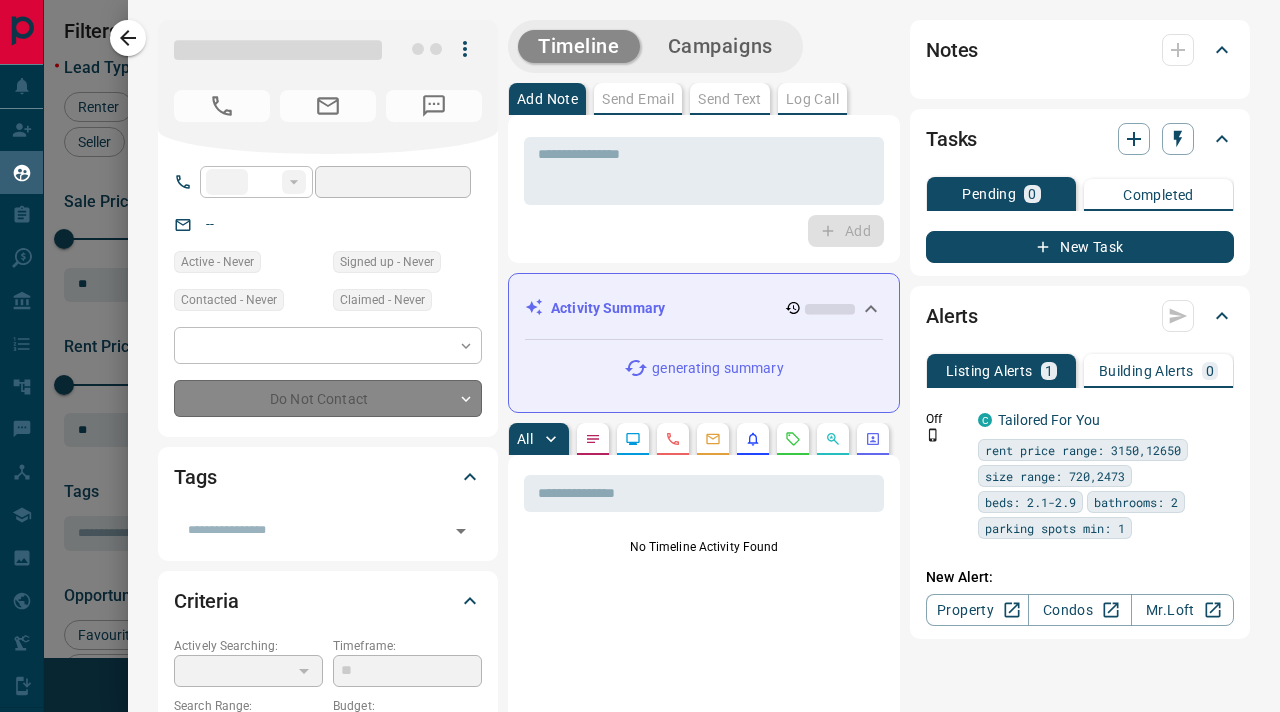 type on "**" 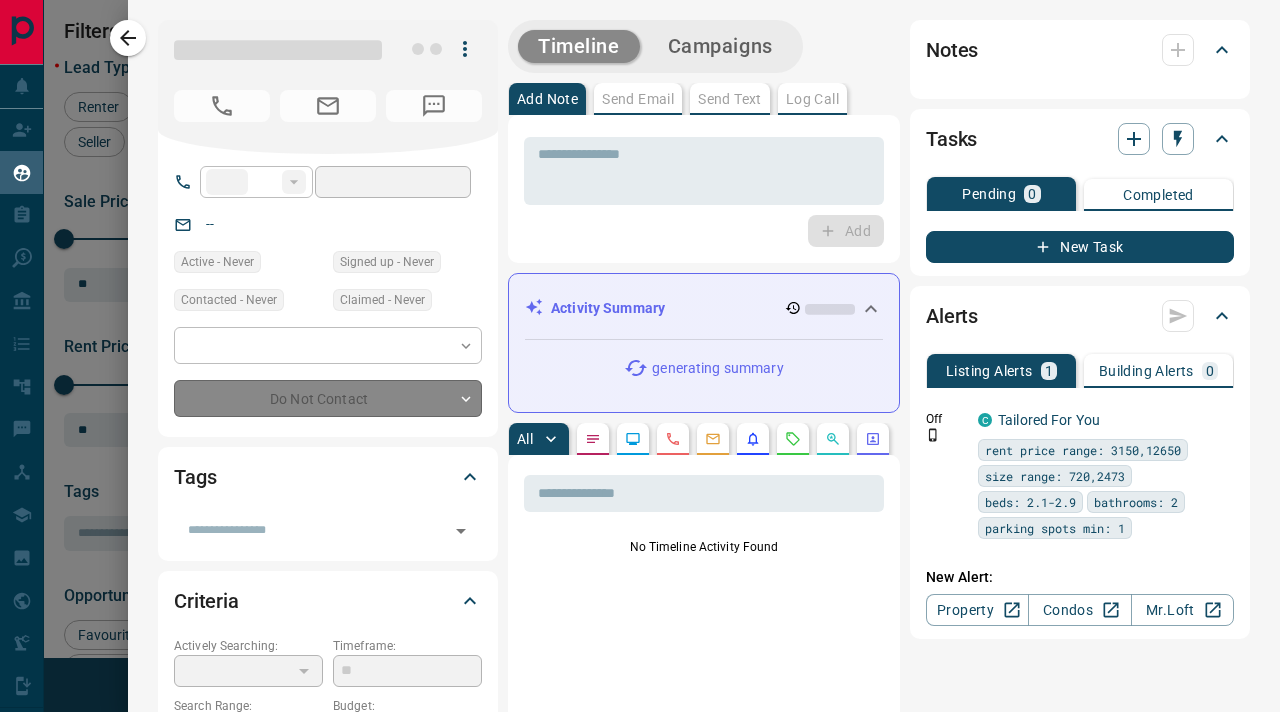 type on "**********" 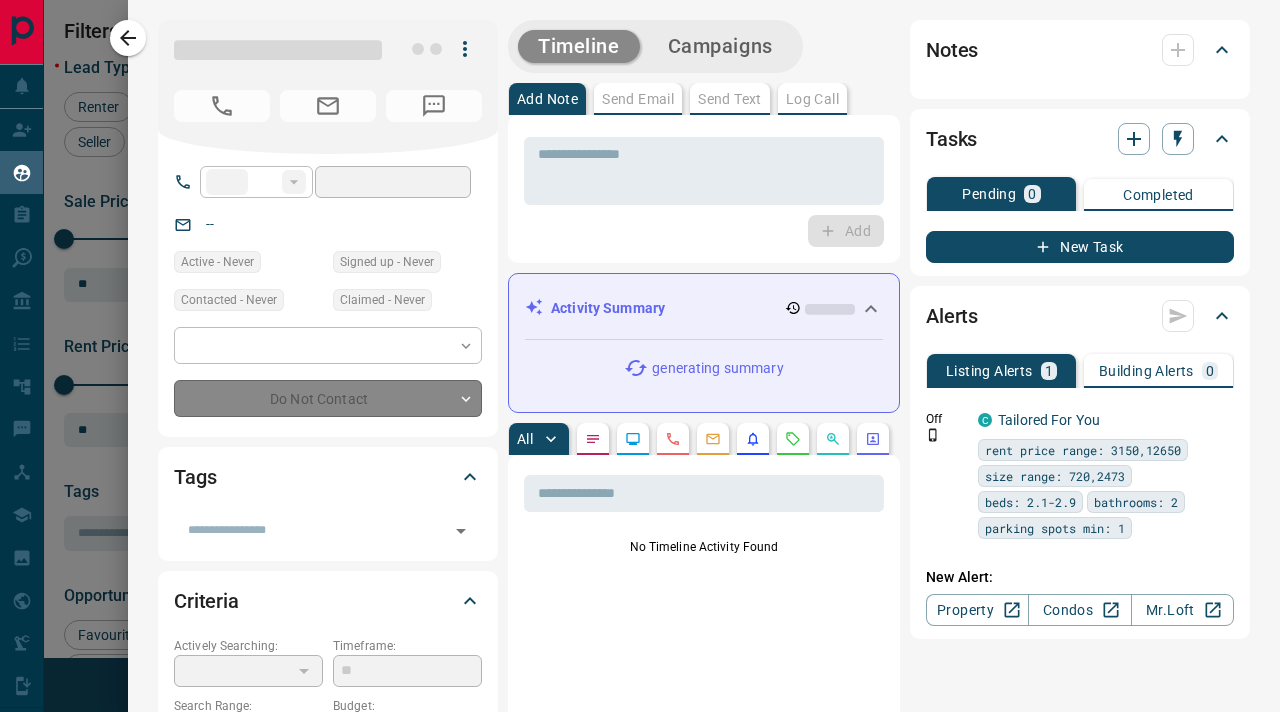 type on "**" 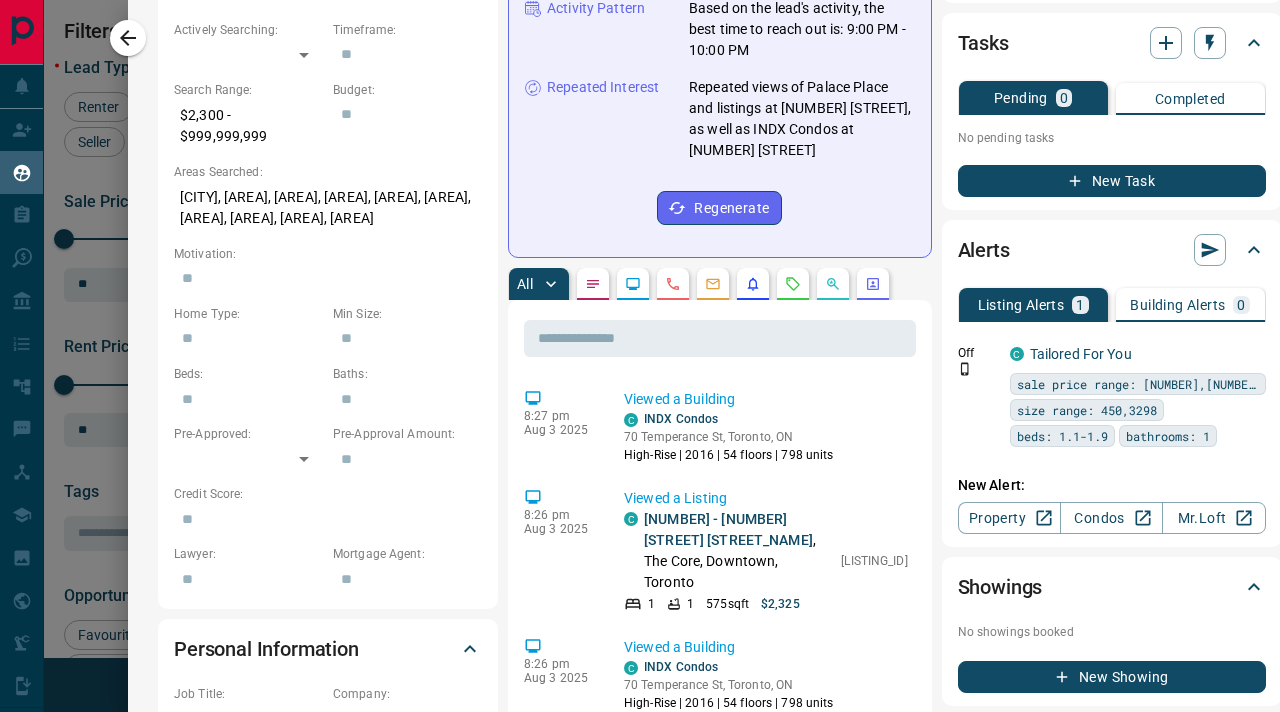 scroll, scrollTop: 617, scrollLeft: 0, axis: vertical 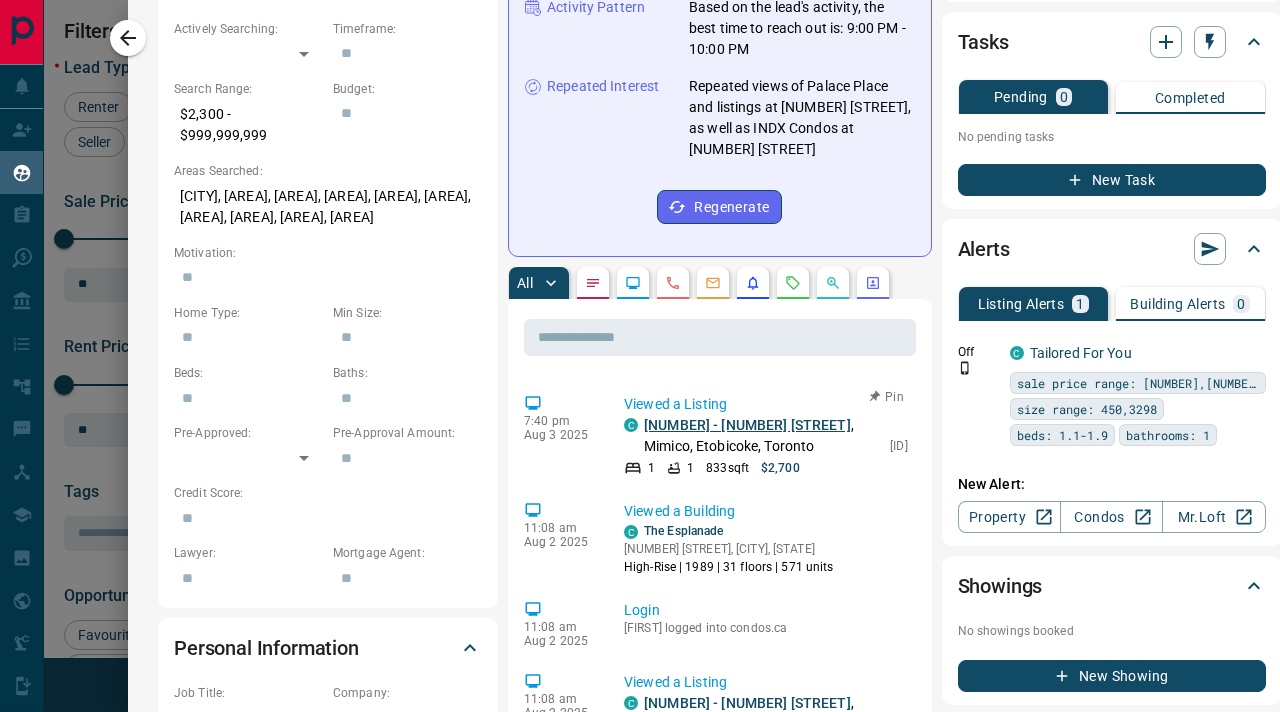 click on "[NUMBER] - [NUMBER] [STREET]" at bounding box center (747, 425) 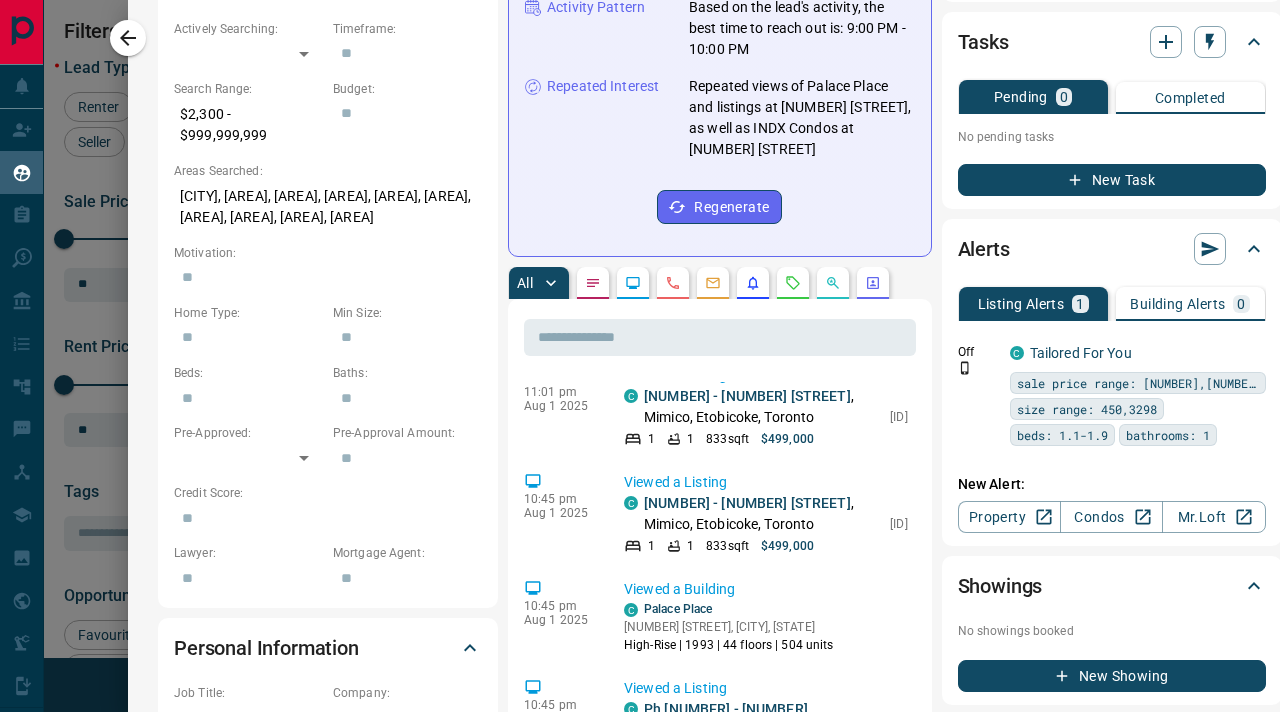 scroll, scrollTop: 760, scrollLeft: 0, axis: vertical 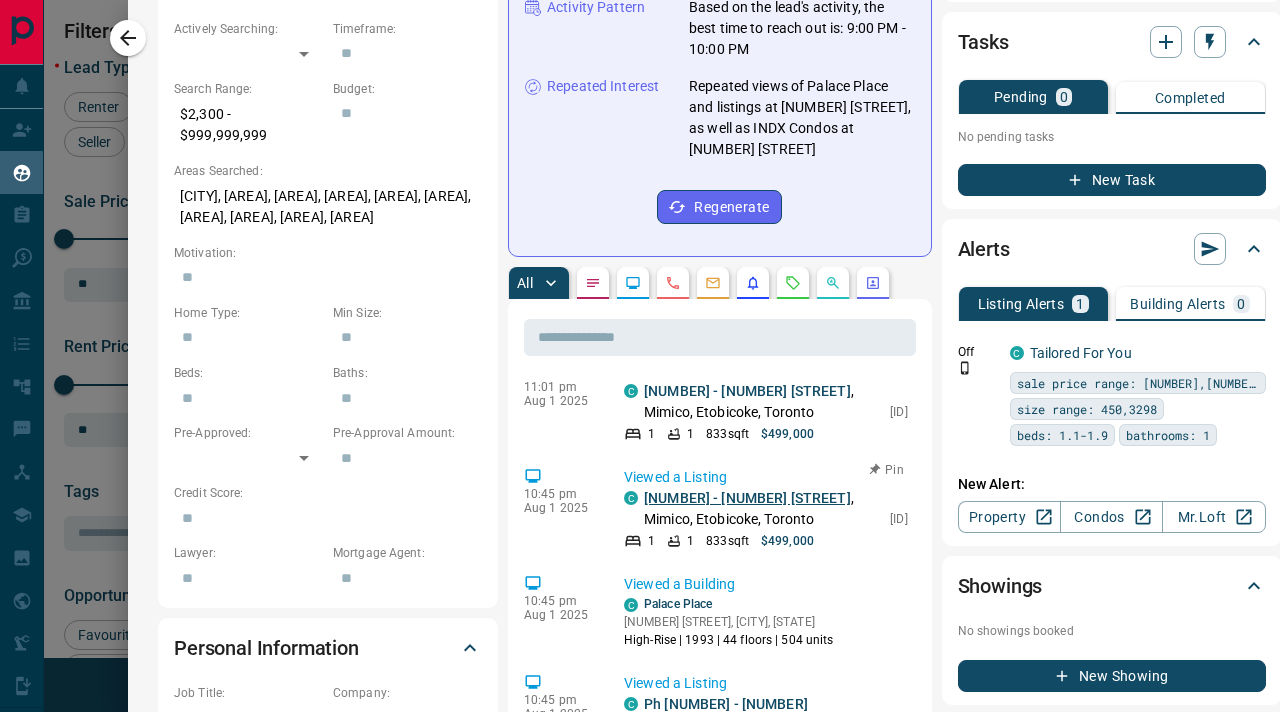 click on "[NUMBER] - [NUMBER] [STREET]" at bounding box center [747, 498] 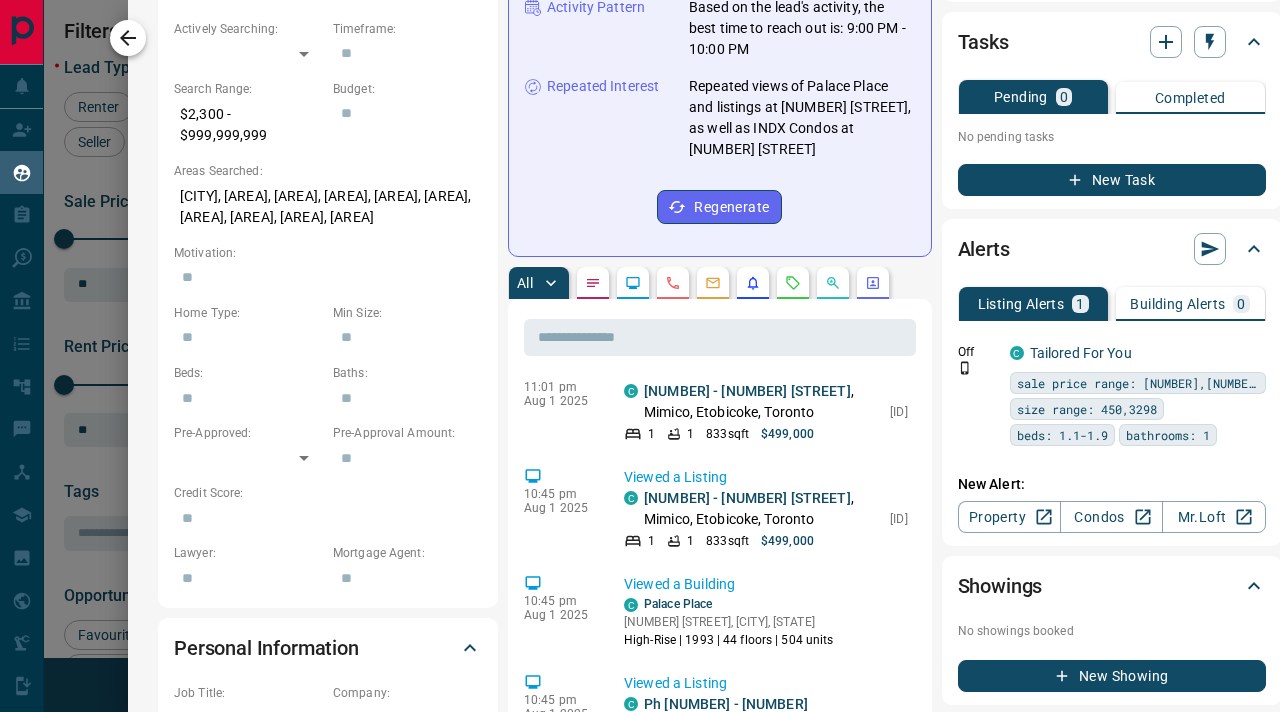 click 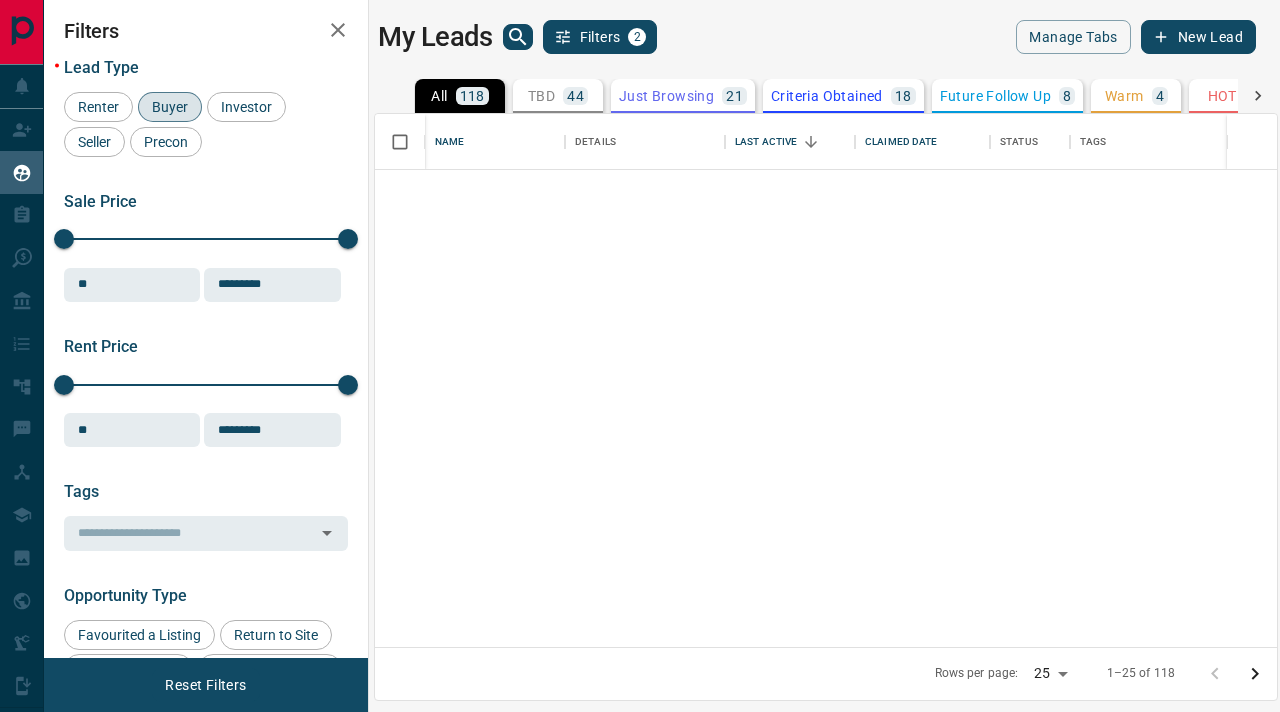 scroll, scrollTop: 0, scrollLeft: 0, axis: both 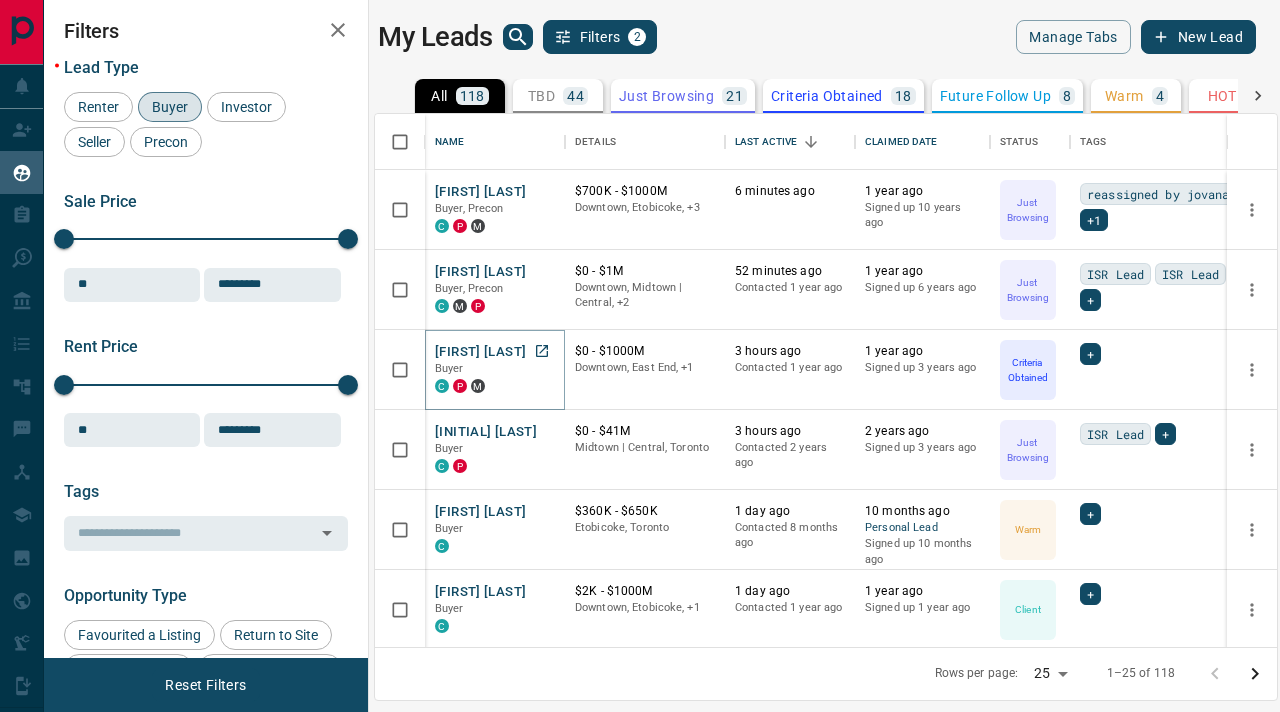 click on "[FIRST] [LAST]" at bounding box center [480, 352] 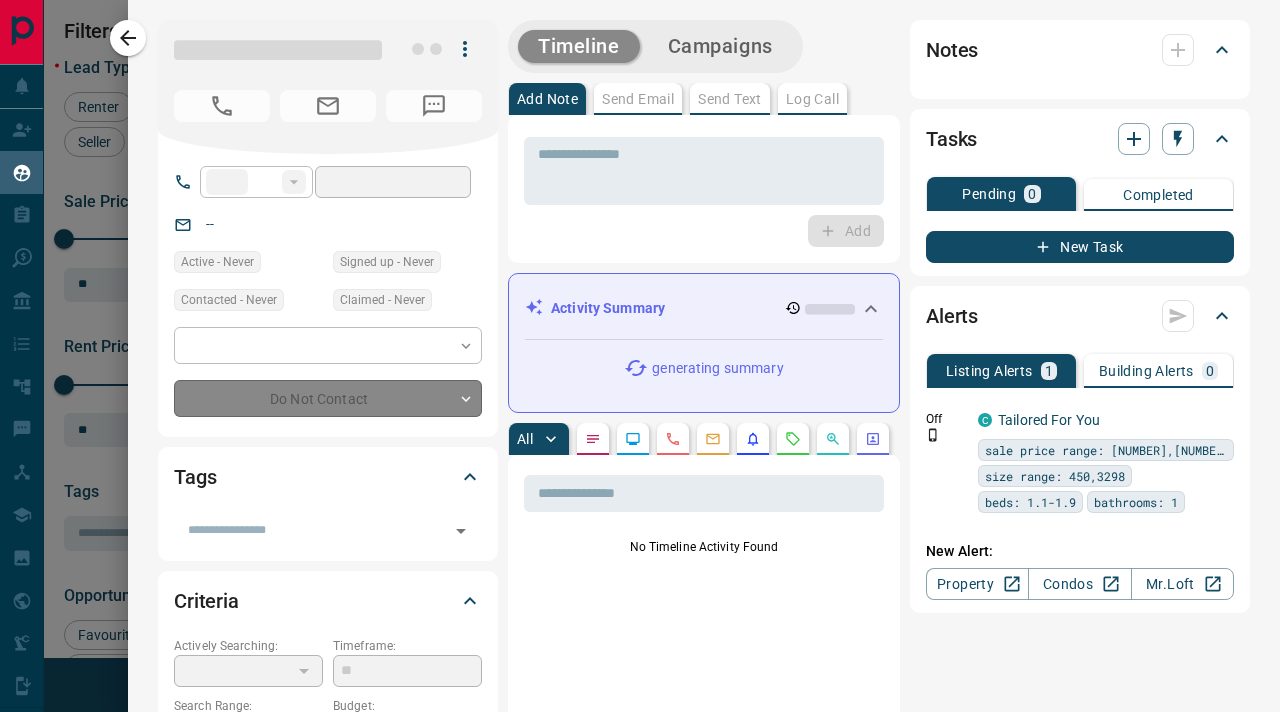 type on "**" 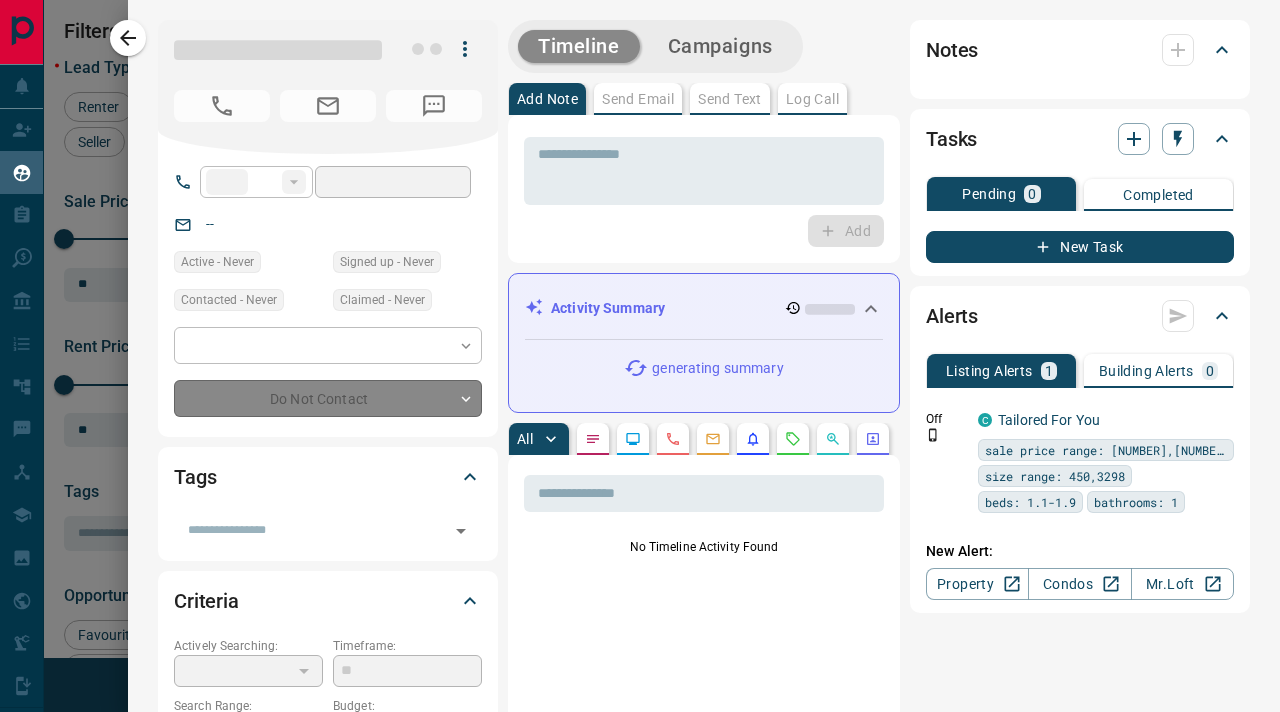 type on "**********" 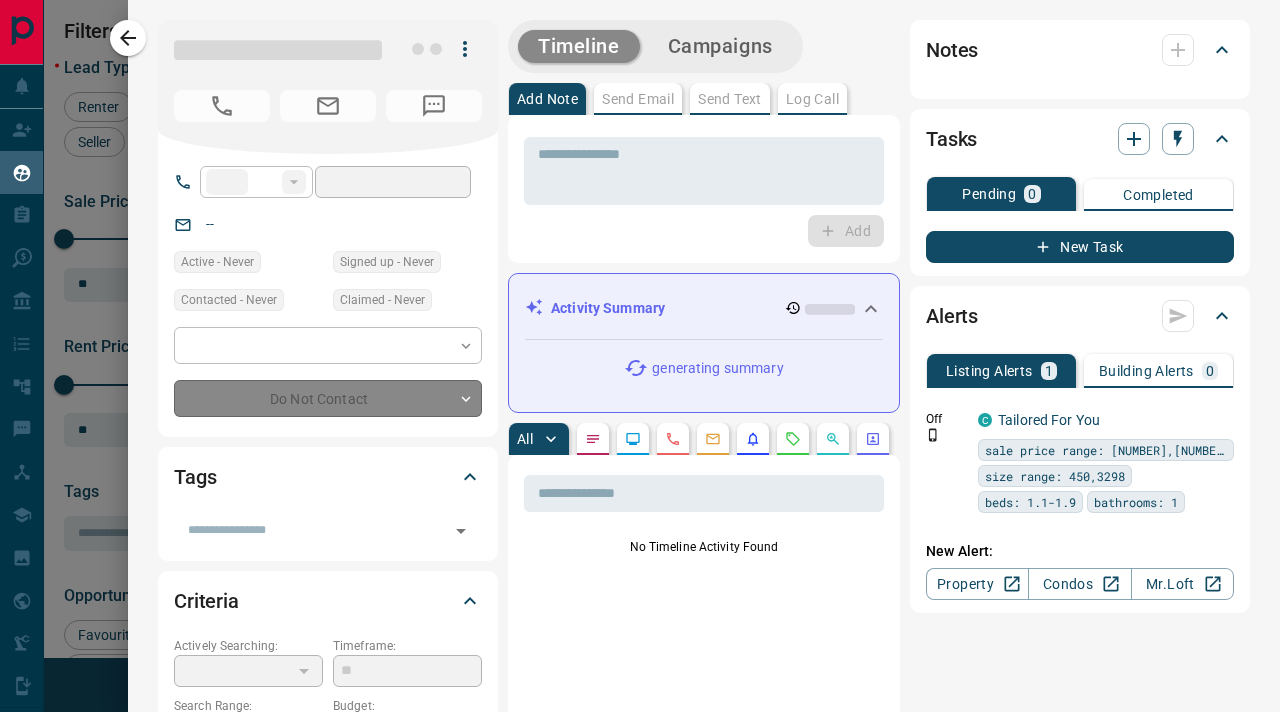 type on "**********" 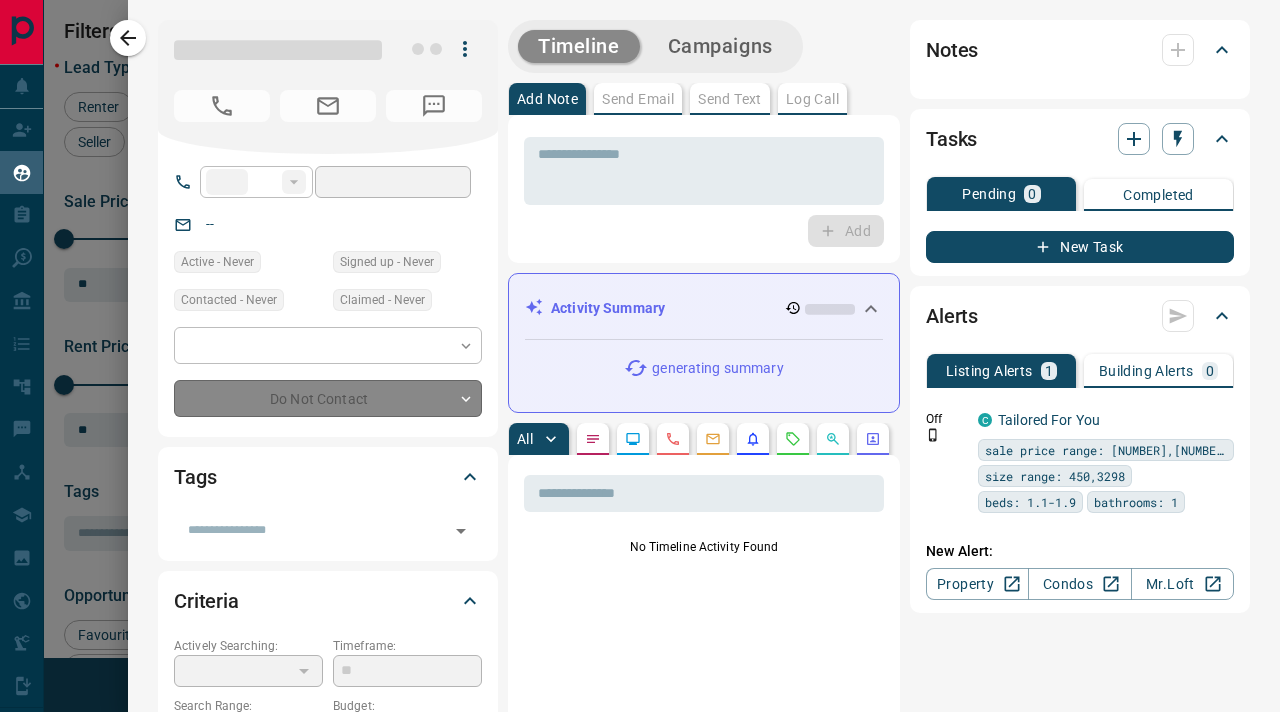 type on "*" 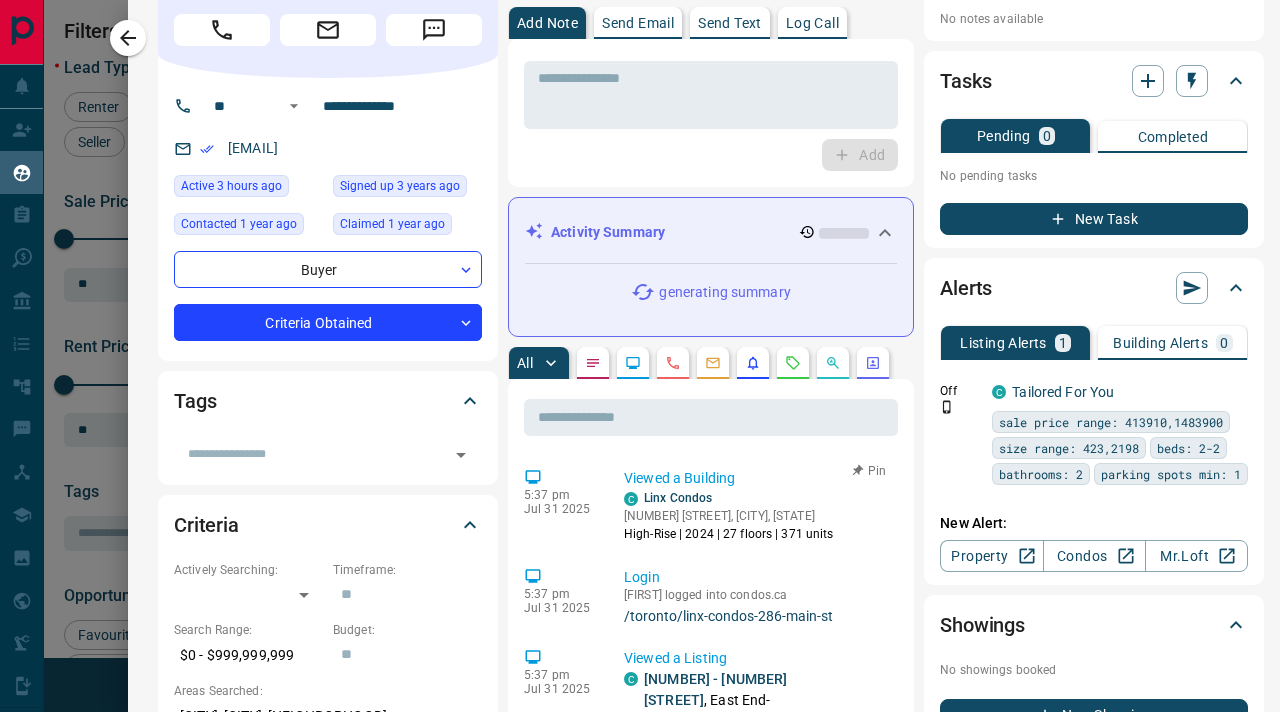 scroll, scrollTop: 88, scrollLeft: 0, axis: vertical 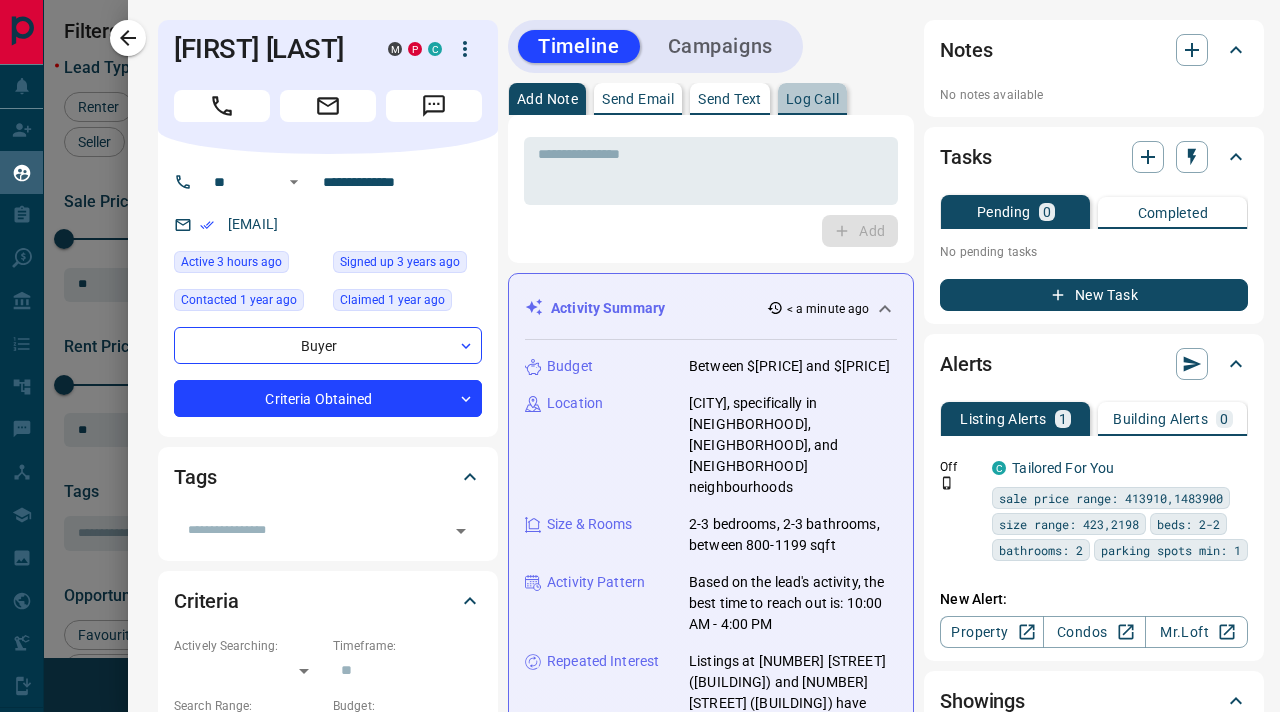 click on "Log Call" at bounding box center [812, 99] 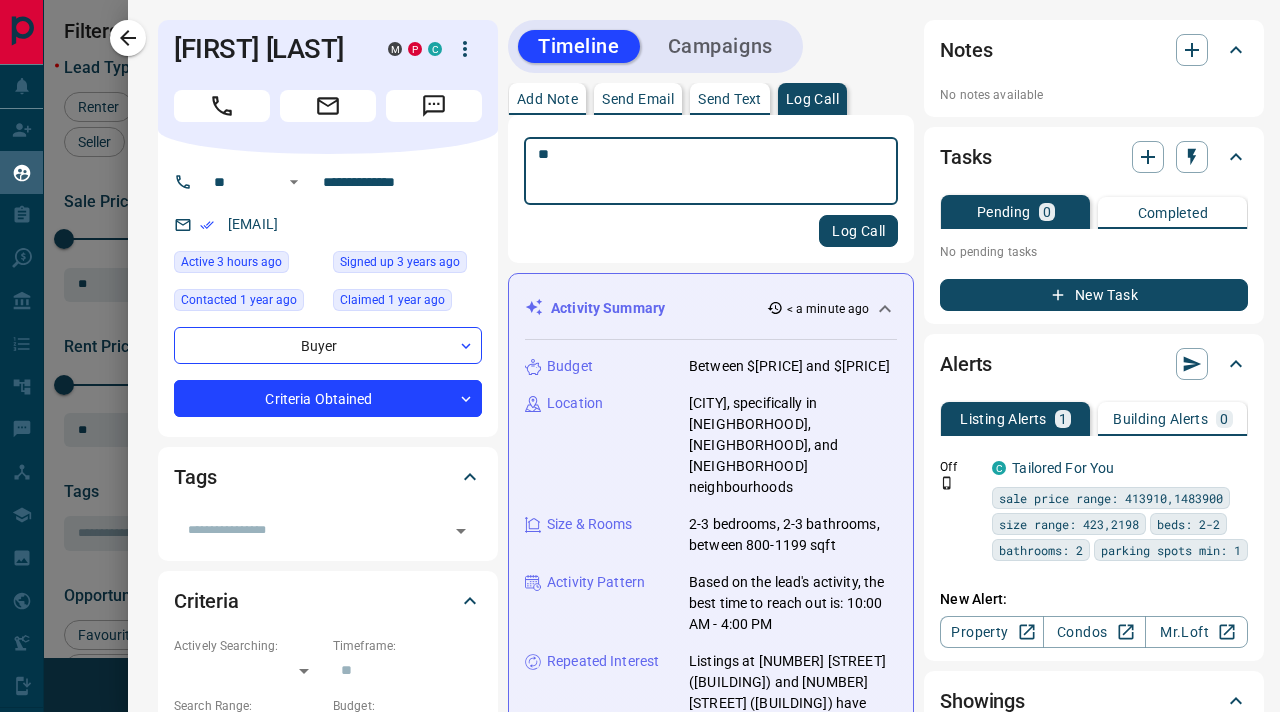 type on "**" 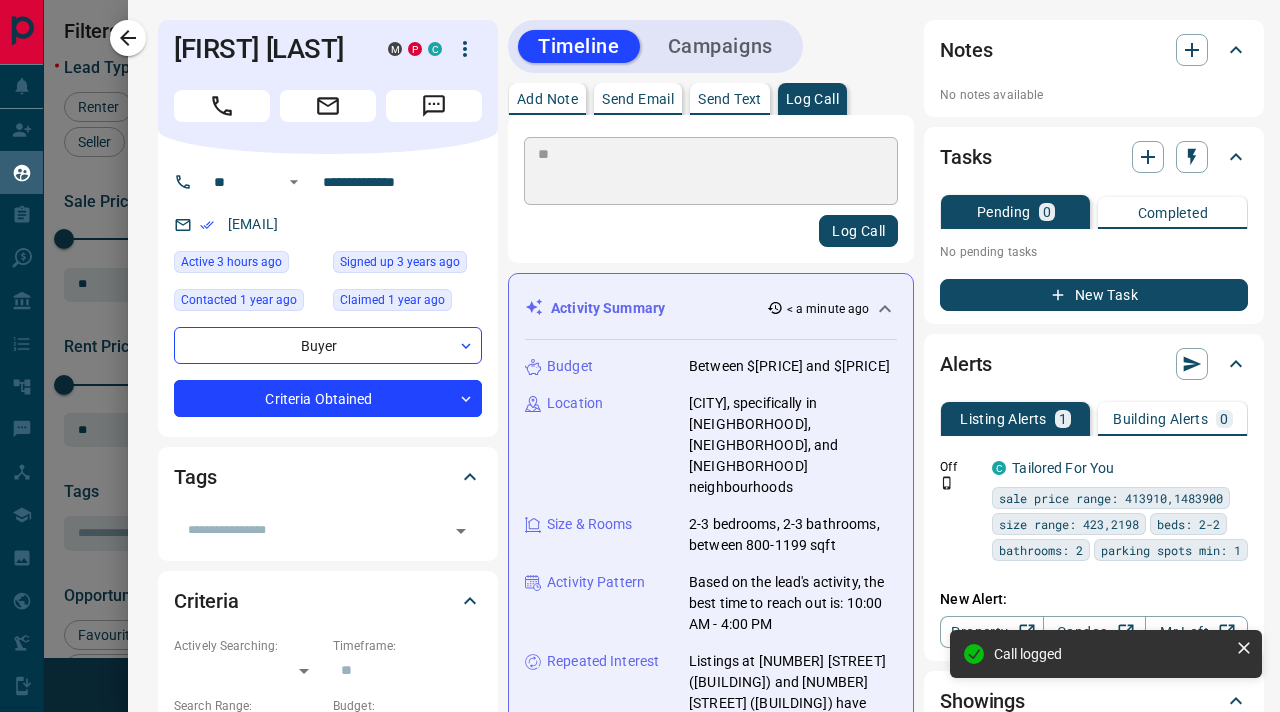 type 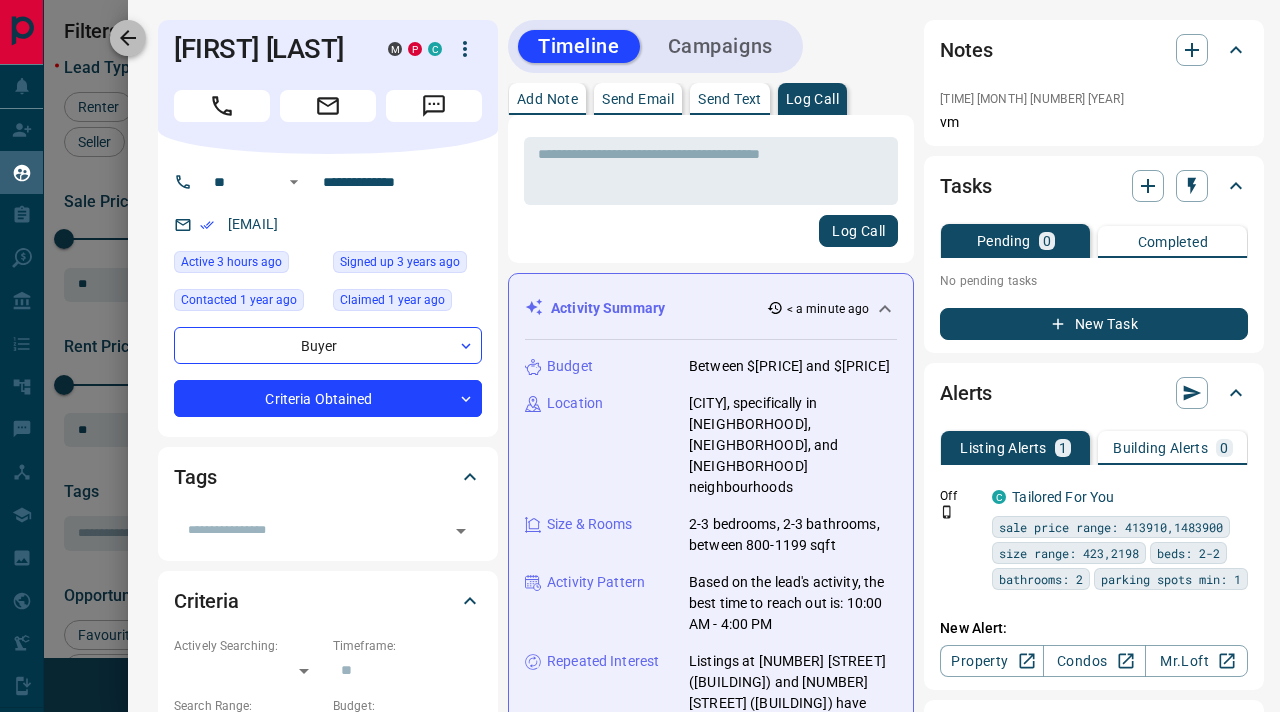click 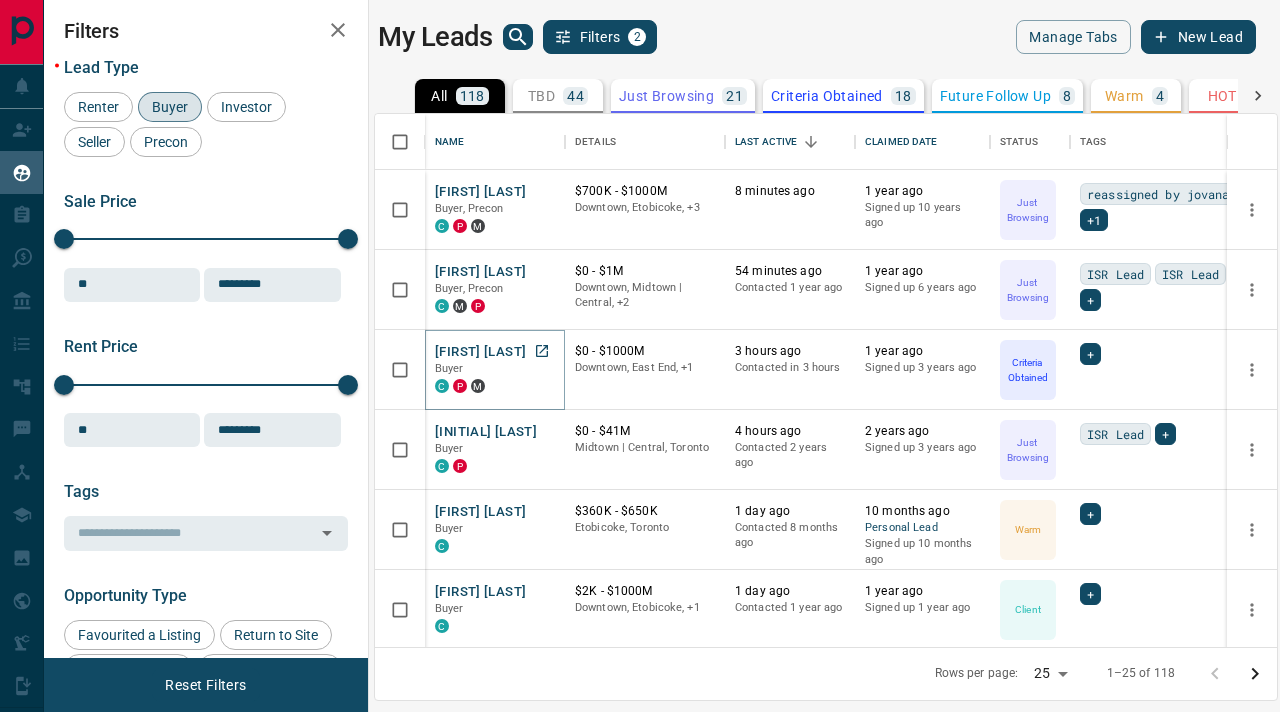 click on "[FIRST] [LAST]" at bounding box center [480, 352] 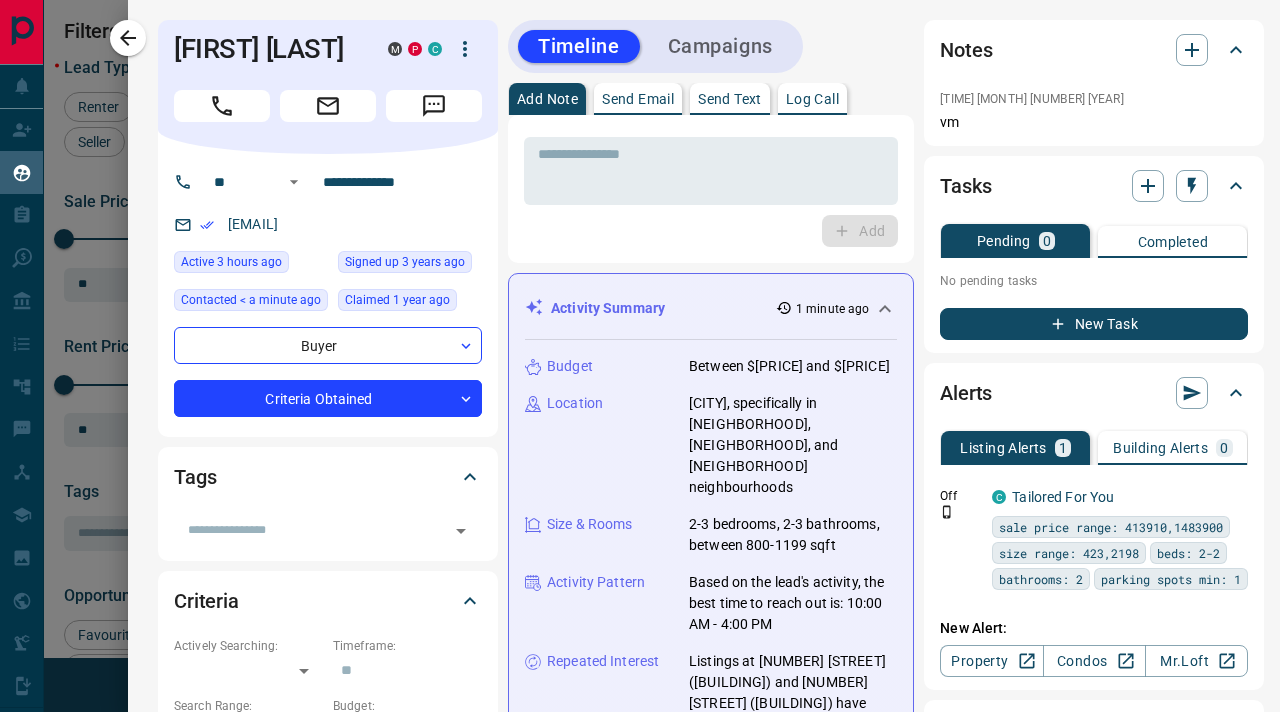 click on "Log Call" at bounding box center [812, 99] 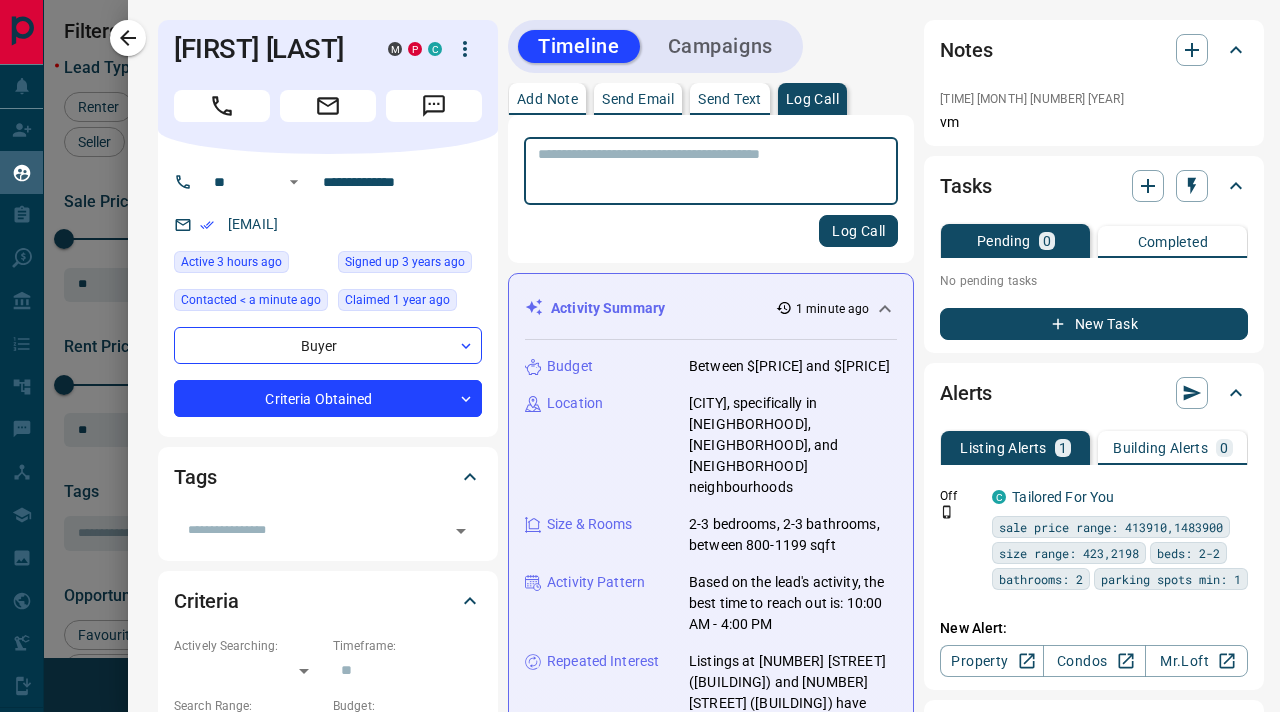 click on "Log Call" at bounding box center [858, 231] 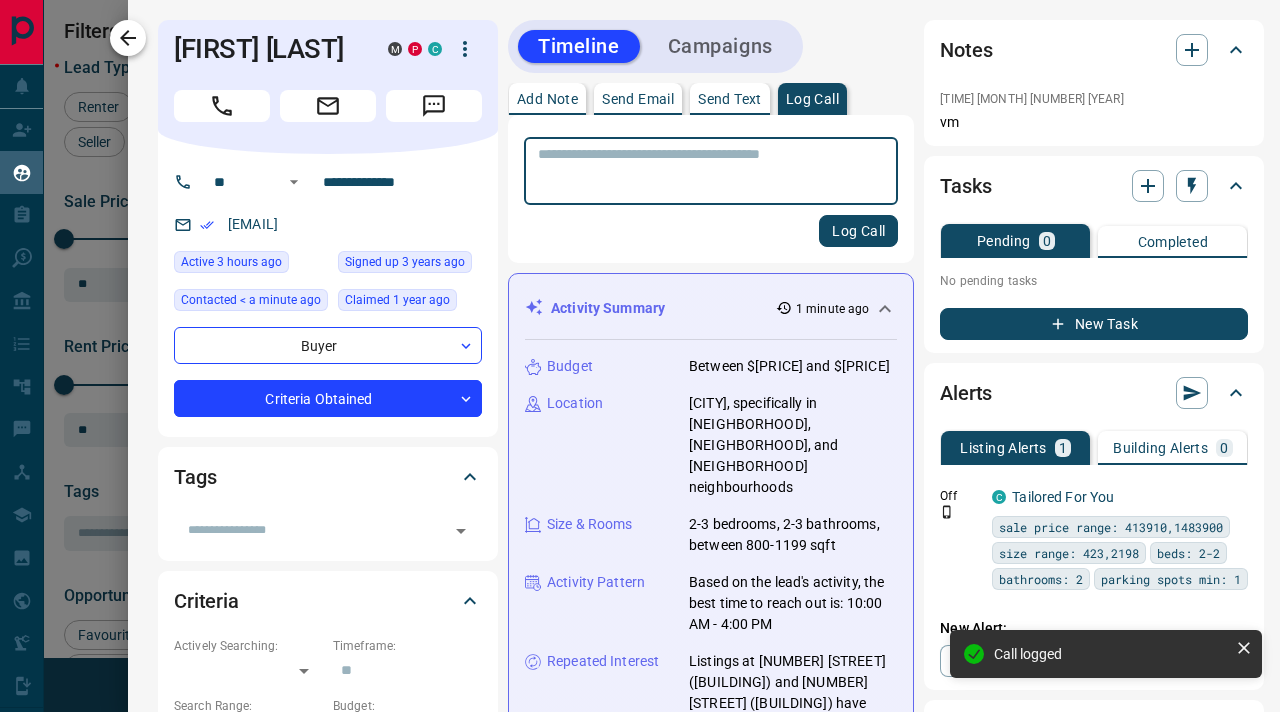 click 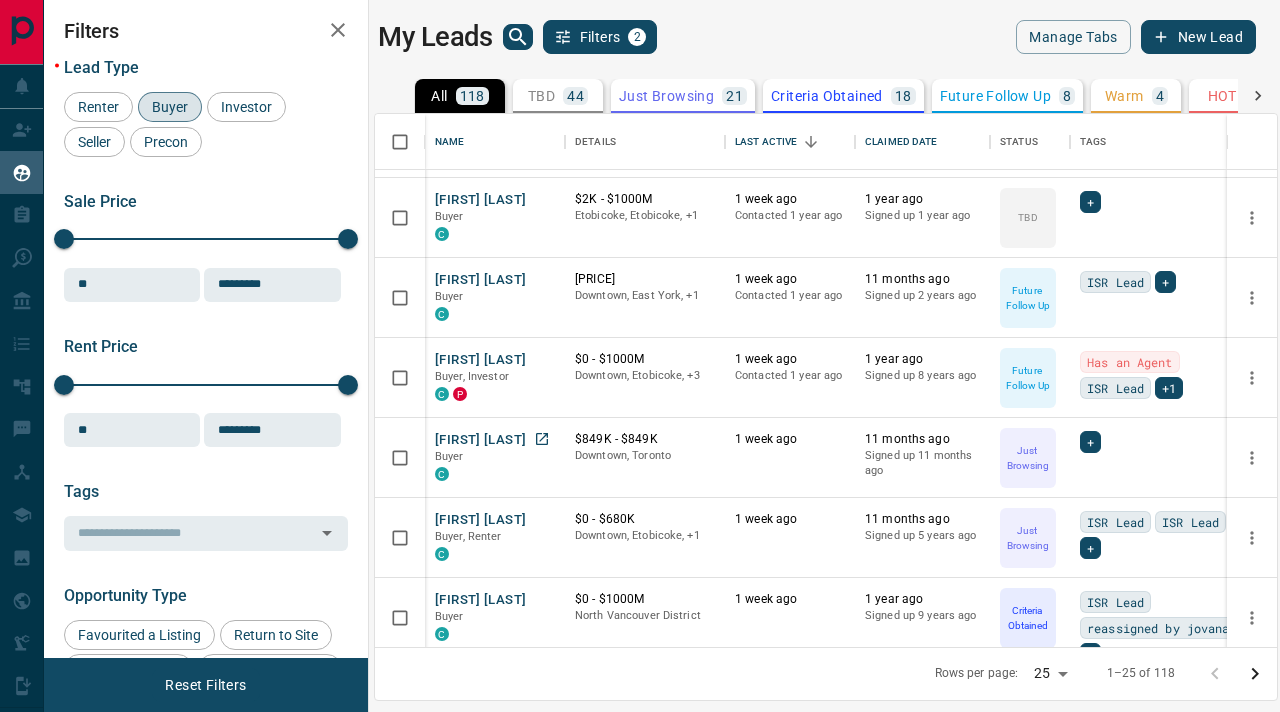scroll, scrollTop: 1523, scrollLeft: 0, axis: vertical 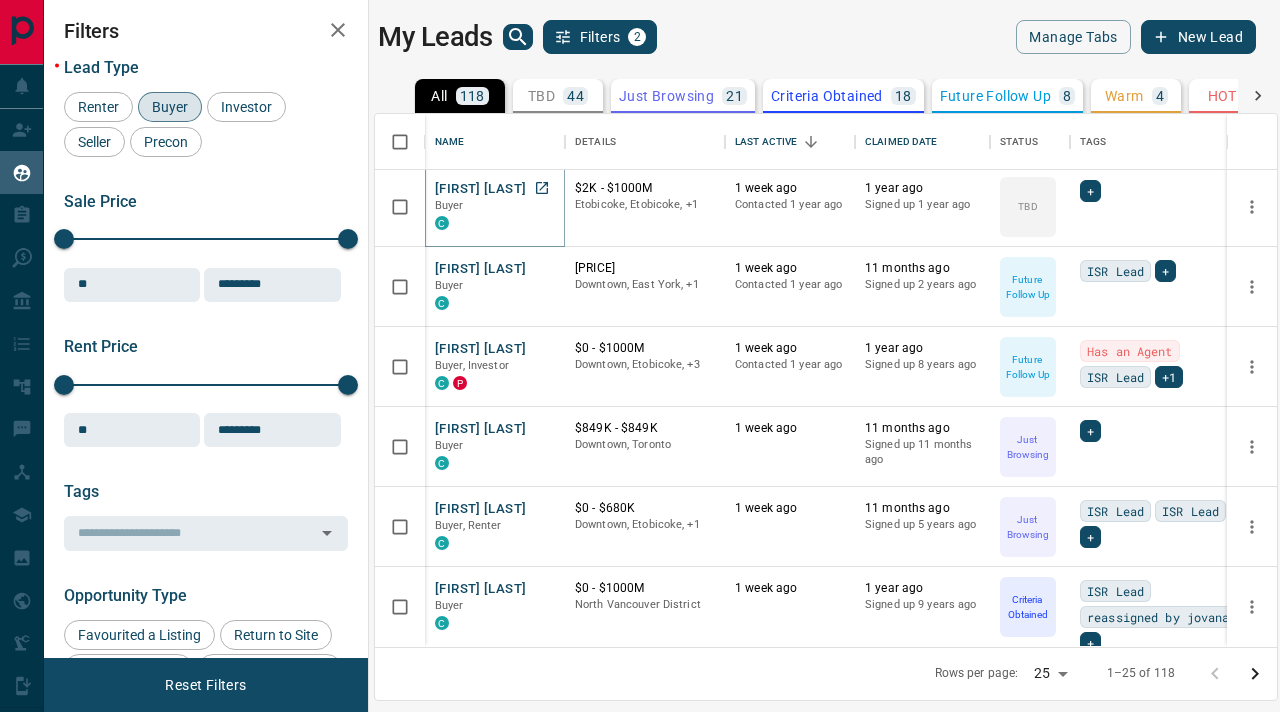 click on "[FIRST] [LAST]" at bounding box center (480, 189) 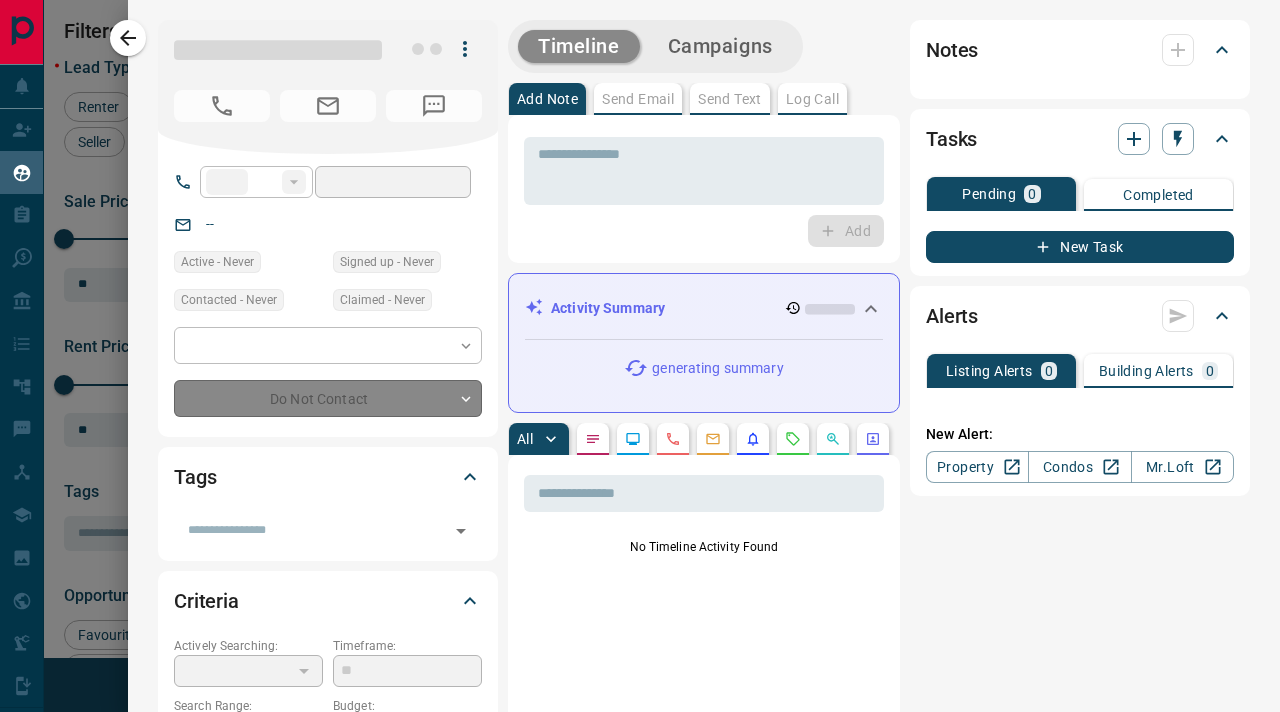 type on "**" 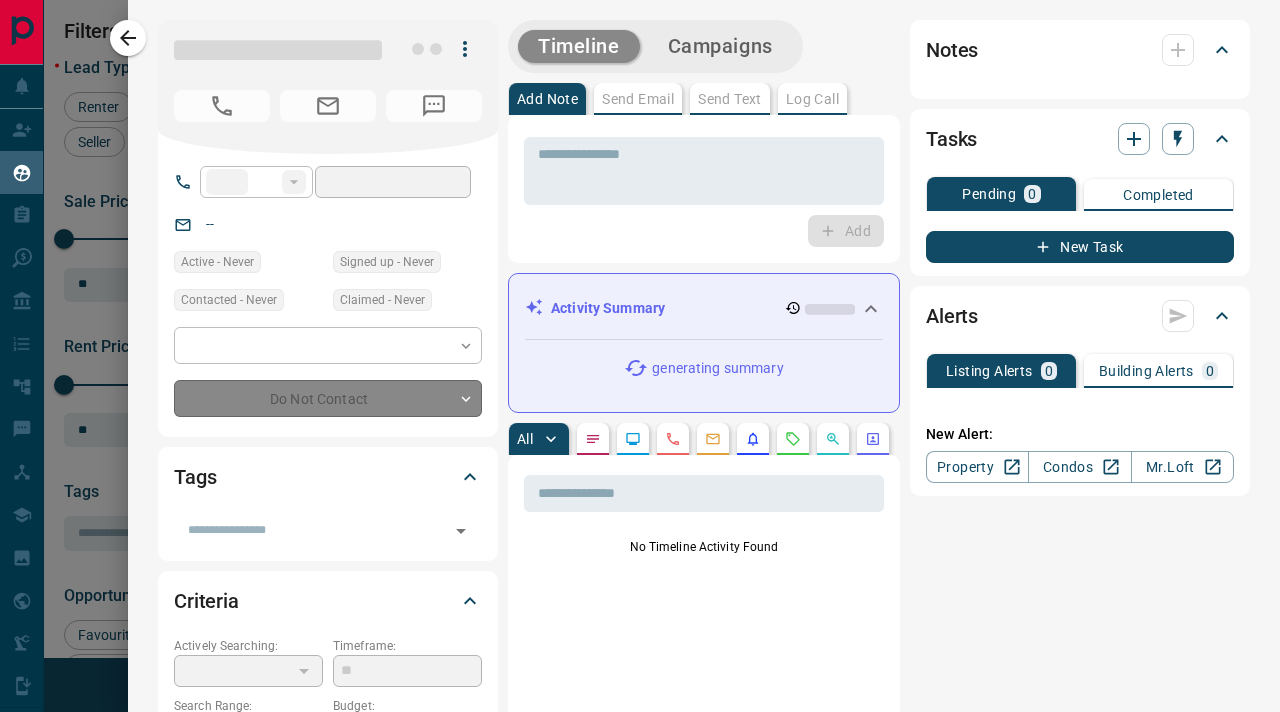 type on "**********" 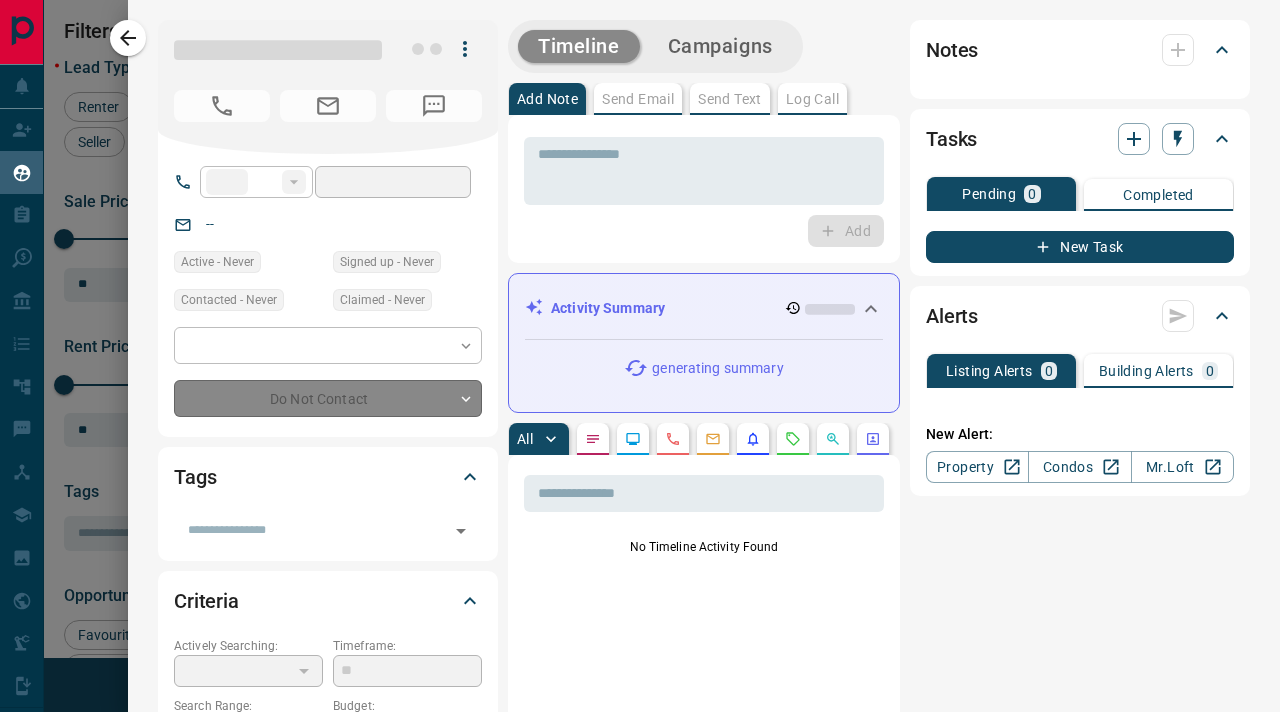 type on "**********" 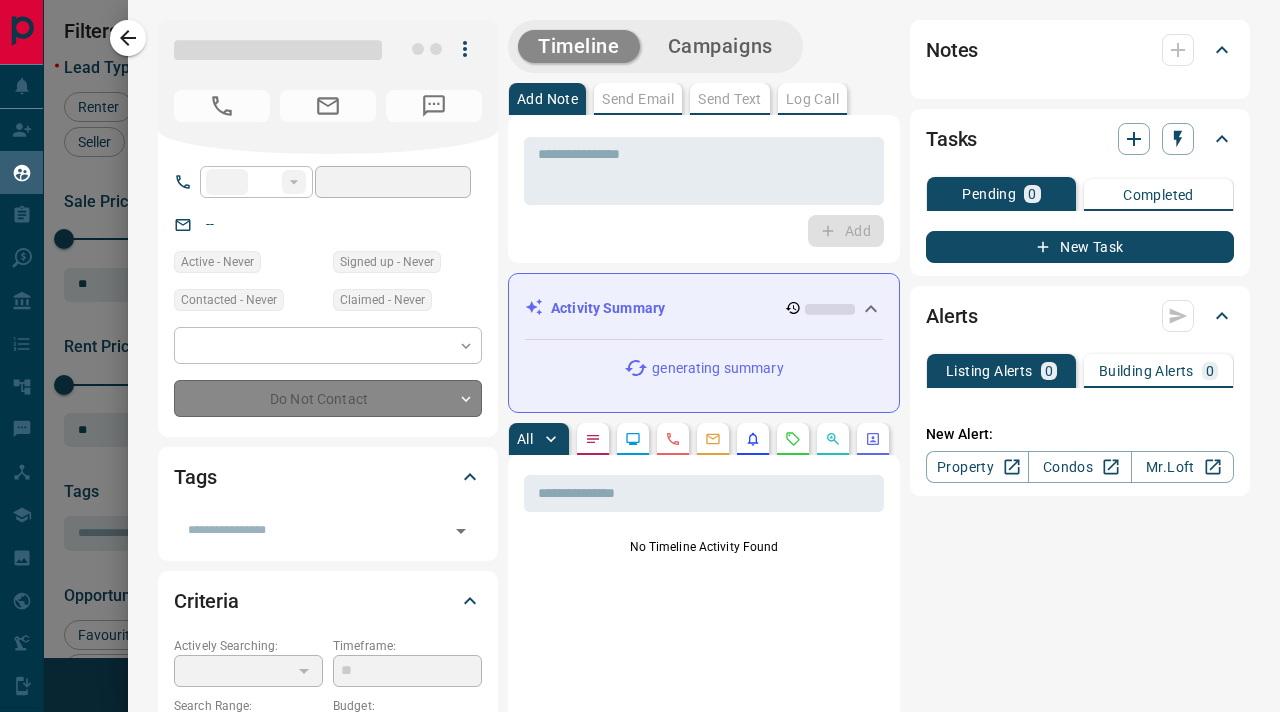 type on "**" 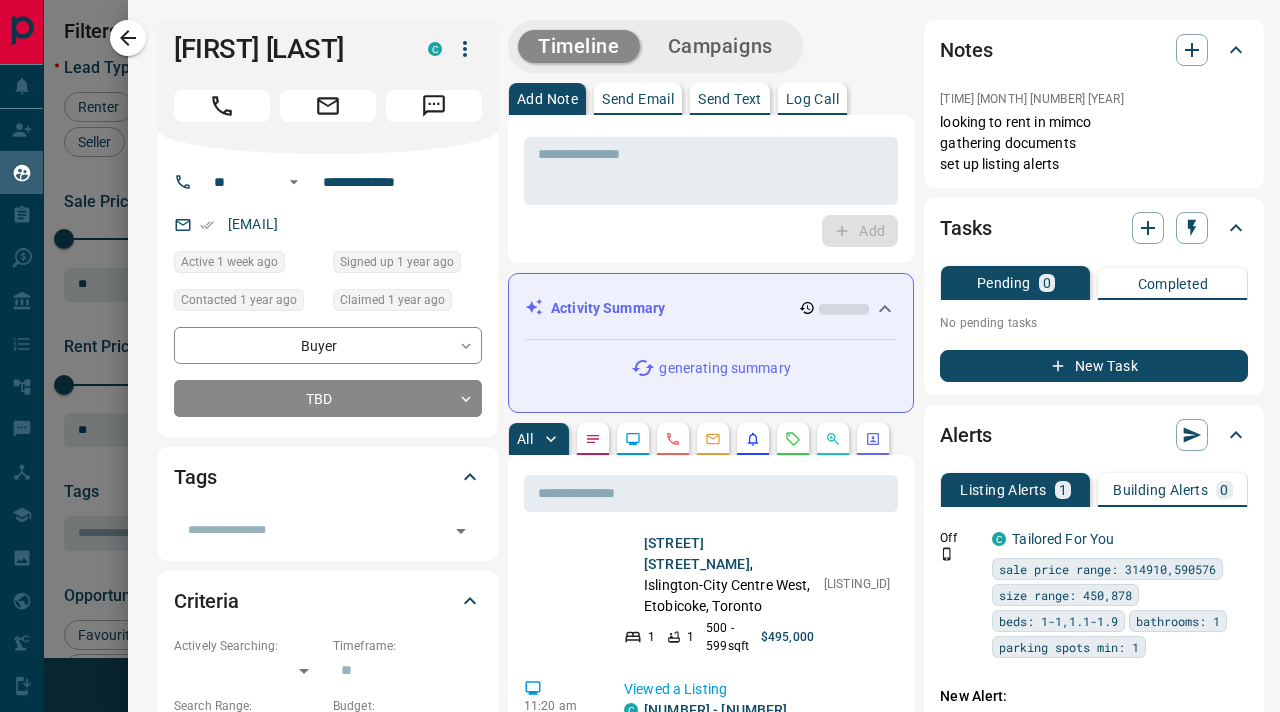 scroll, scrollTop: 0, scrollLeft: 0, axis: both 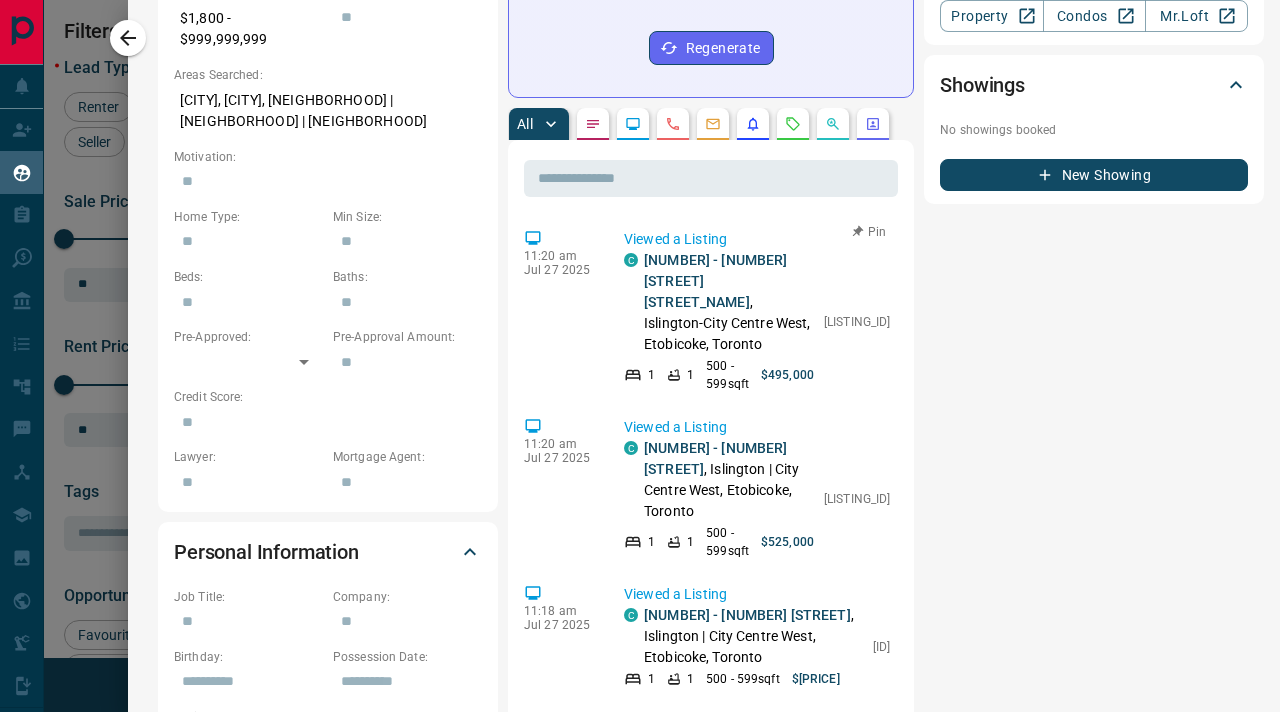 click on "[LISTING_ID]" at bounding box center (857, 322) 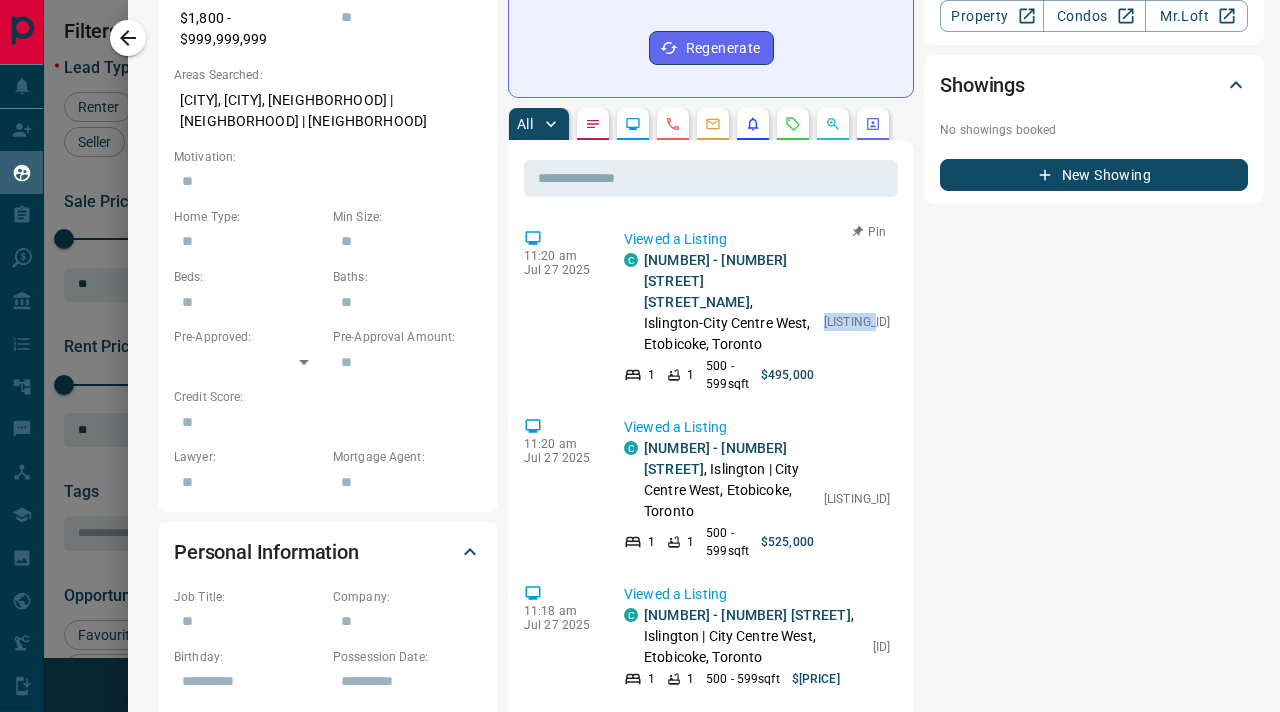 click on "[LISTING_ID]" at bounding box center (857, 322) 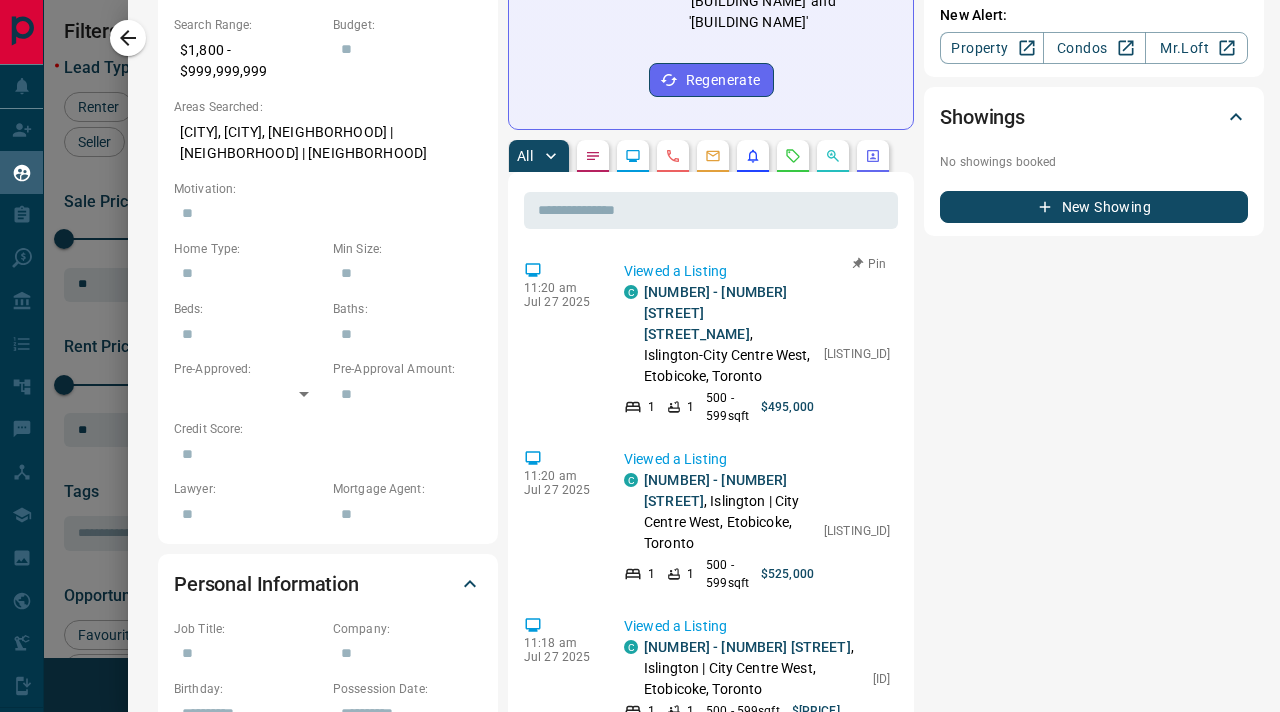 scroll, scrollTop: 674, scrollLeft: 0, axis: vertical 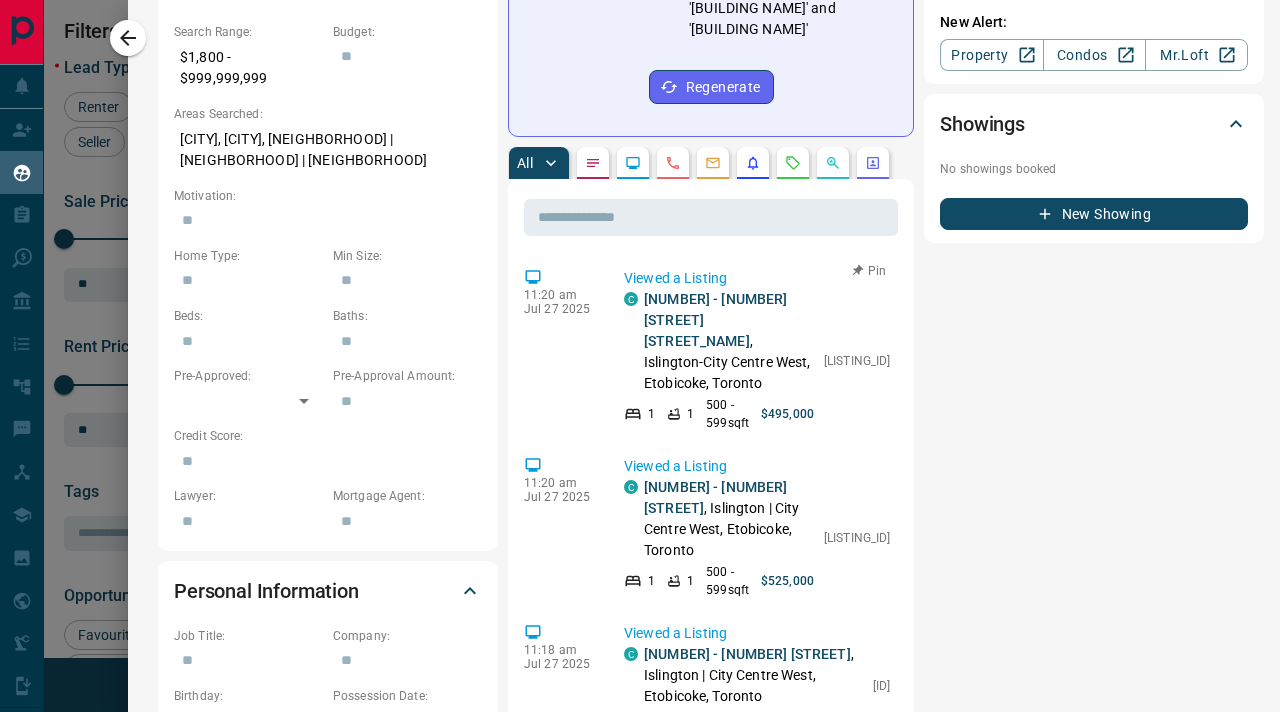 click on "[LISTING_ID]" at bounding box center (857, 361) 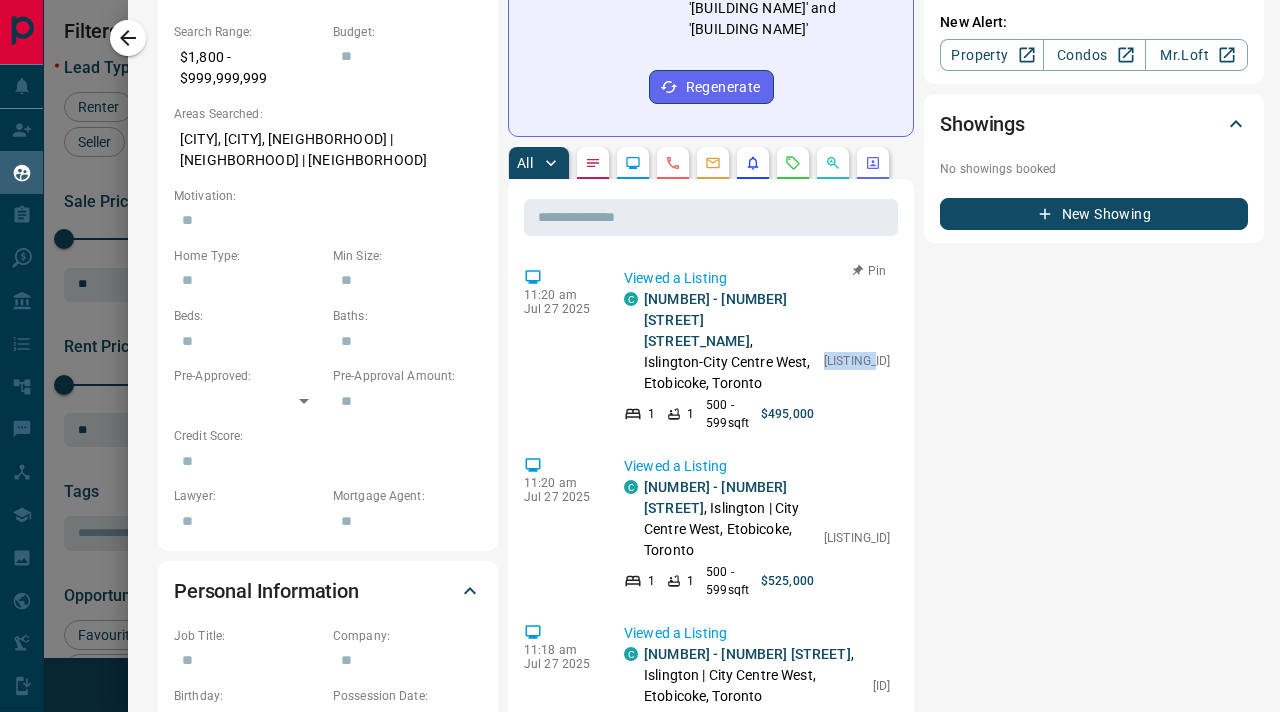 click on "[LISTING_ID]" at bounding box center [857, 361] 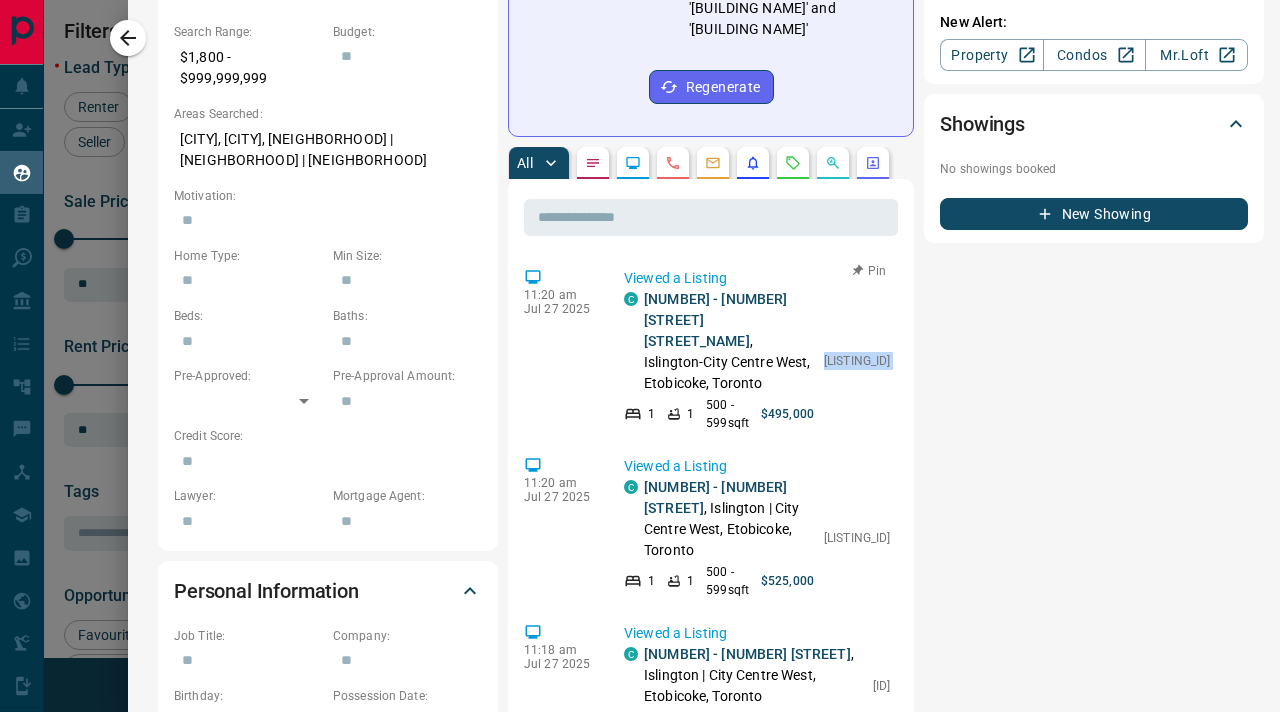 click on "[LISTING_ID]" at bounding box center (857, 361) 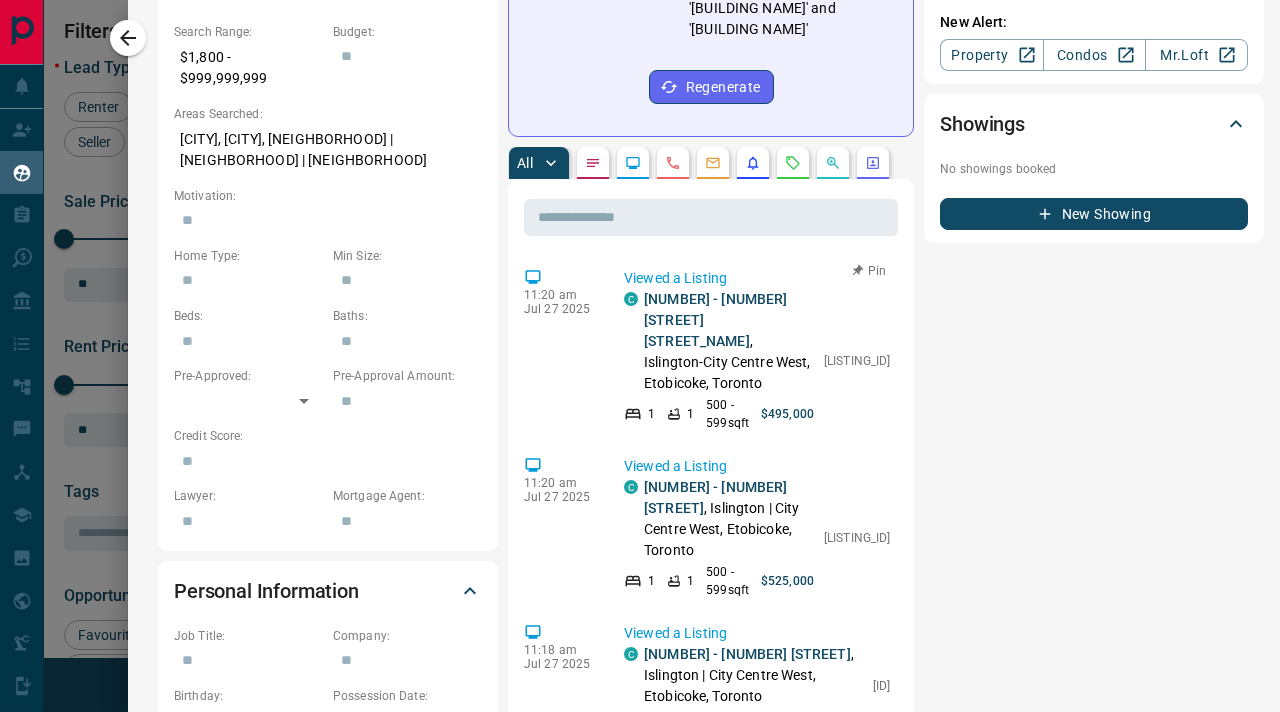 click on "[LISTING_ID]" at bounding box center (857, 361) 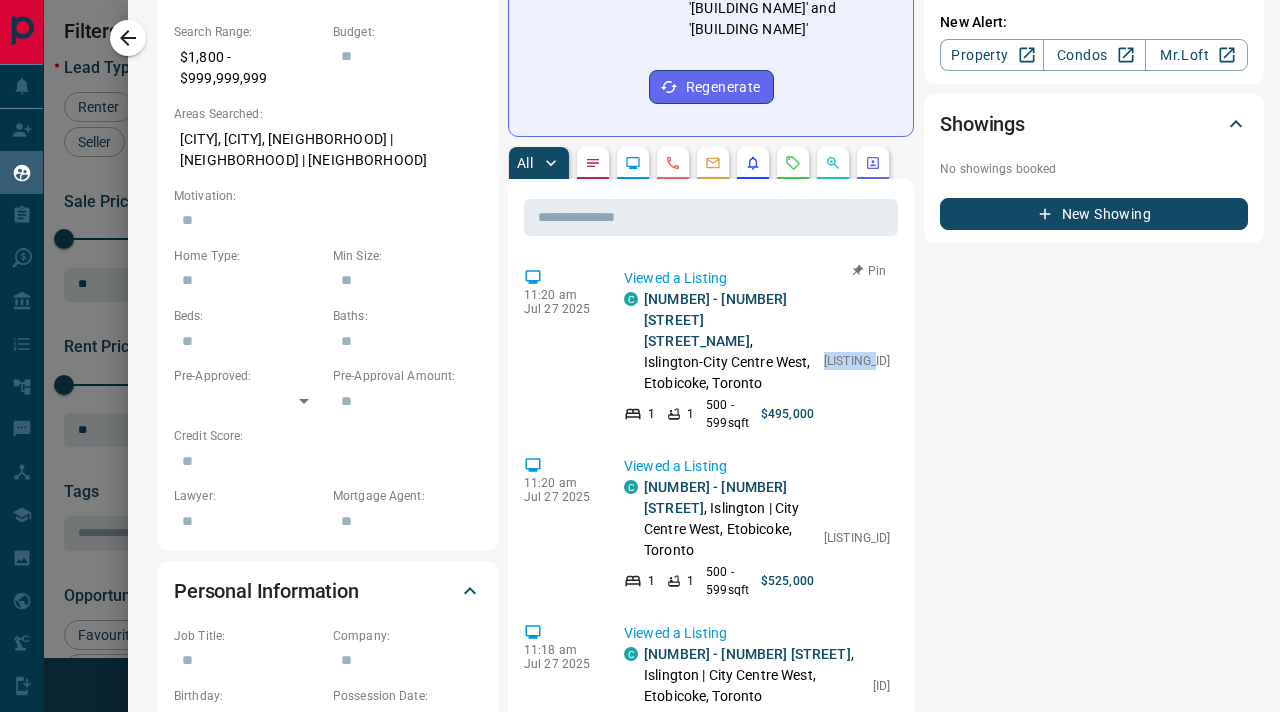 click on "[LISTING_ID]" at bounding box center (857, 361) 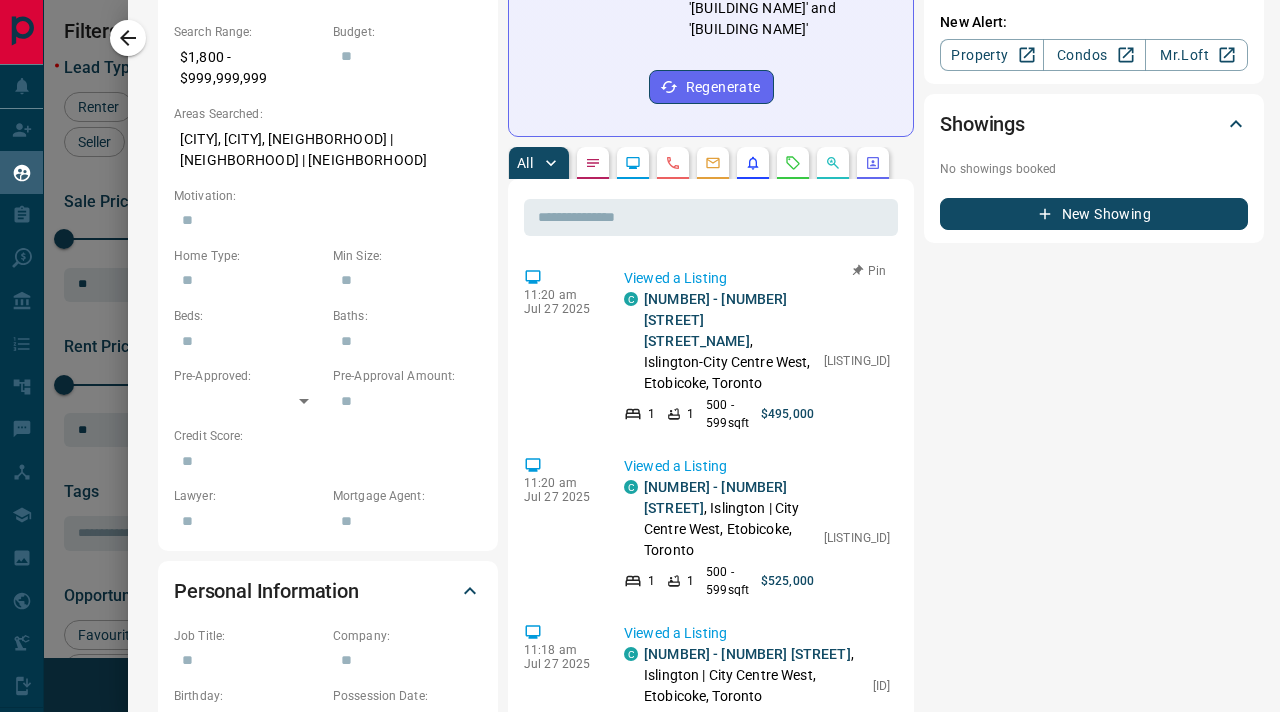click on "[LISTING_ID]" at bounding box center [857, 361] 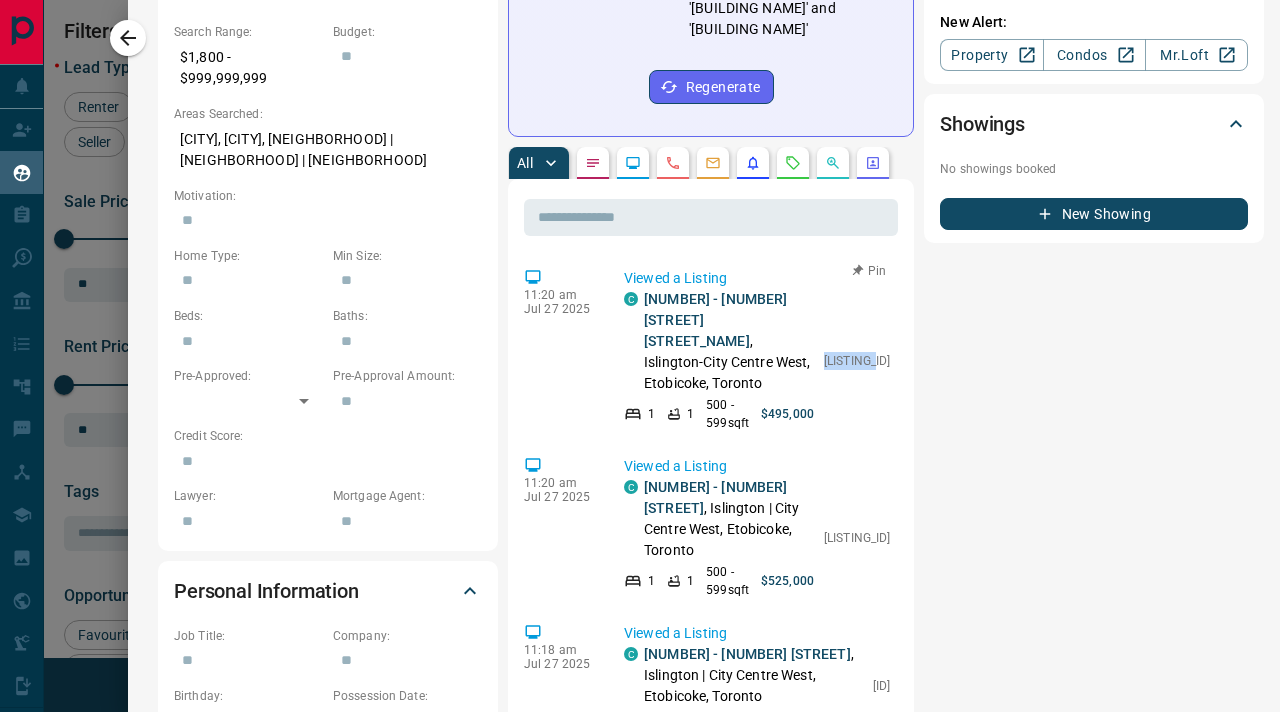 click on "[LISTING_ID]" at bounding box center [857, 361] 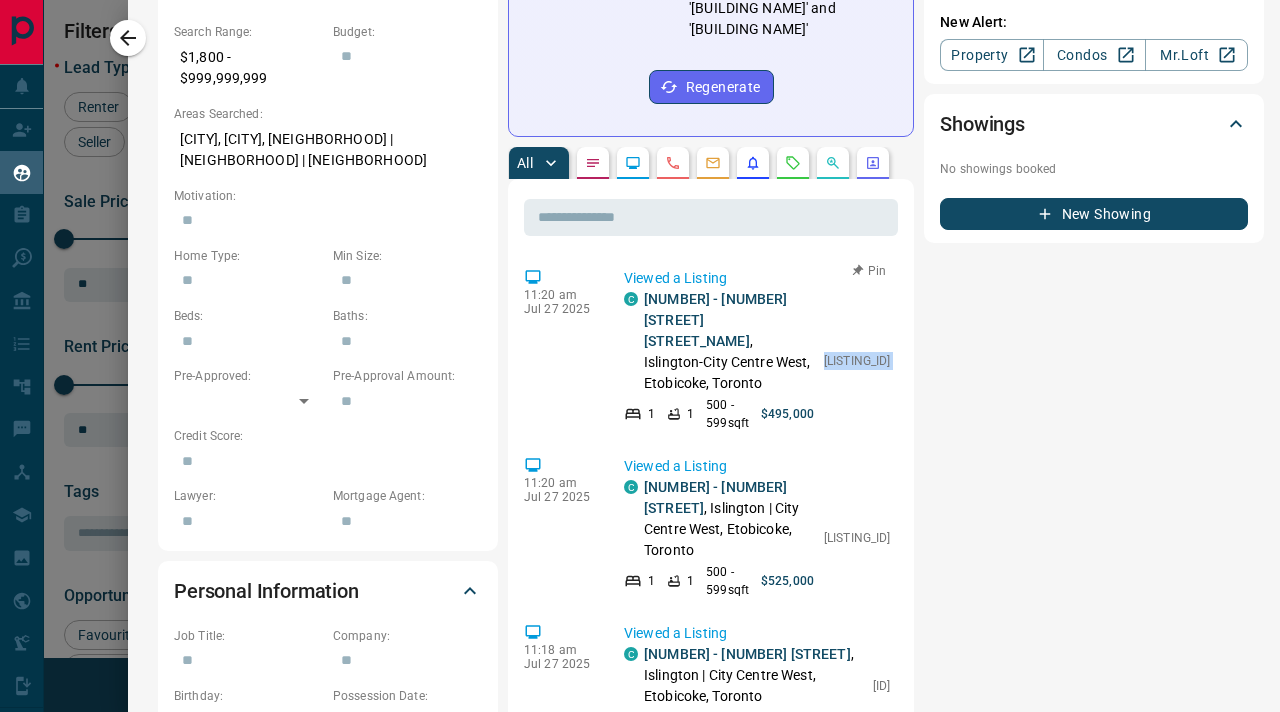 click on "[LISTING_ID]" at bounding box center (857, 361) 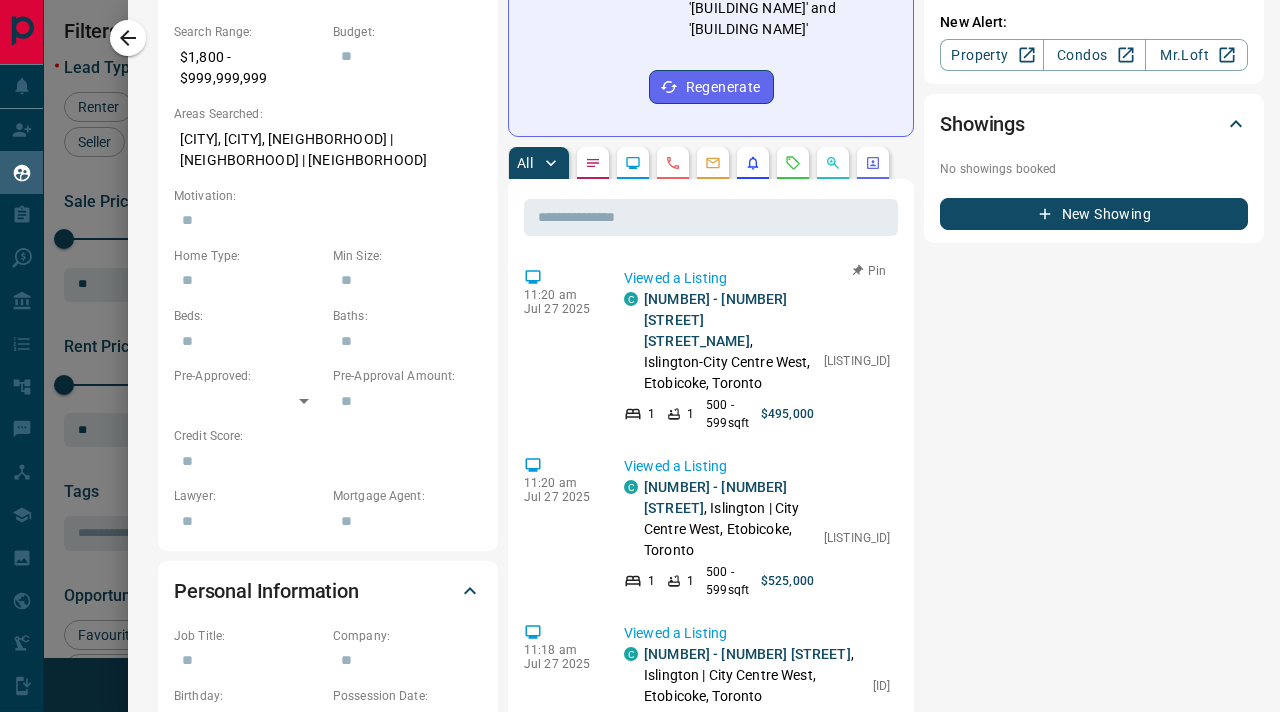 click on "[LISTING_ID]" at bounding box center (857, 361) 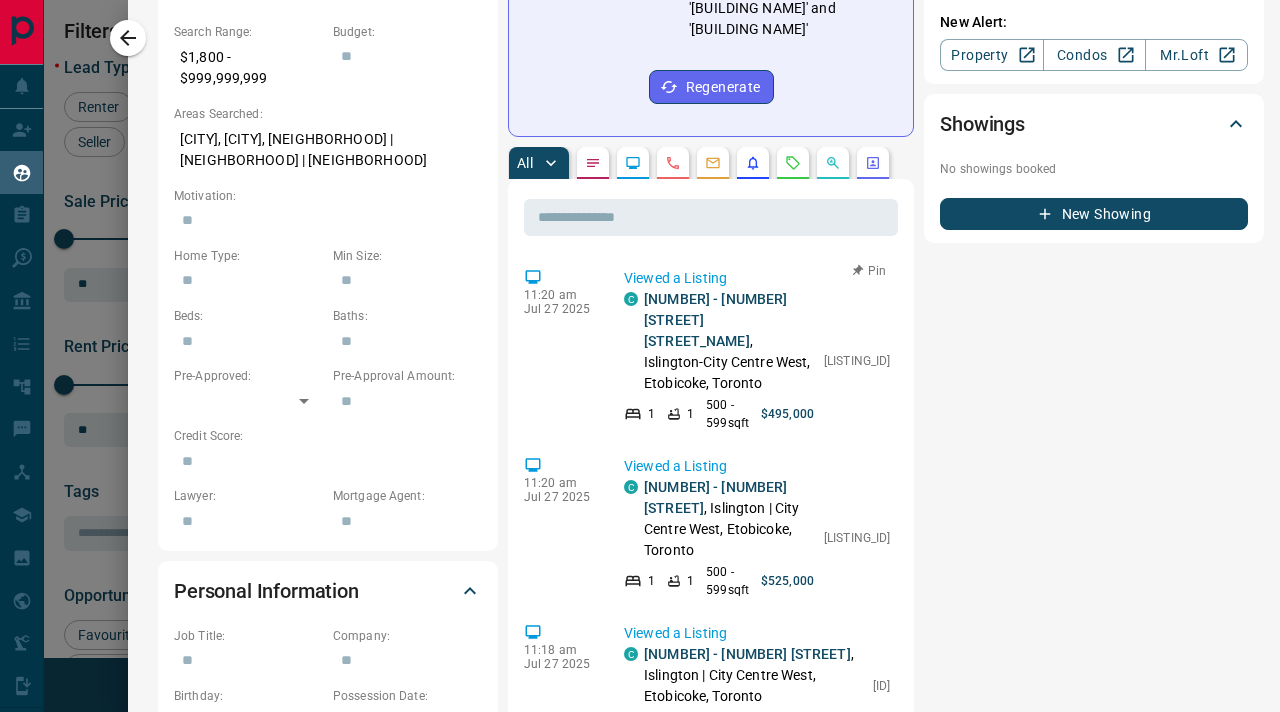 click on "[LISTING_ID]" at bounding box center (857, 361) 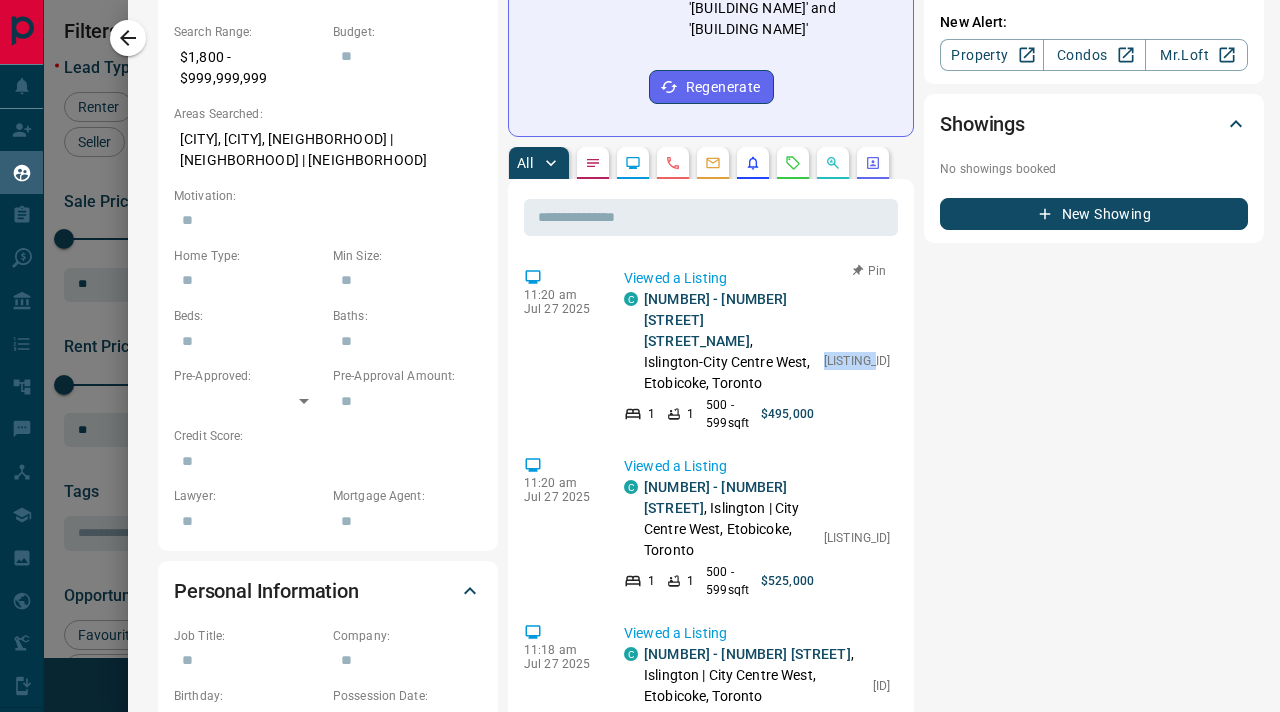 click on "[LISTING_ID]" at bounding box center [857, 361] 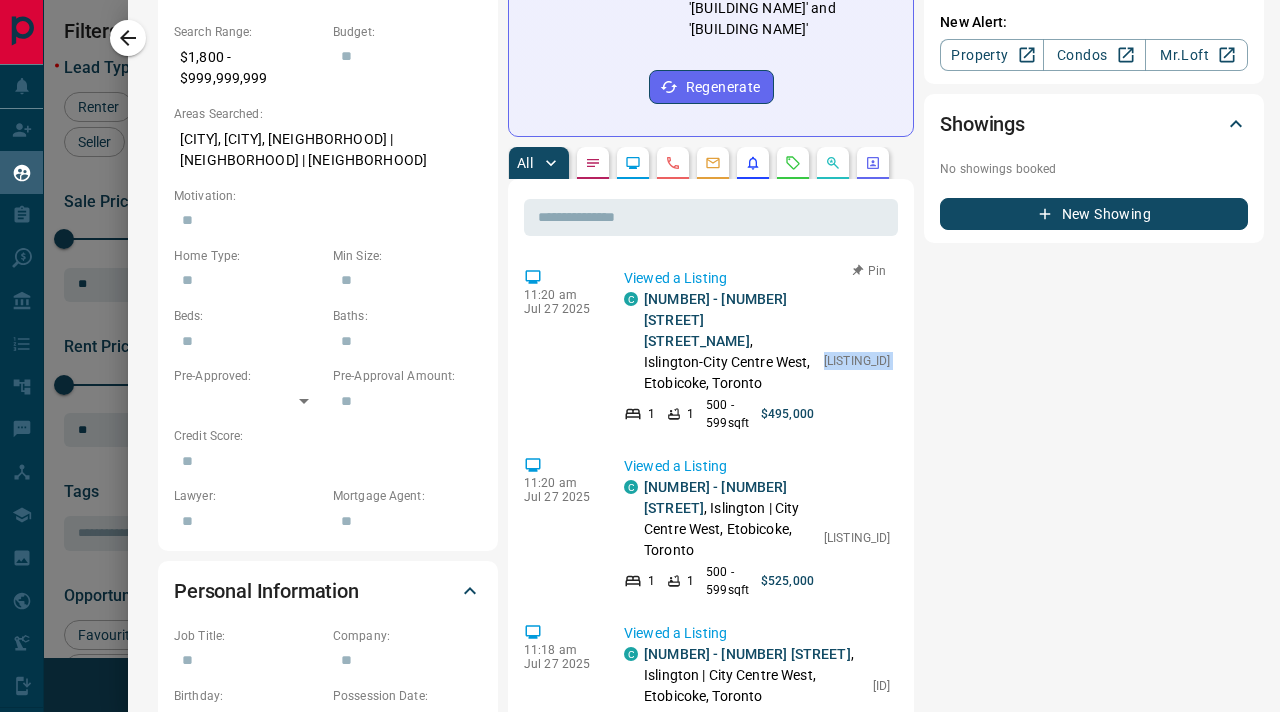 click on "[LISTING_ID]" at bounding box center (857, 361) 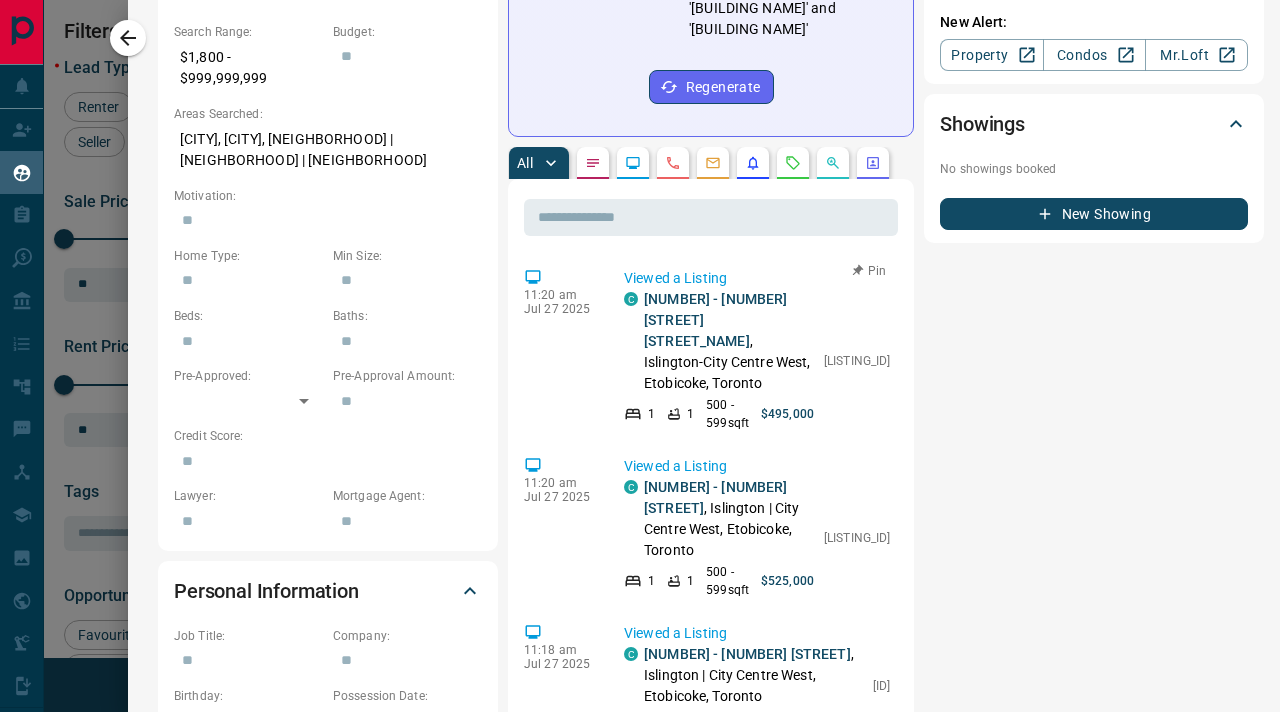 click on "[LISTING_ID]" at bounding box center (857, 361) 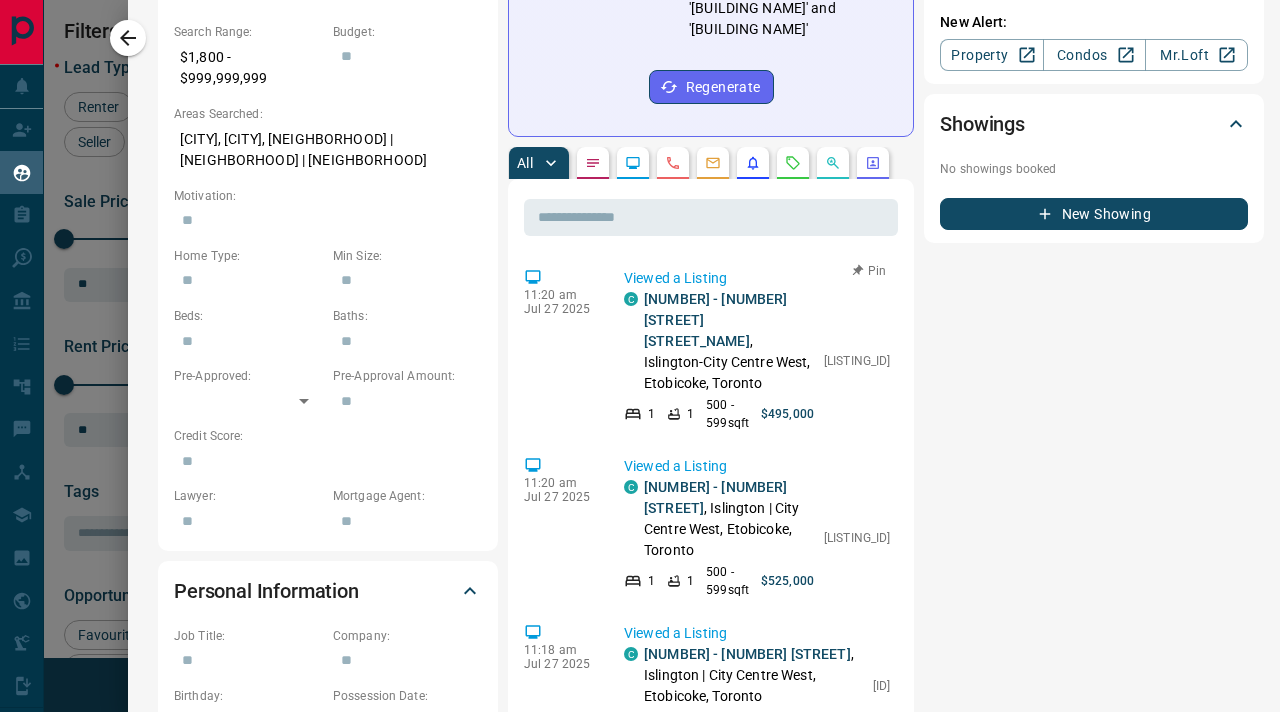 click on "[LISTING_ID]" at bounding box center [857, 361] 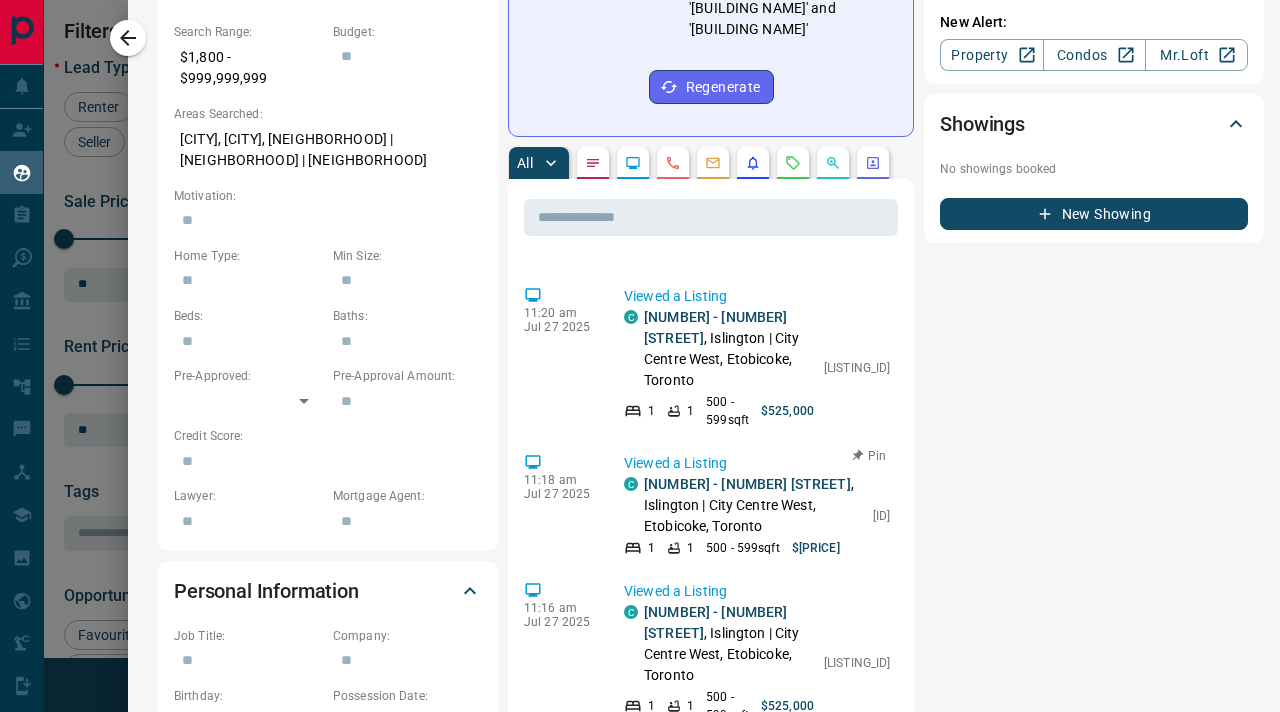 scroll, scrollTop: 0, scrollLeft: 0, axis: both 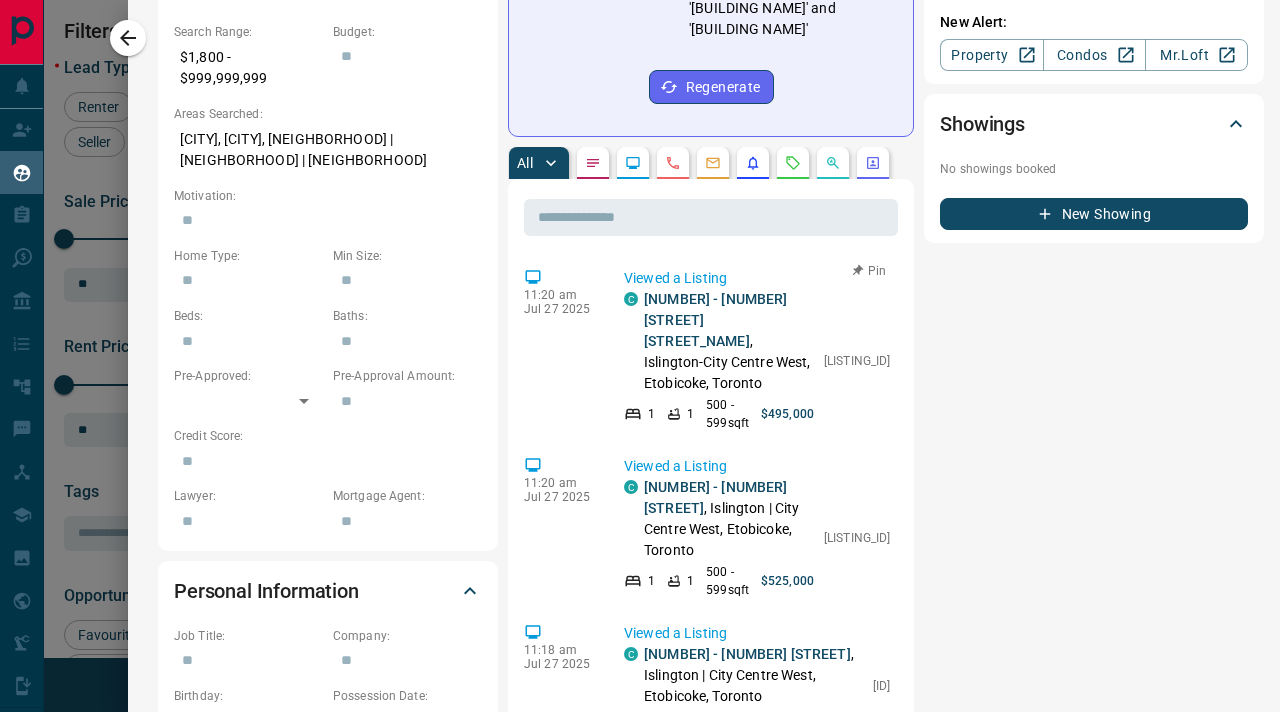 click on "[LISTING_ID]" at bounding box center (857, 361) 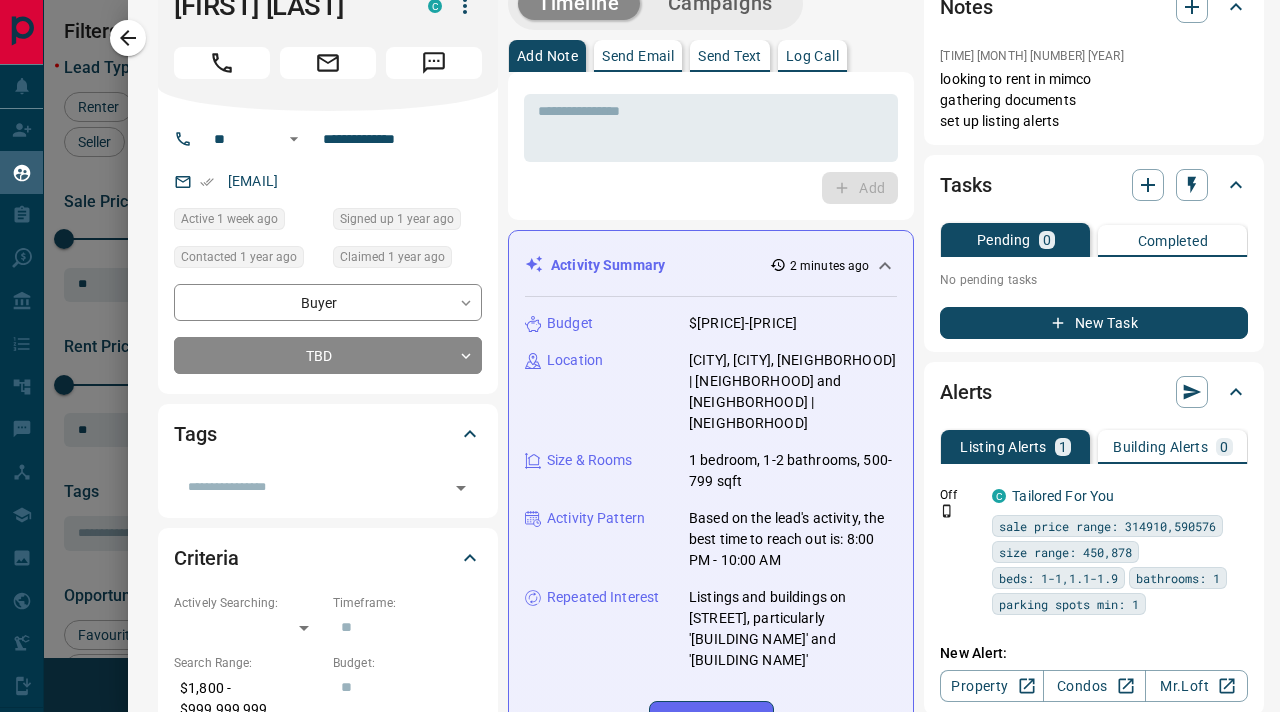 scroll, scrollTop: 0, scrollLeft: 0, axis: both 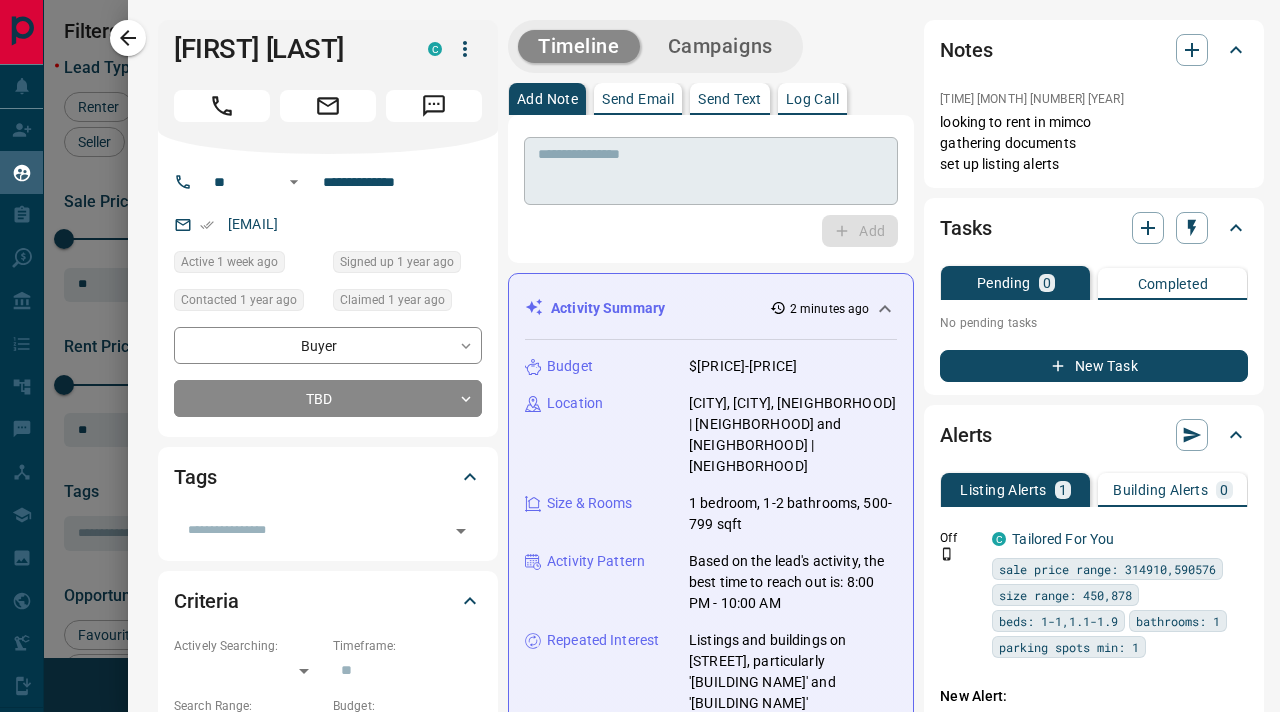 click at bounding box center [711, 171] 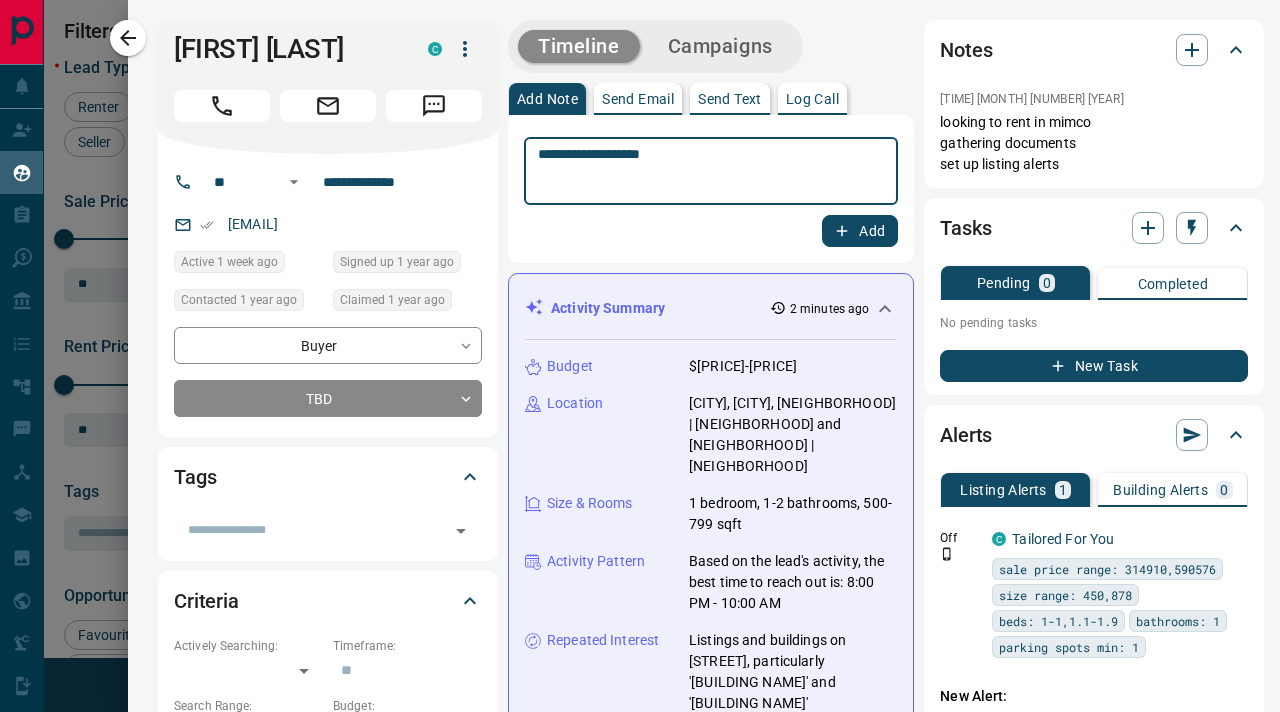 type on "**********" 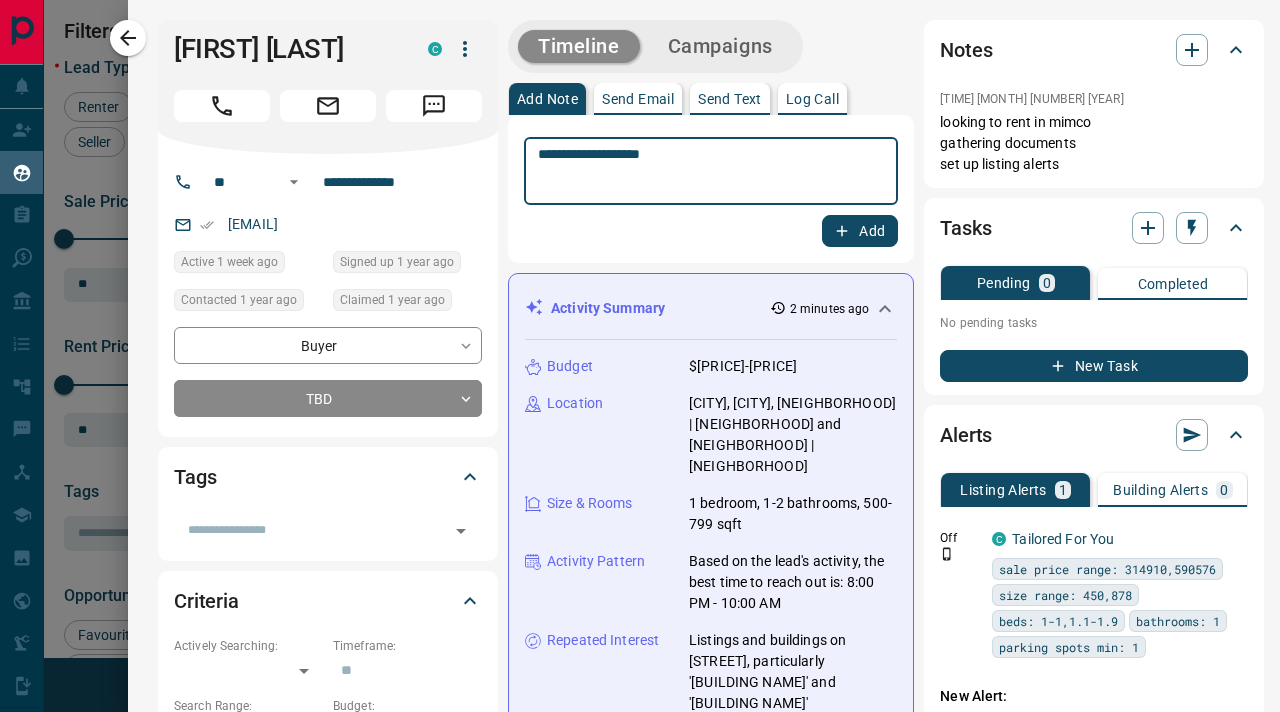 click on "Add" at bounding box center [860, 231] 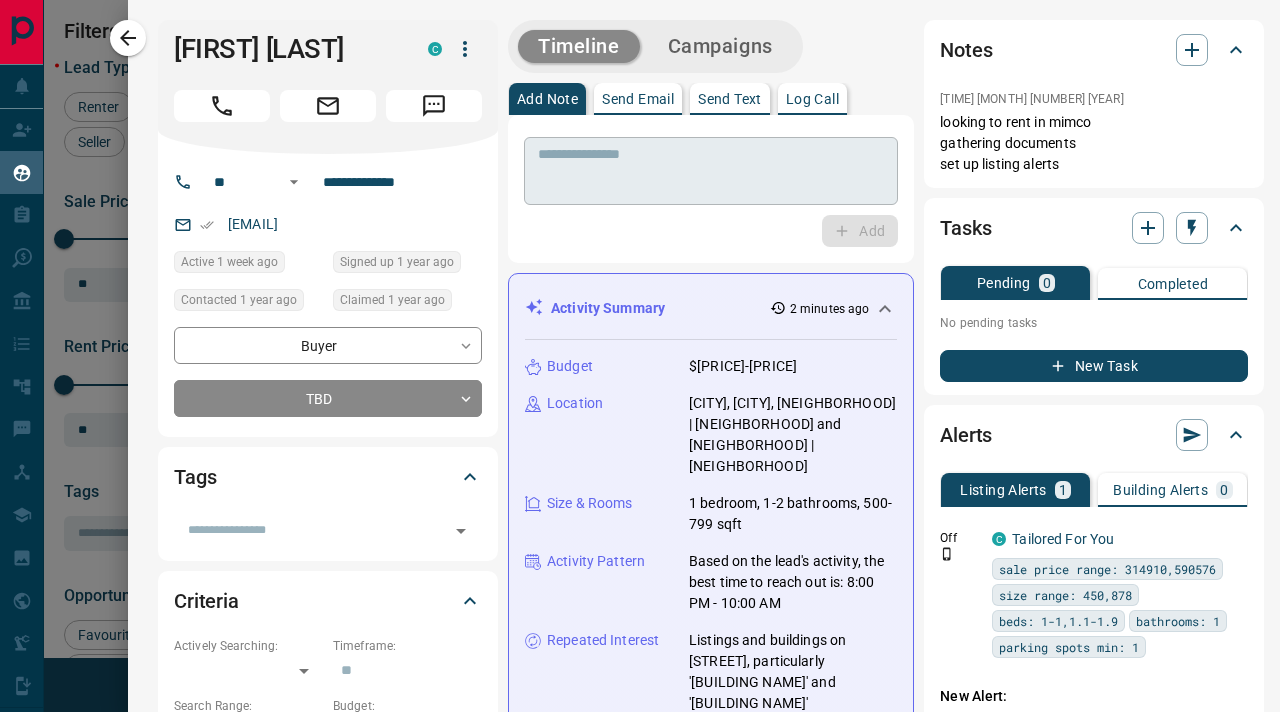 click at bounding box center [704, 171] 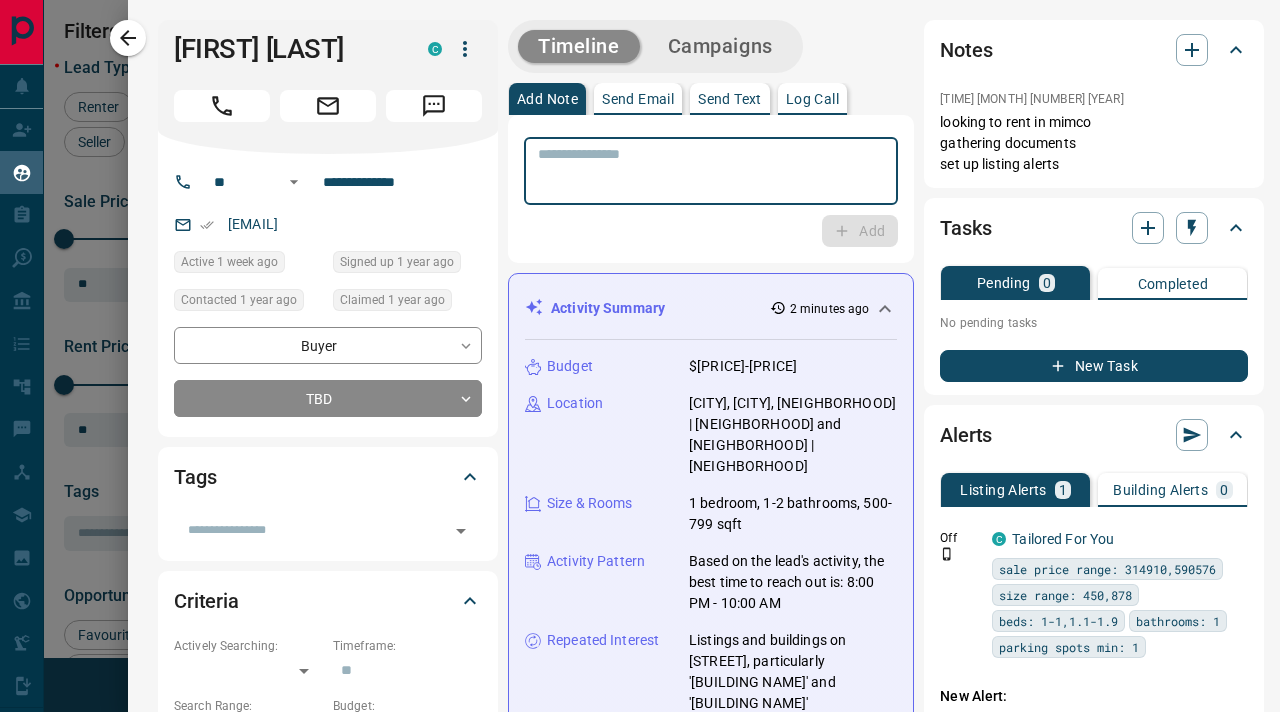 click at bounding box center (704, 171) 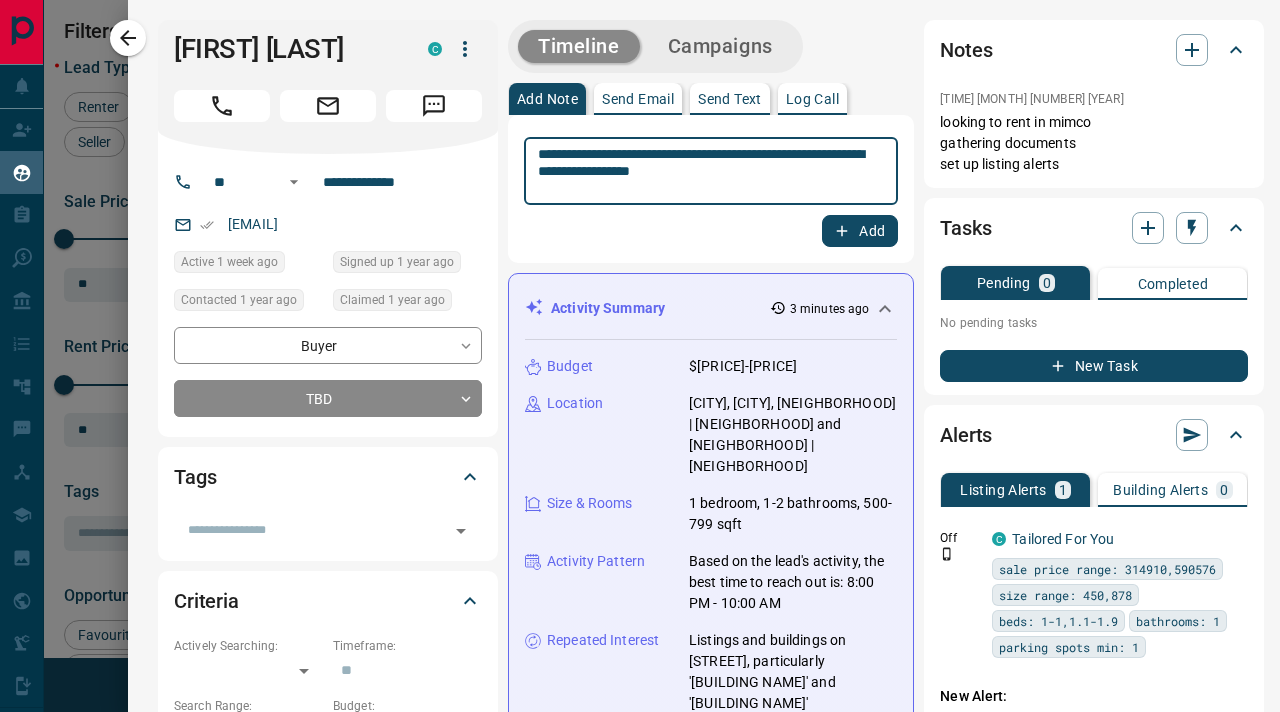type on "**********" 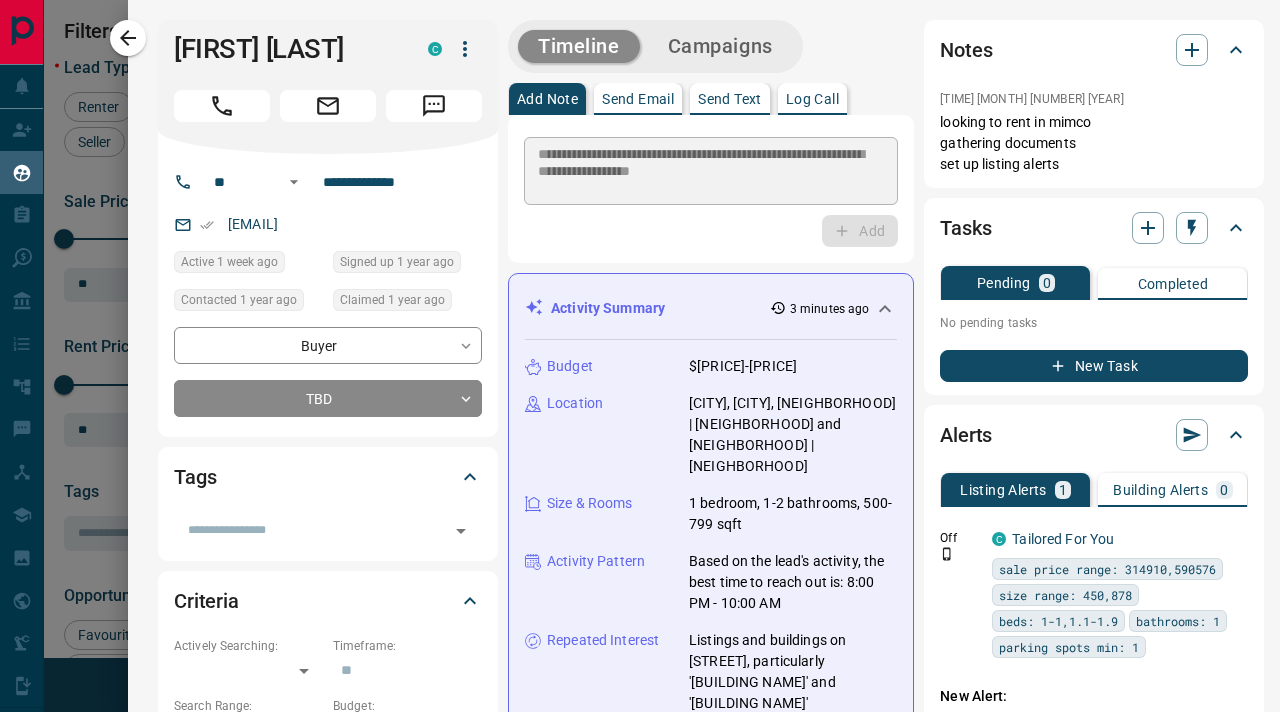 type 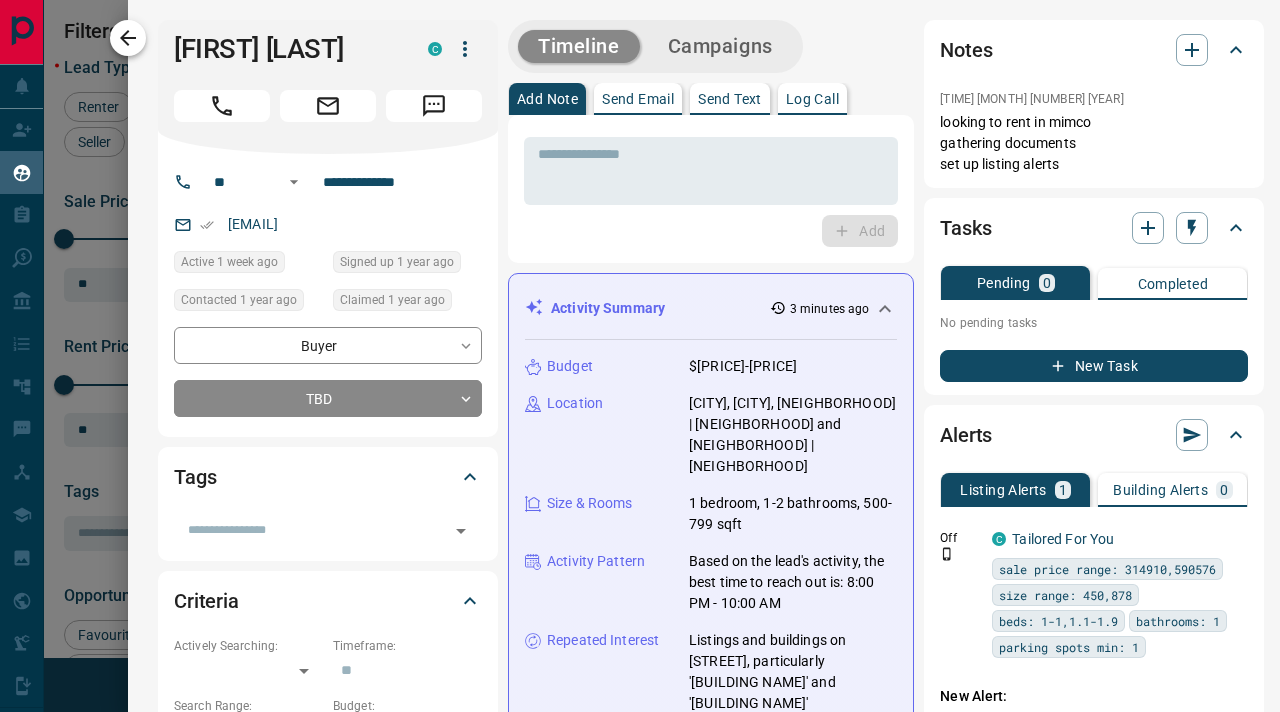 click 